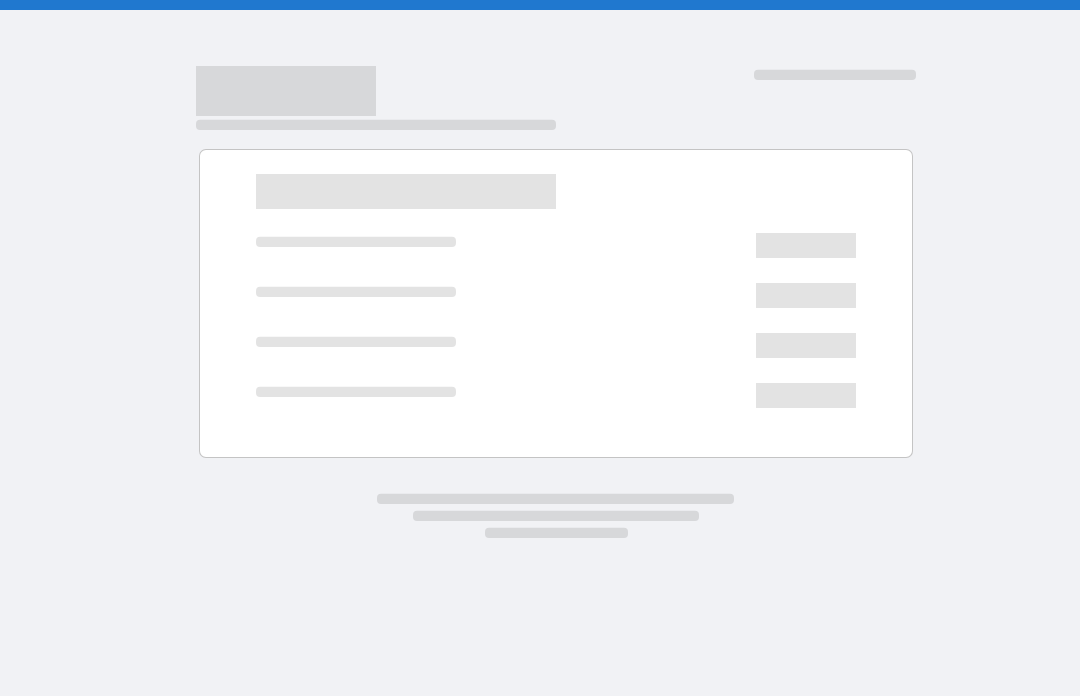 scroll, scrollTop: 0, scrollLeft: 0, axis: both 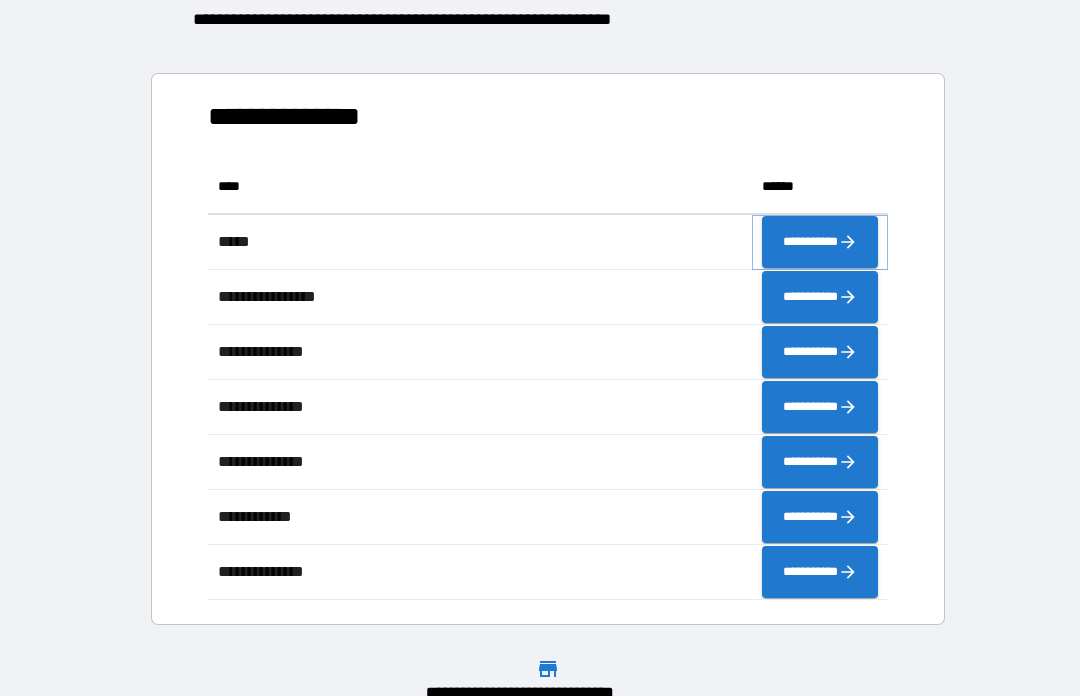 click on "**********" at bounding box center (820, 242) 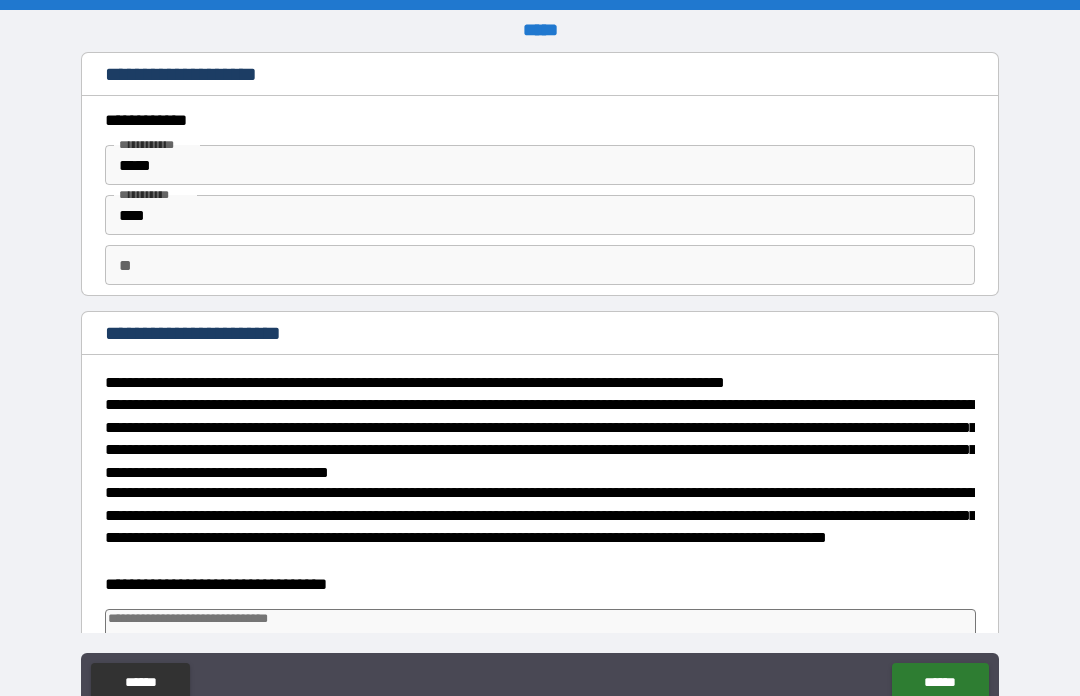 type on "*" 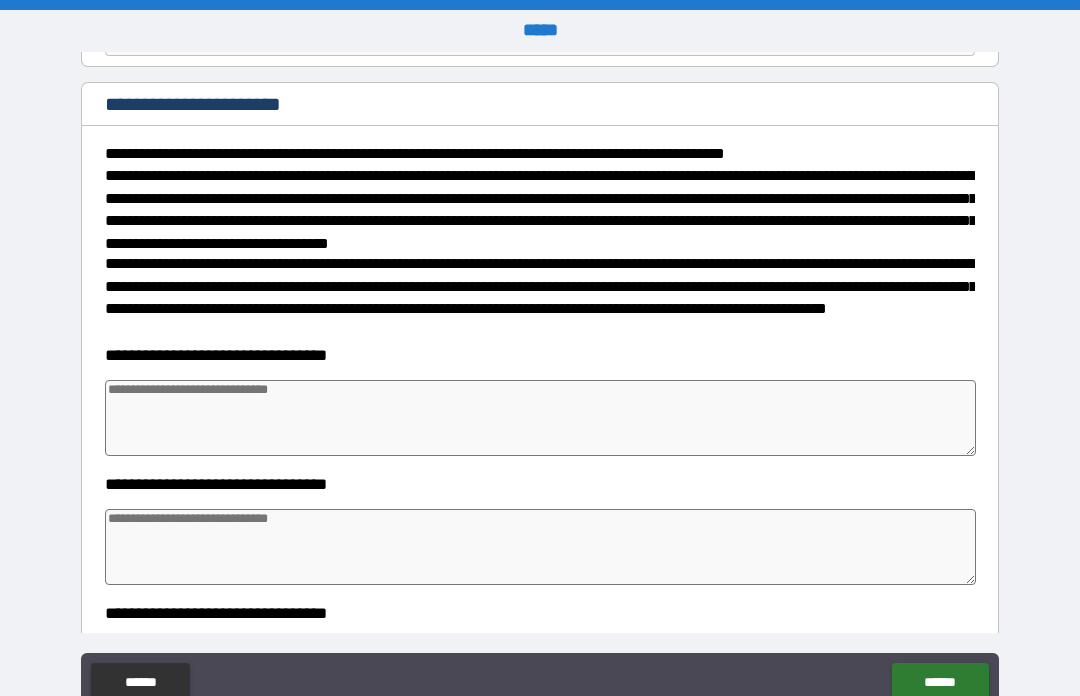scroll, scrollTop: 234, scrollLeft: 0, axis: vertical 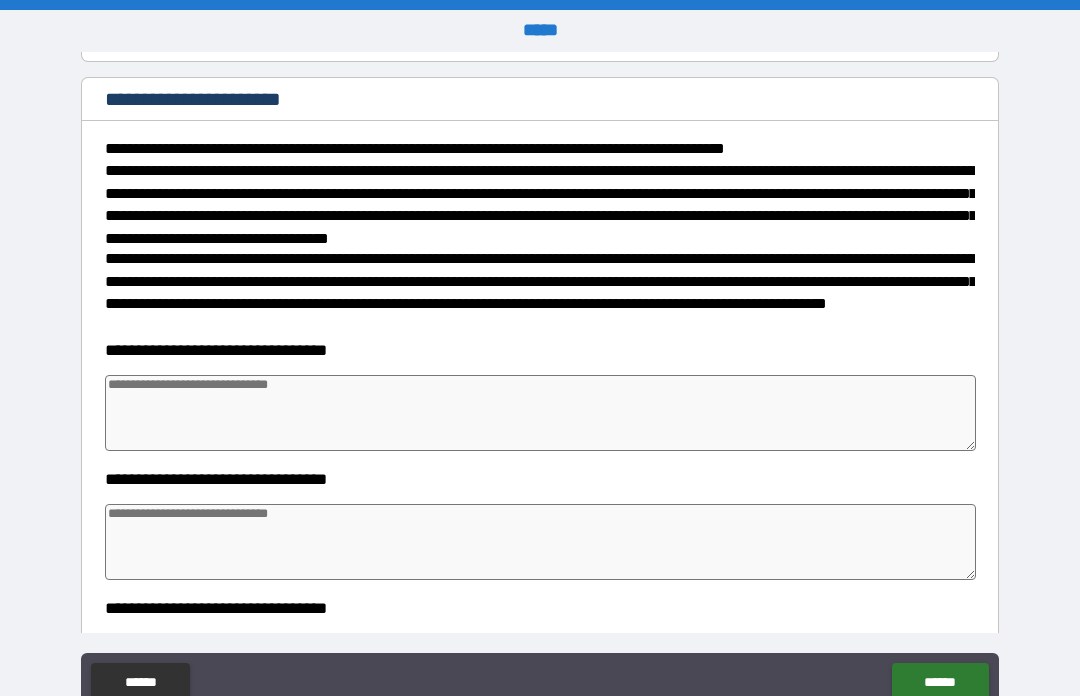 click at bounding box center [540, 413] 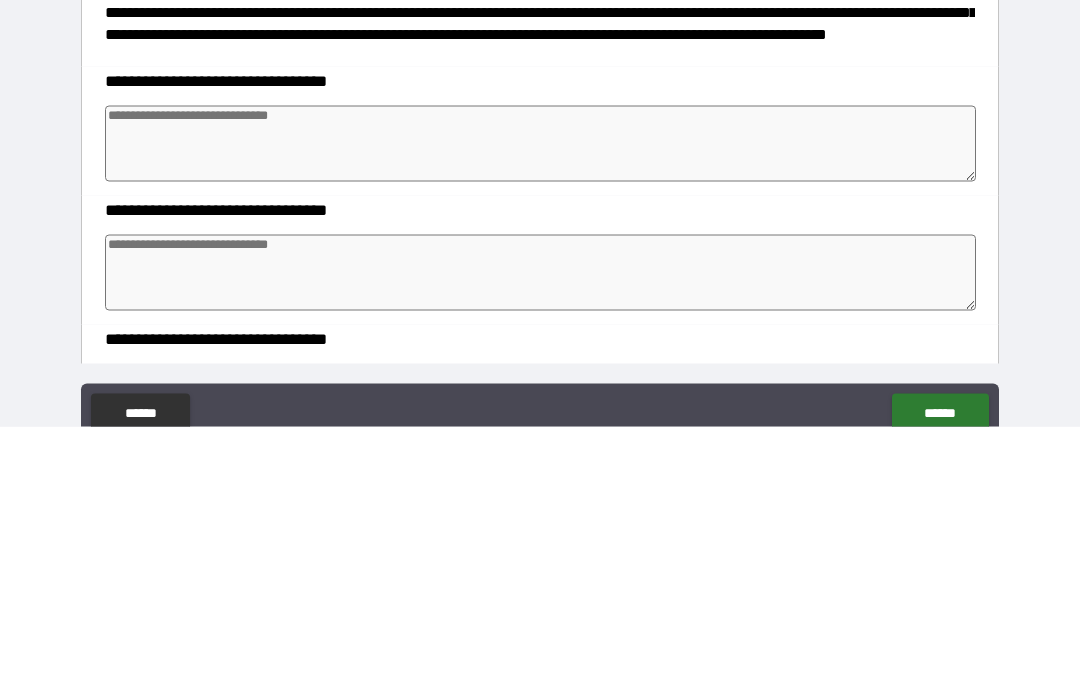 type on "*" 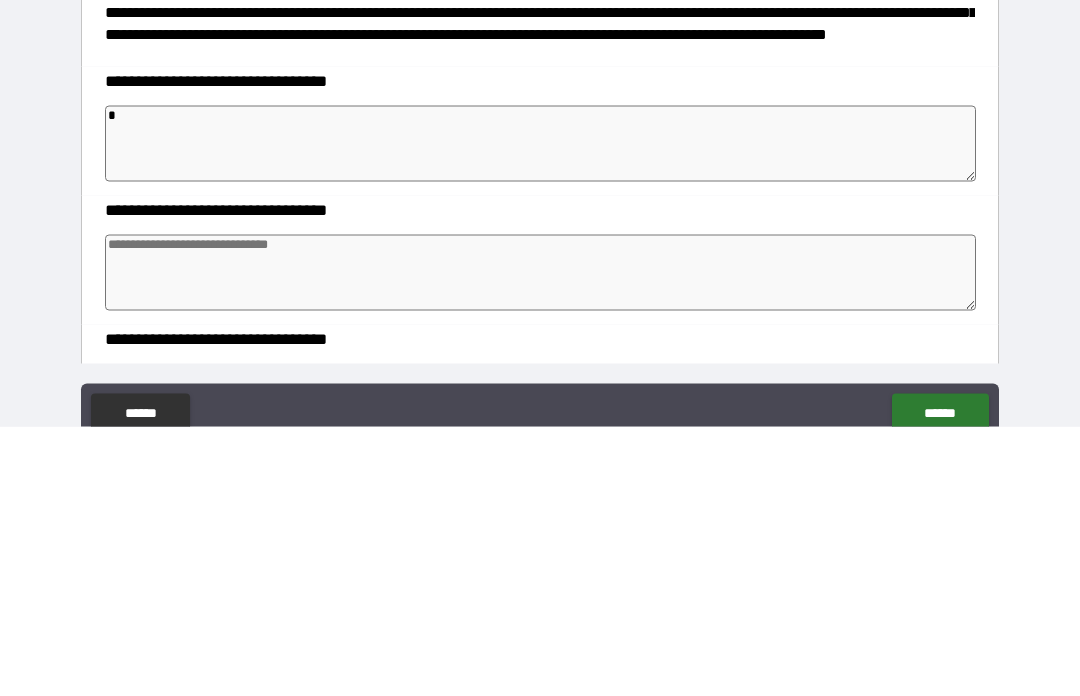 type on "*" 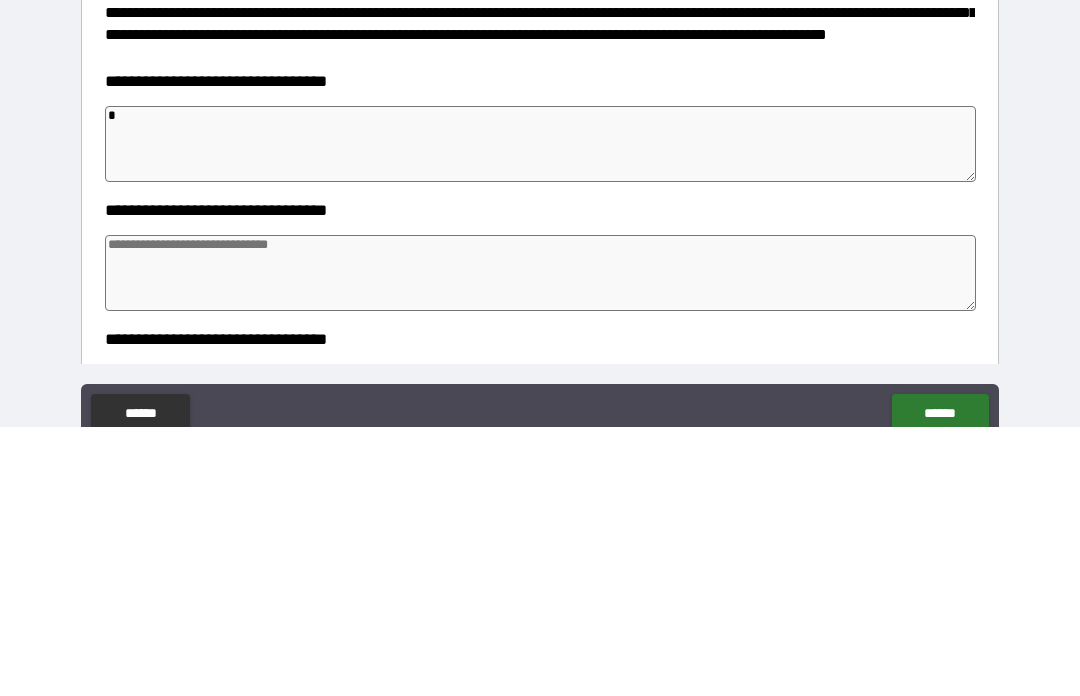 type on "*" 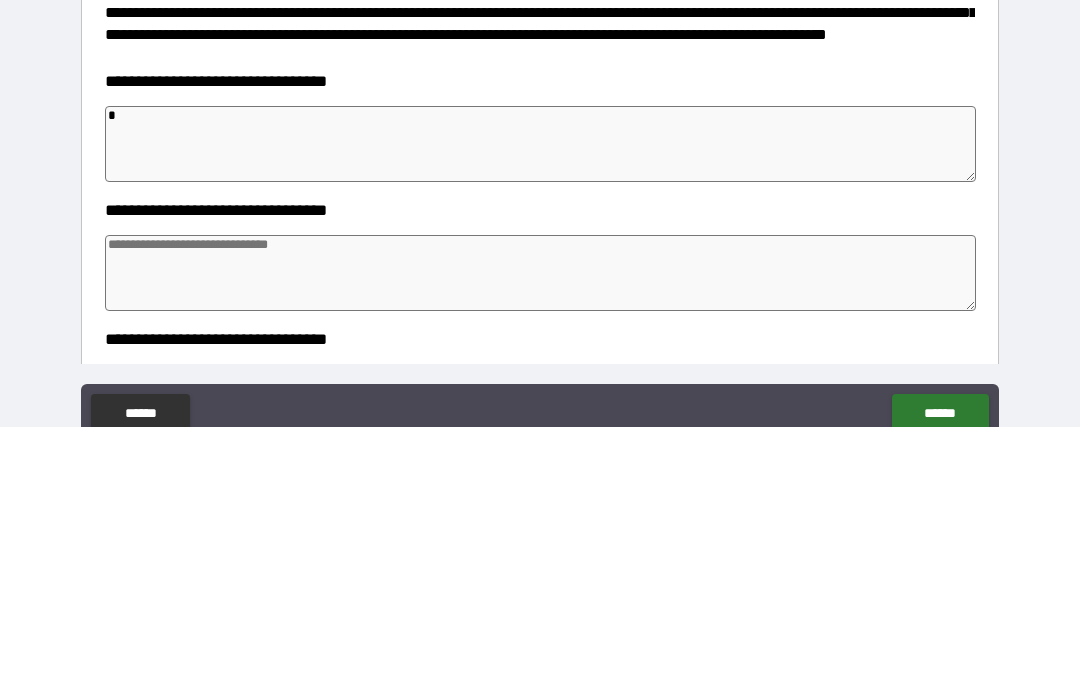 type on "*" 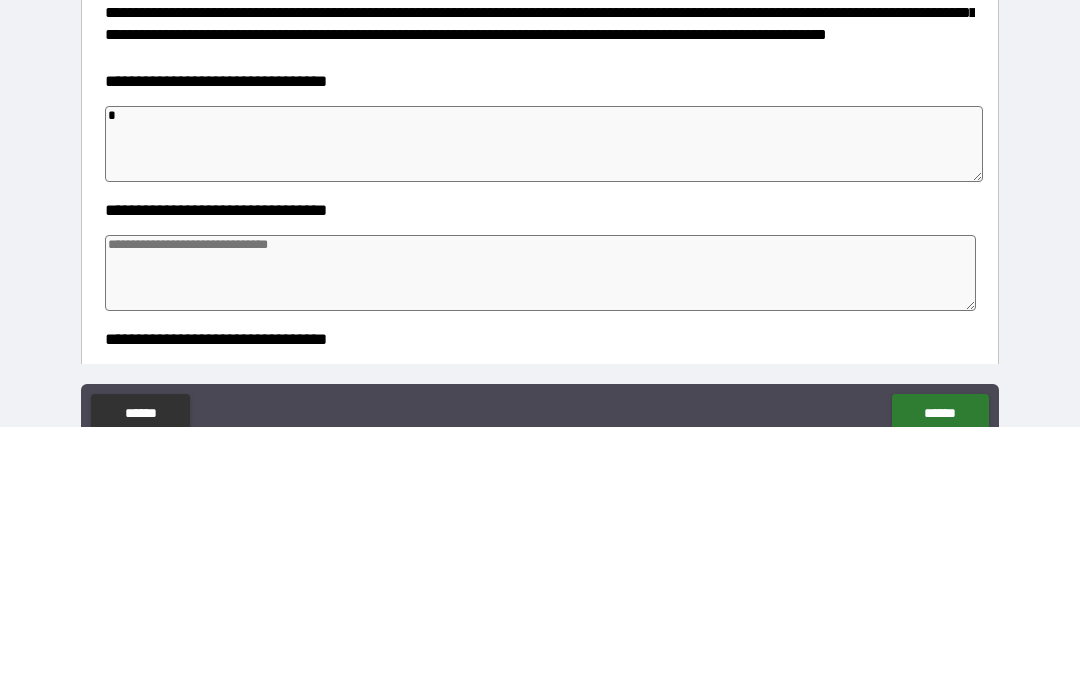 type on "**" 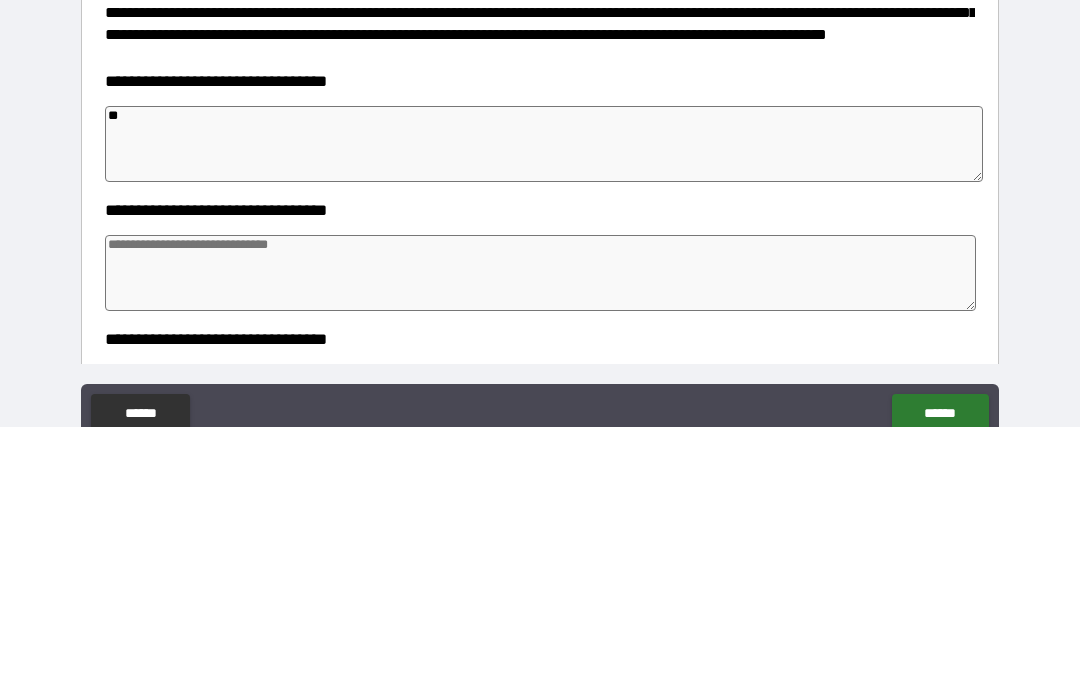 type on "*" 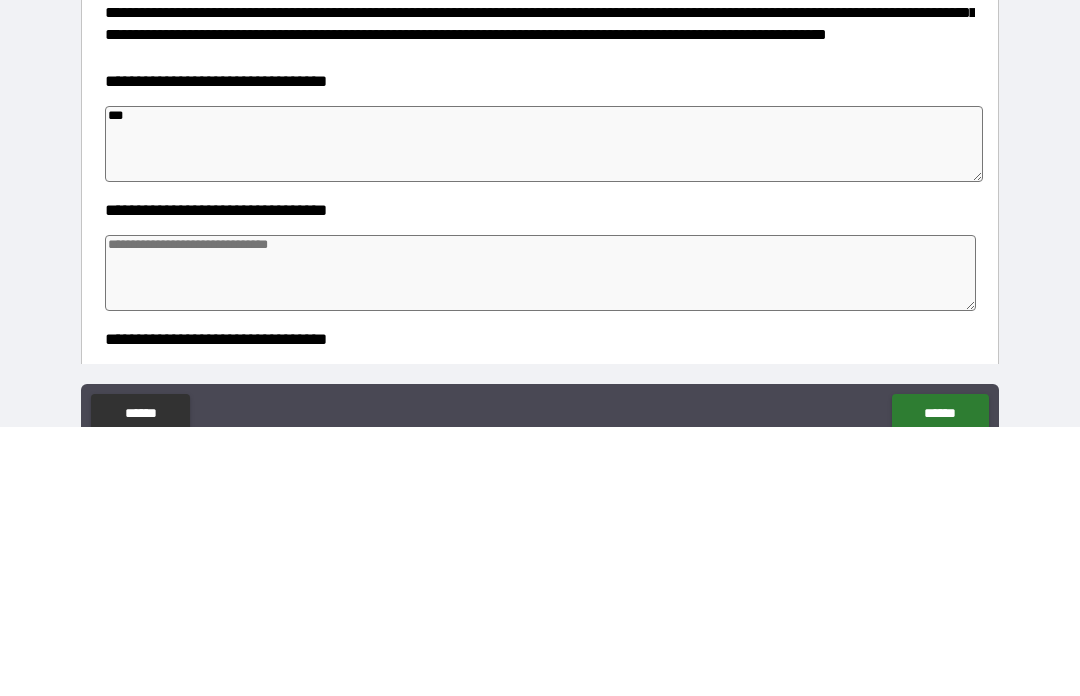 type on "*" 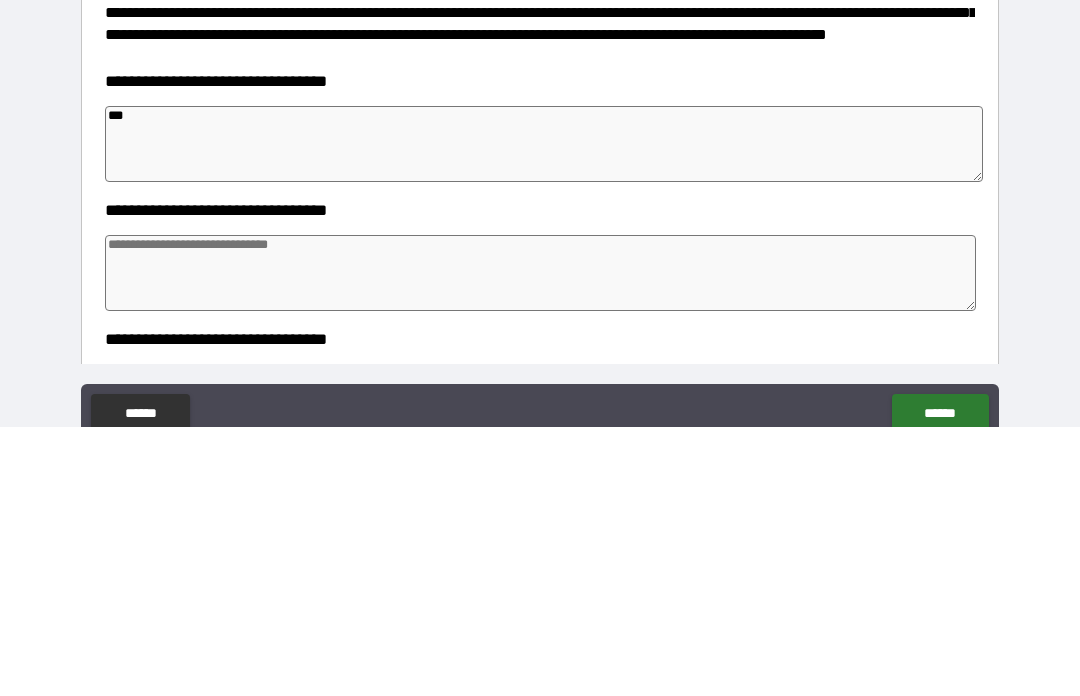 type on "****" 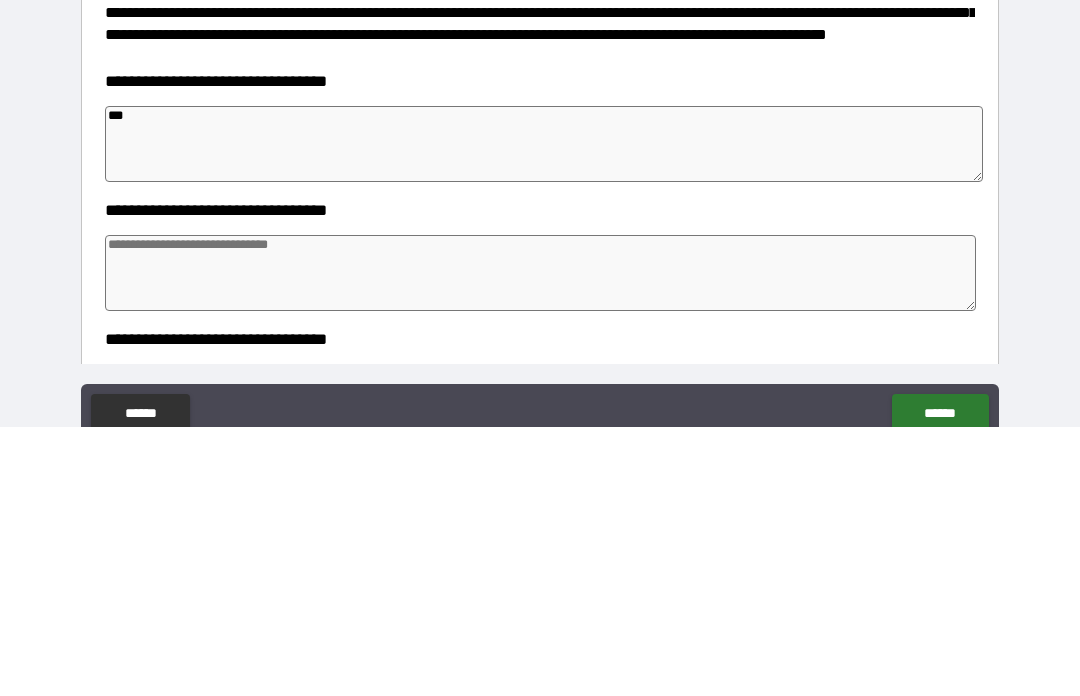 type on "*" 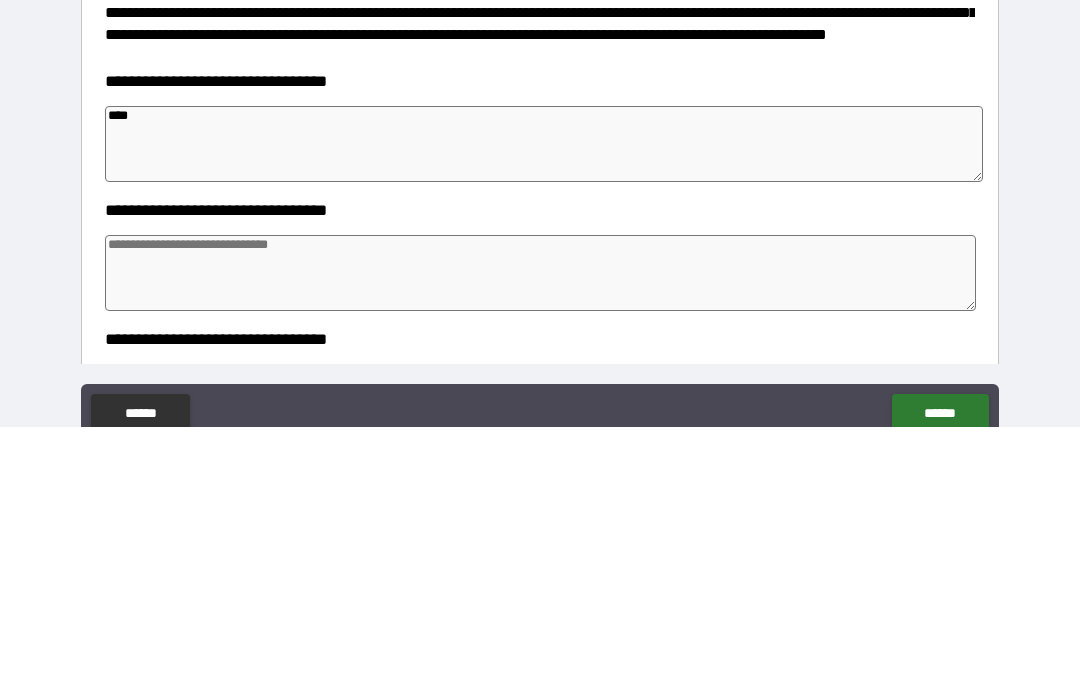 type on "*****" 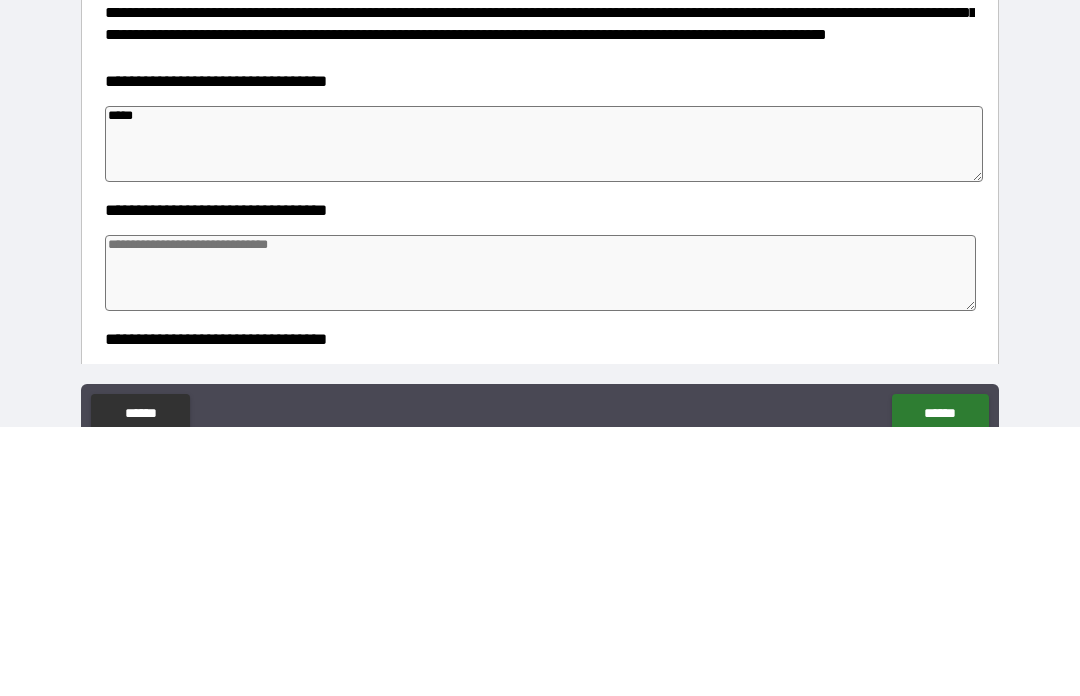 type on "*" 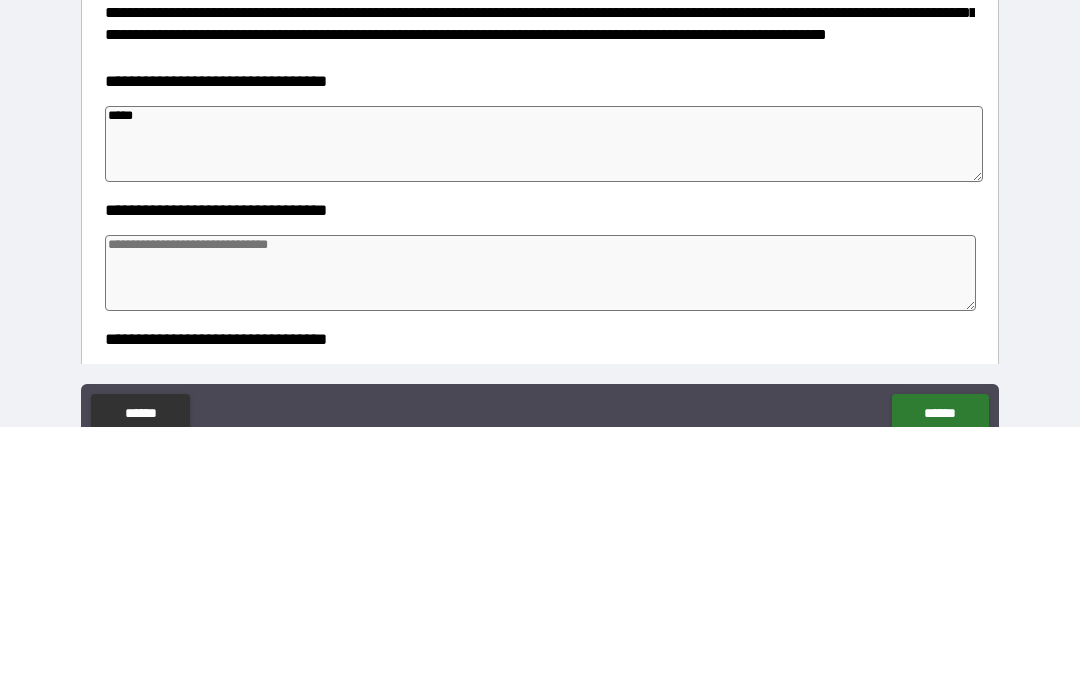 type on "*" 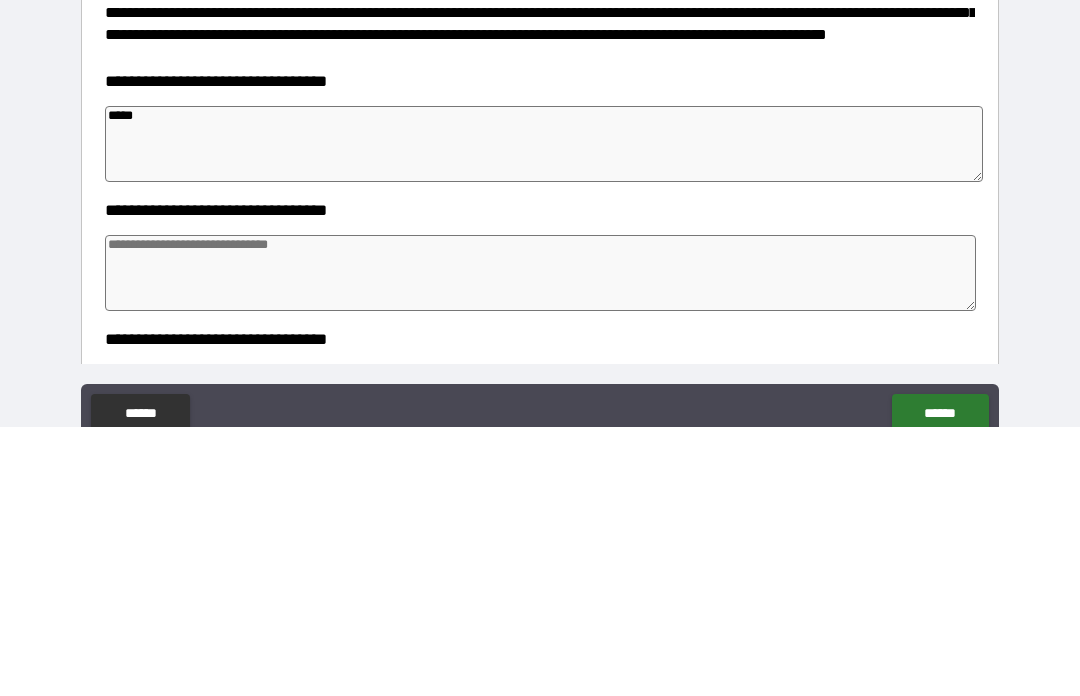 type on "*" 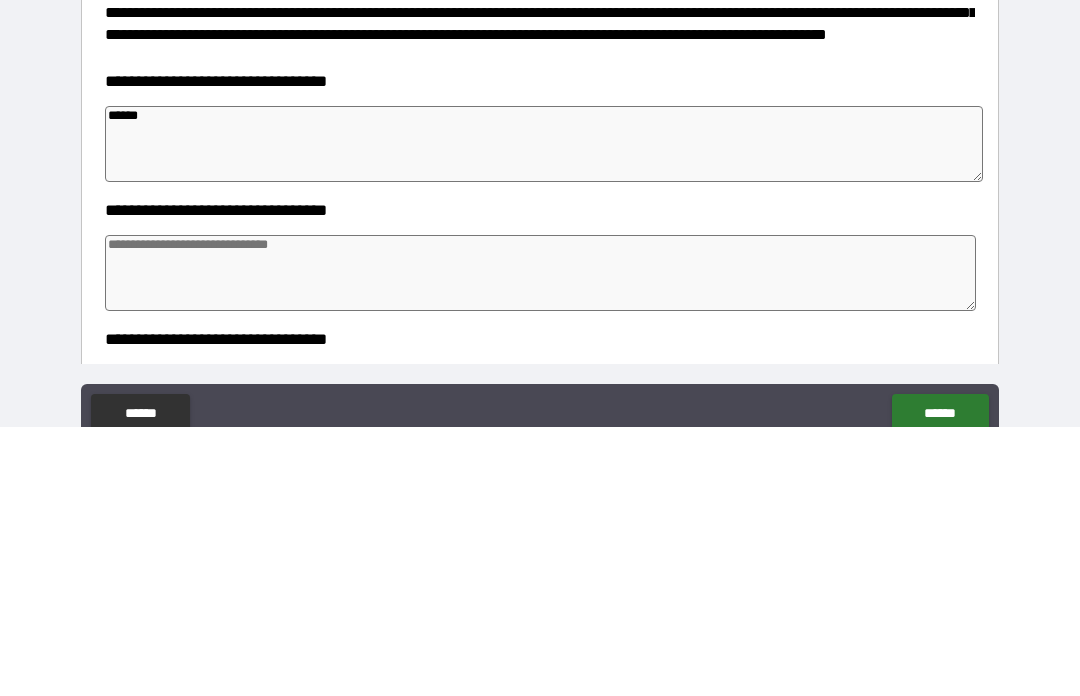 type on "*" 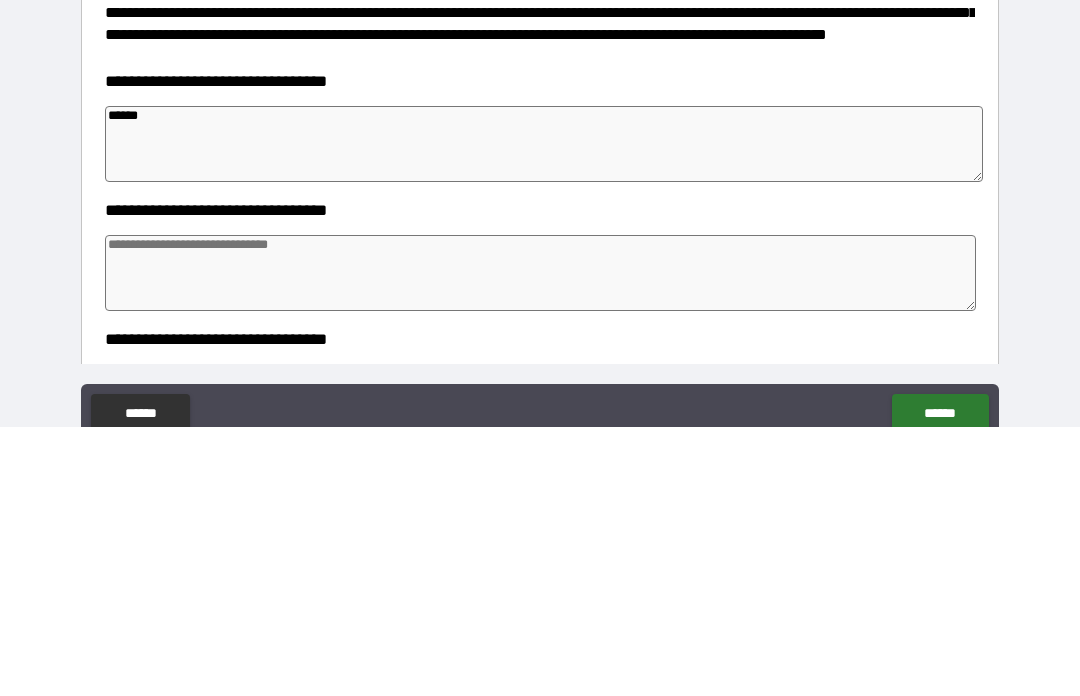 type on "*" 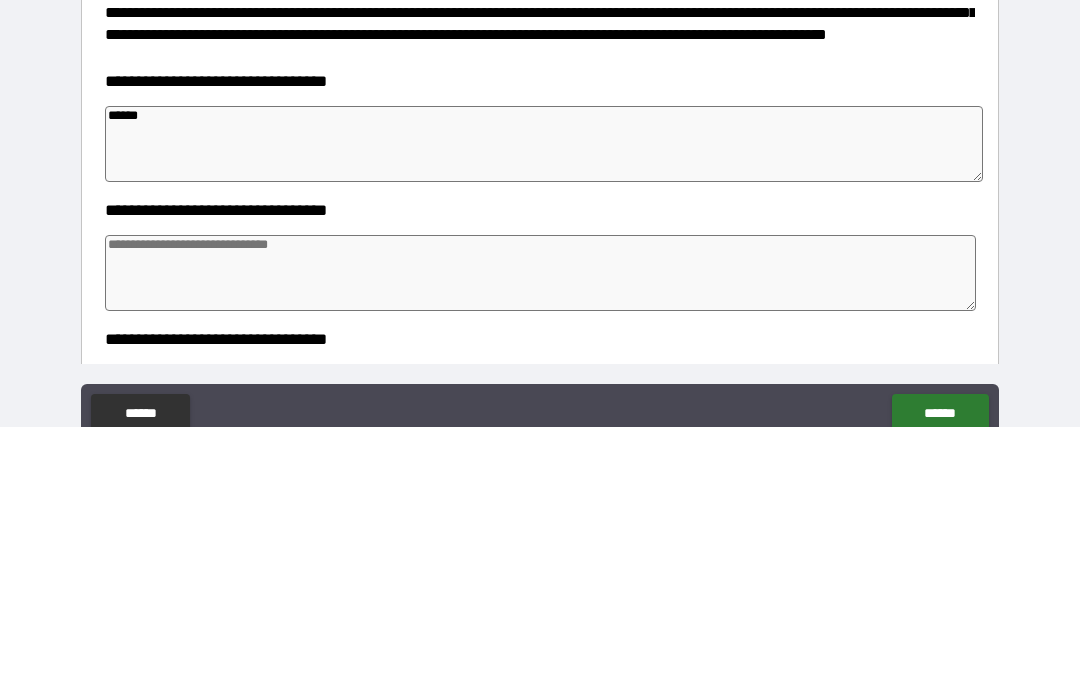 type on "*" 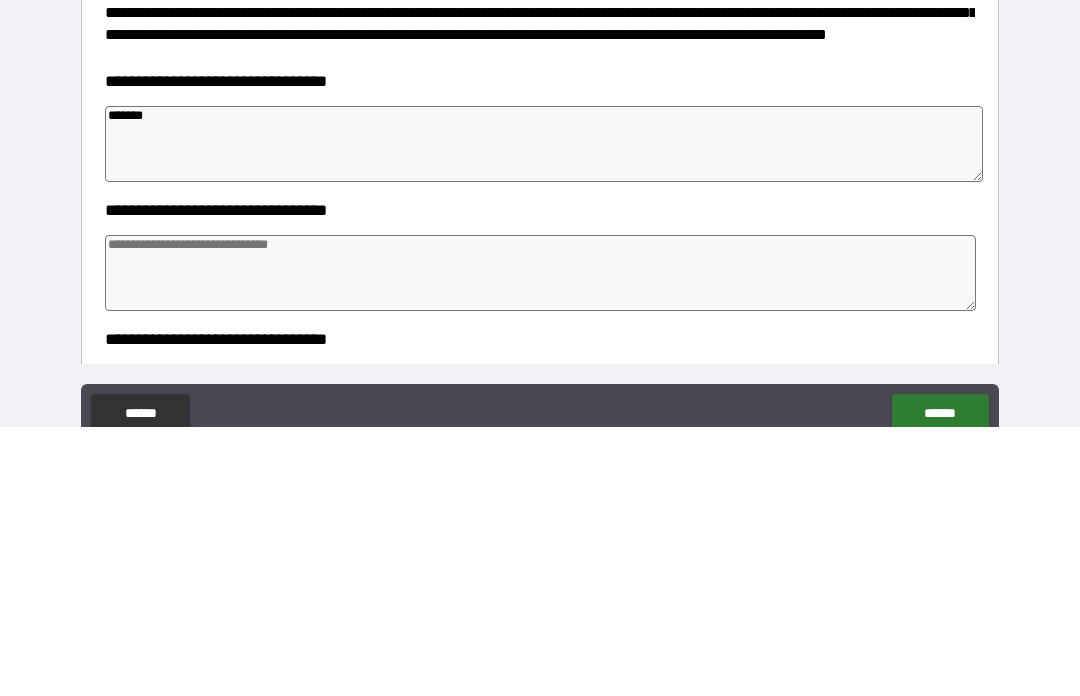 type on "*" 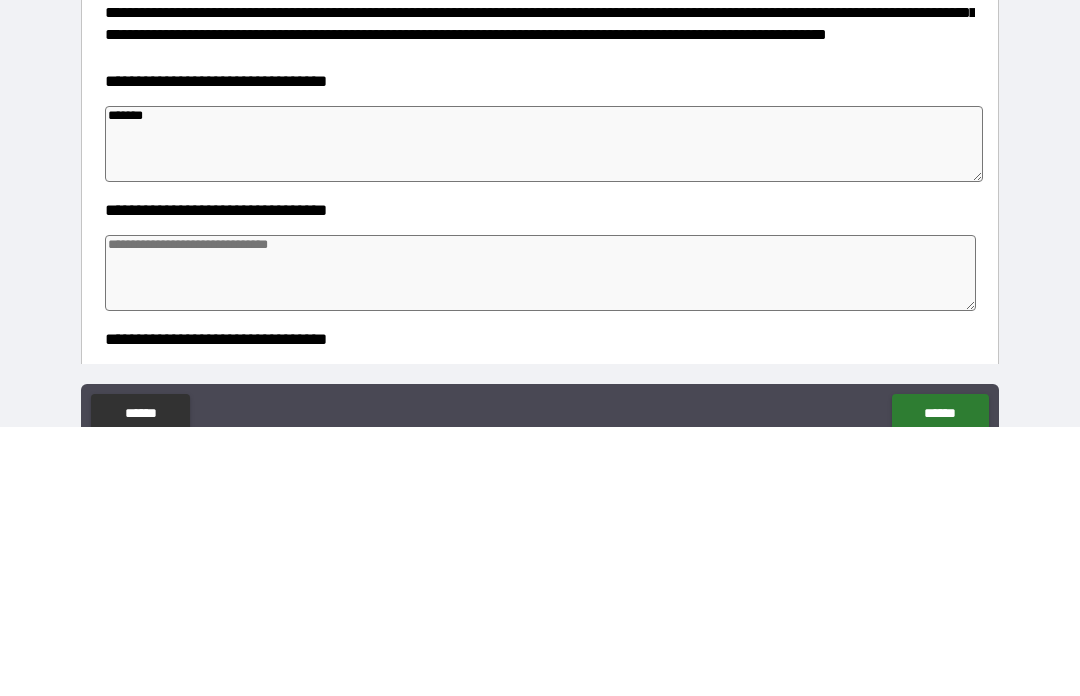 type on "*" 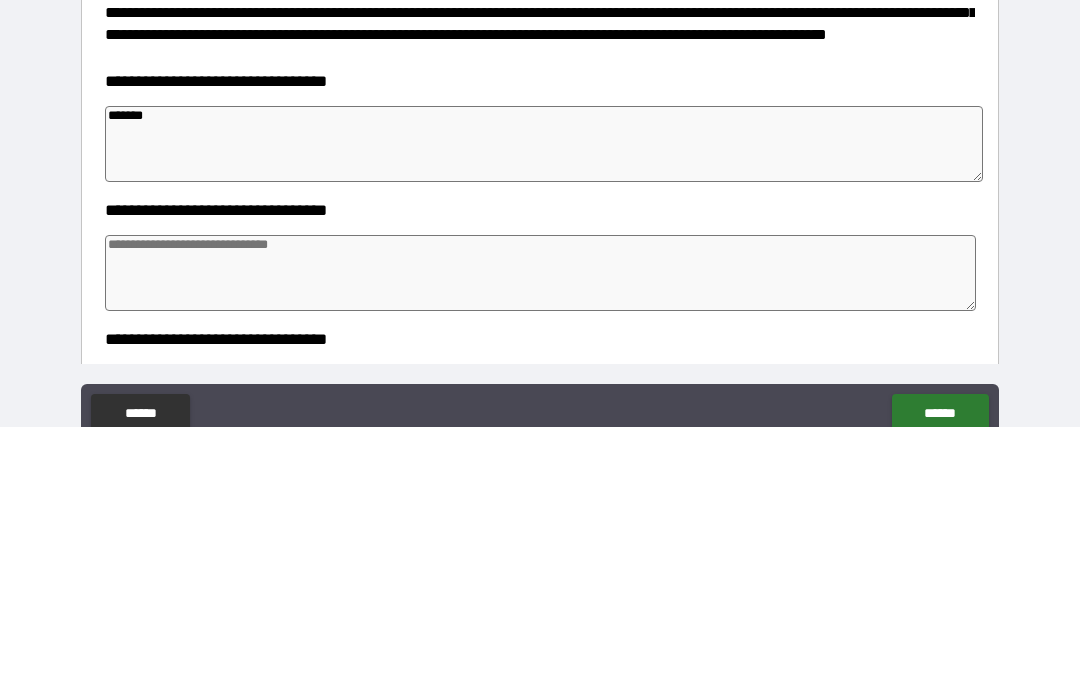 type on "*" 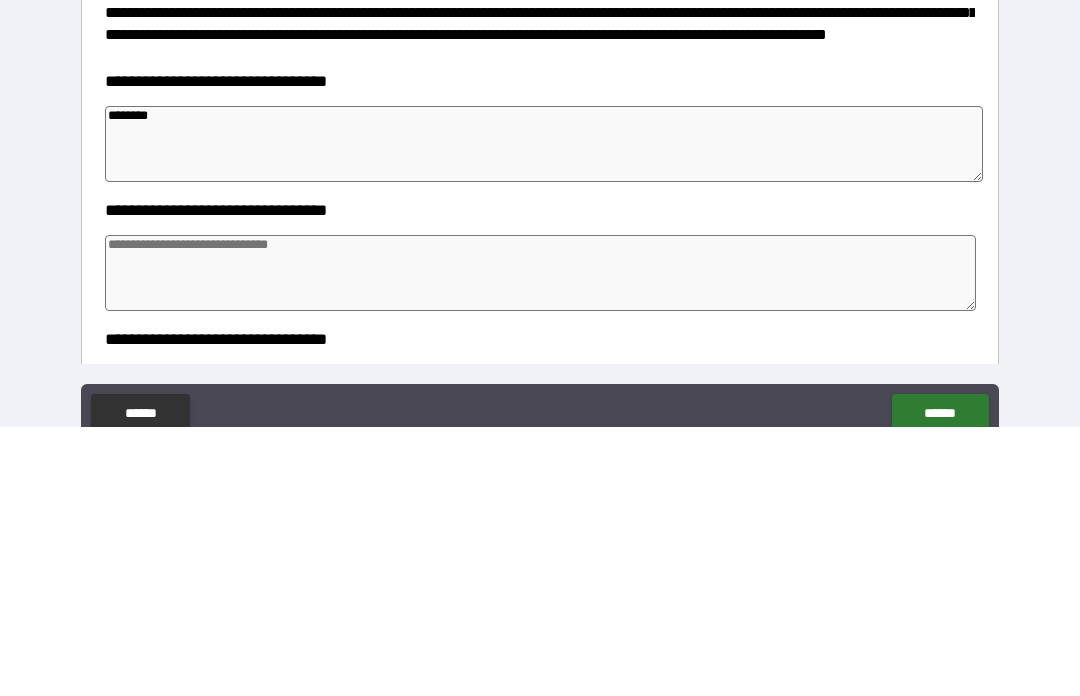 type on "*" 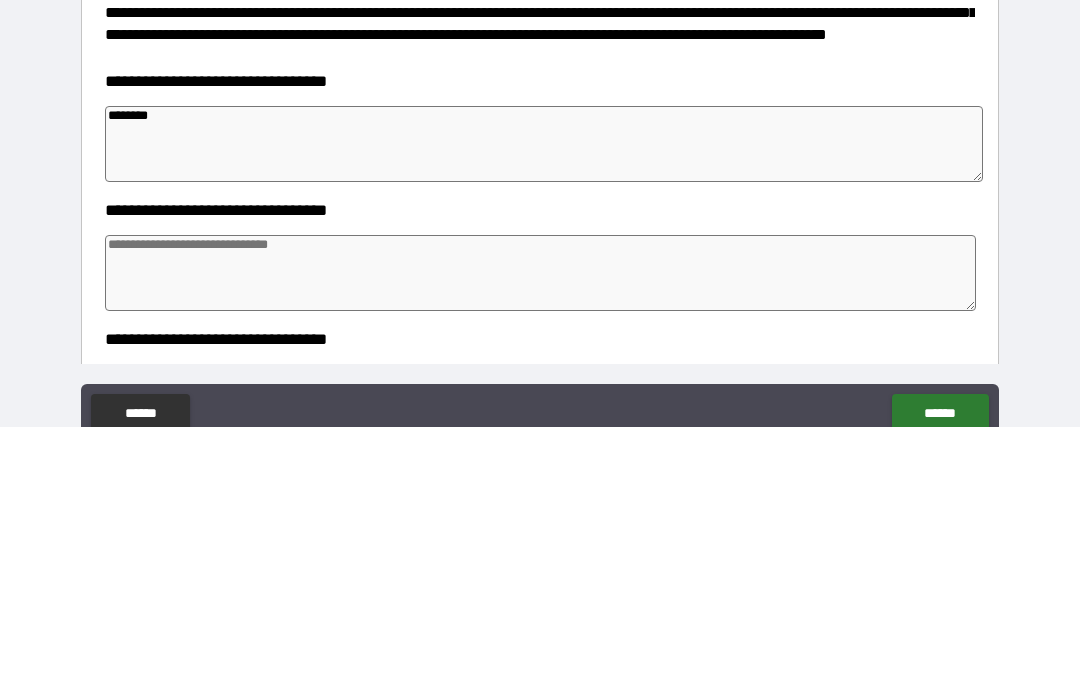 type on "*" 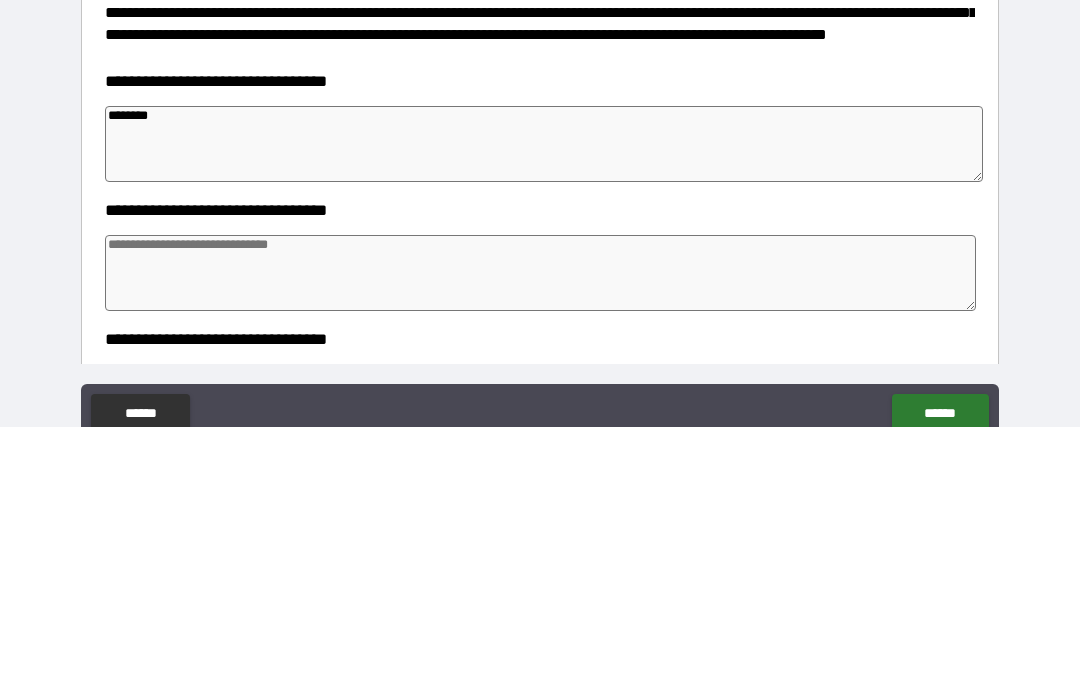 type on "*" 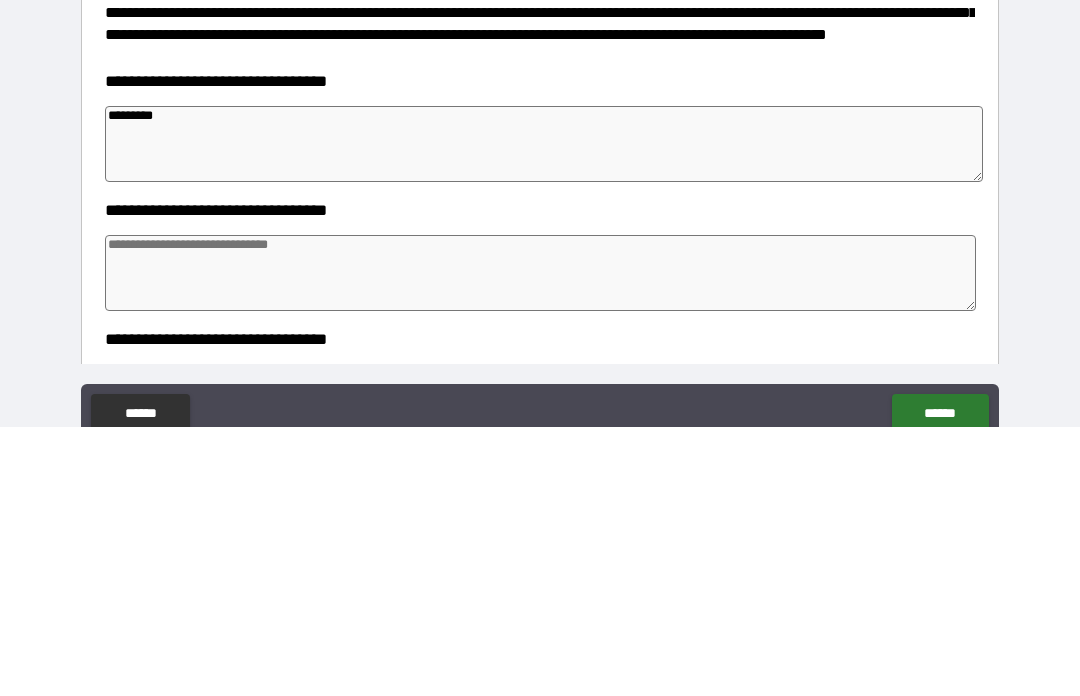 type on "**********" 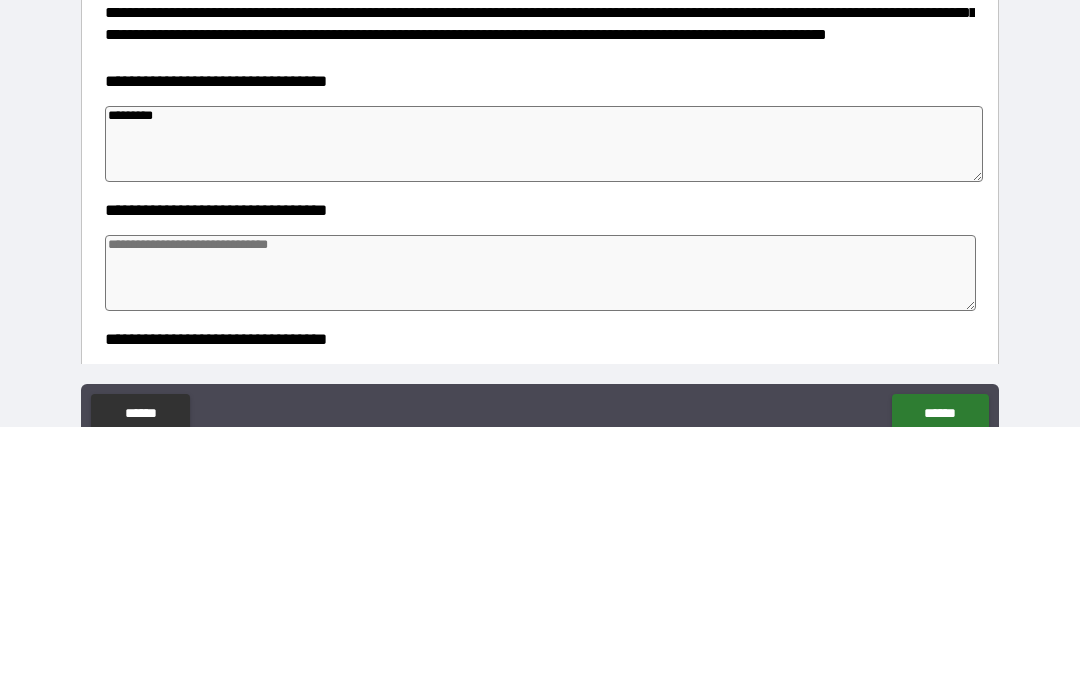 type on "*" 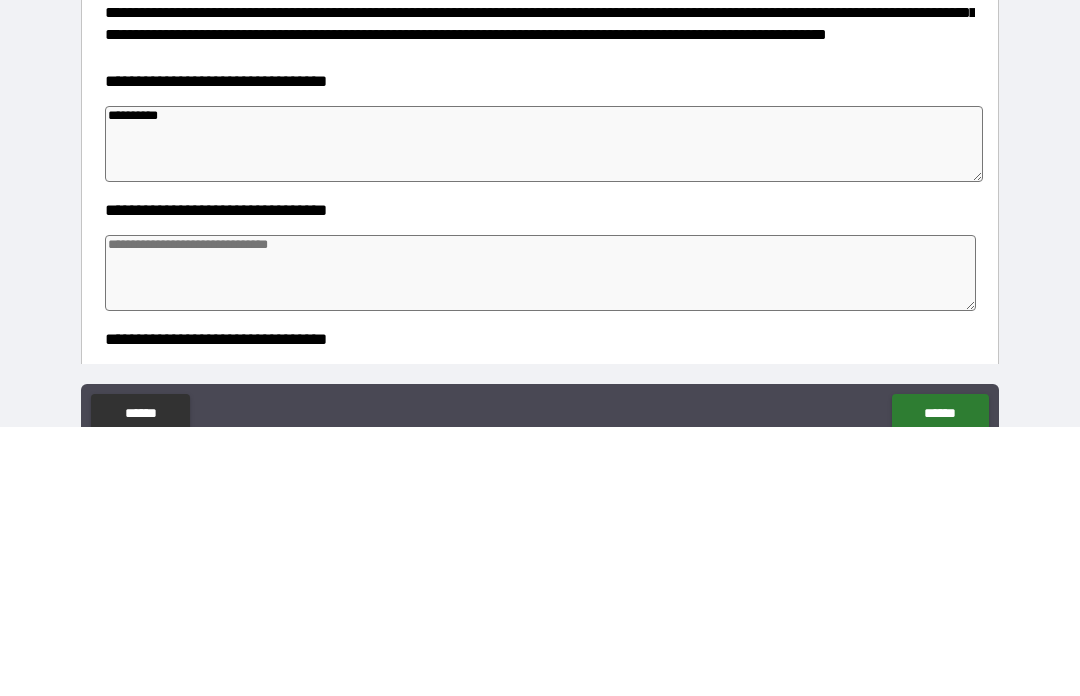 type on "*" 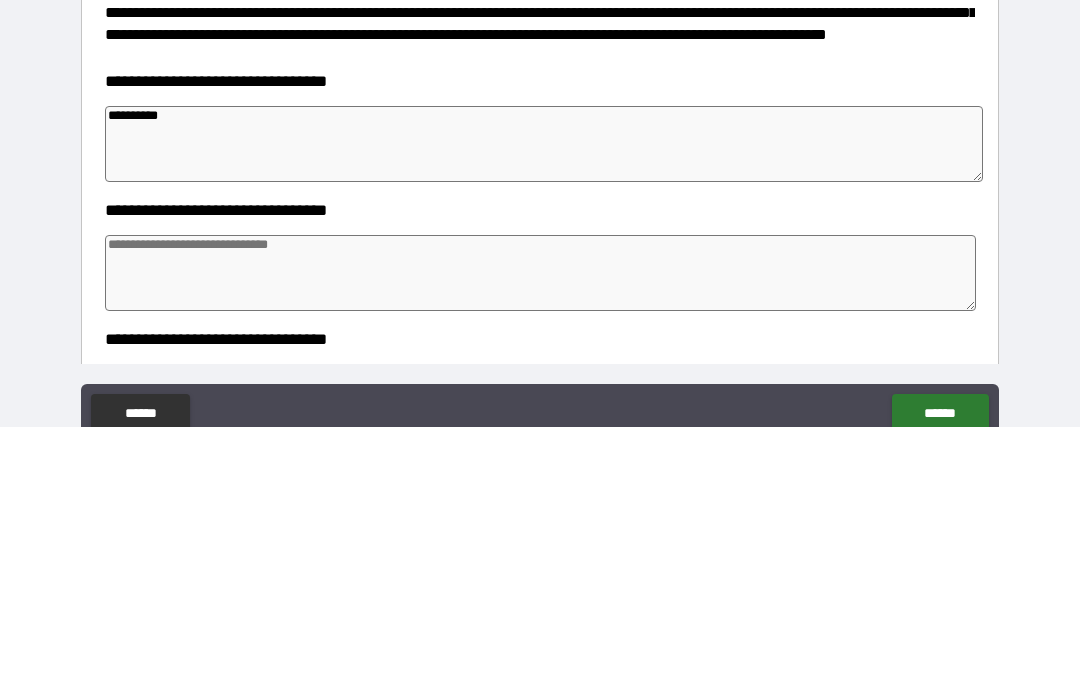 type on "**********" 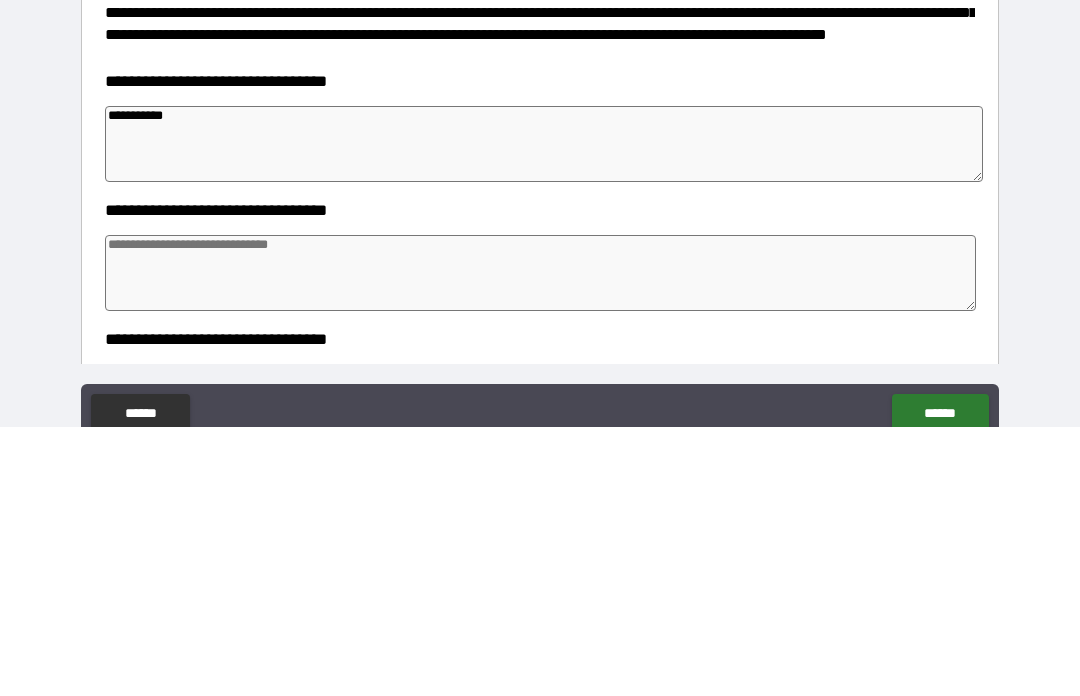 type on "*" 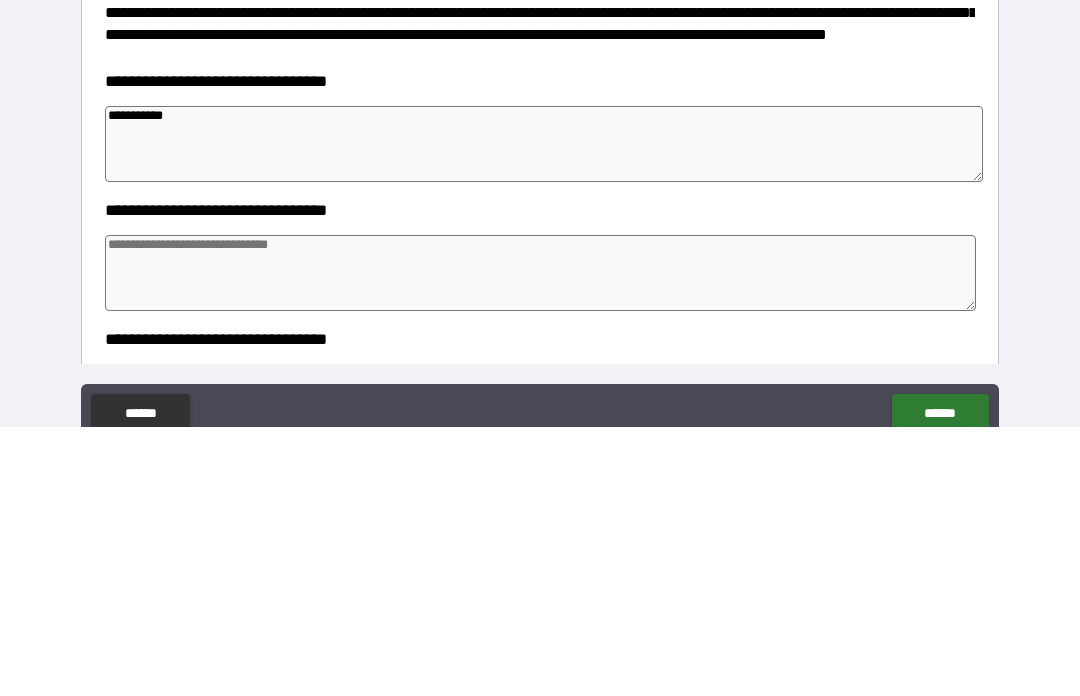 type on "*" 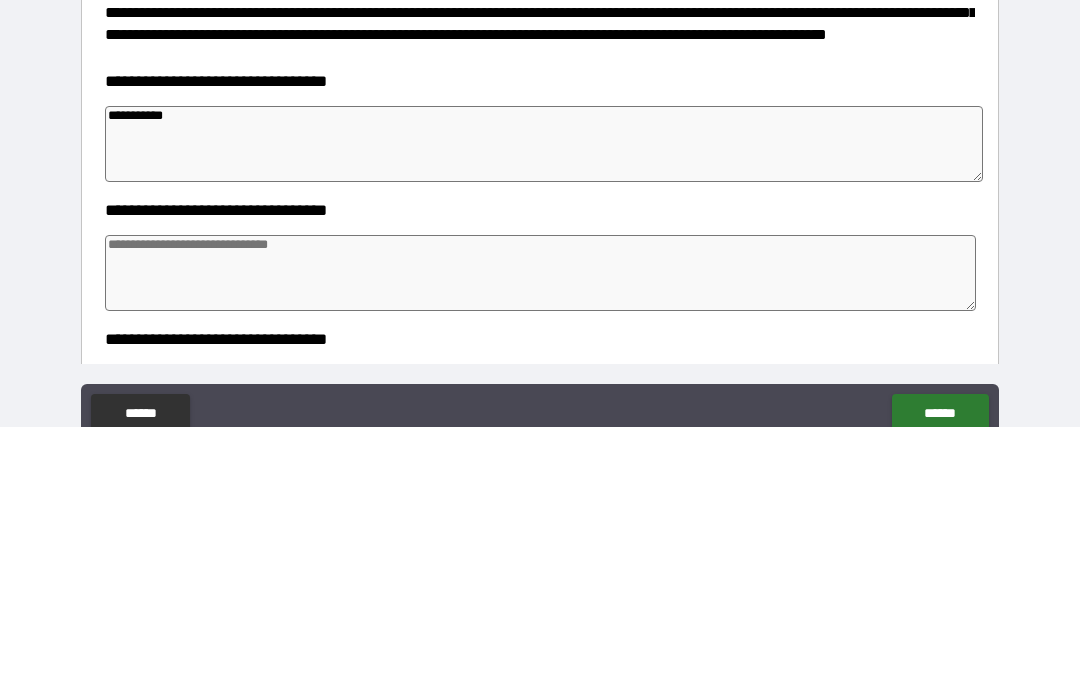type on "*" 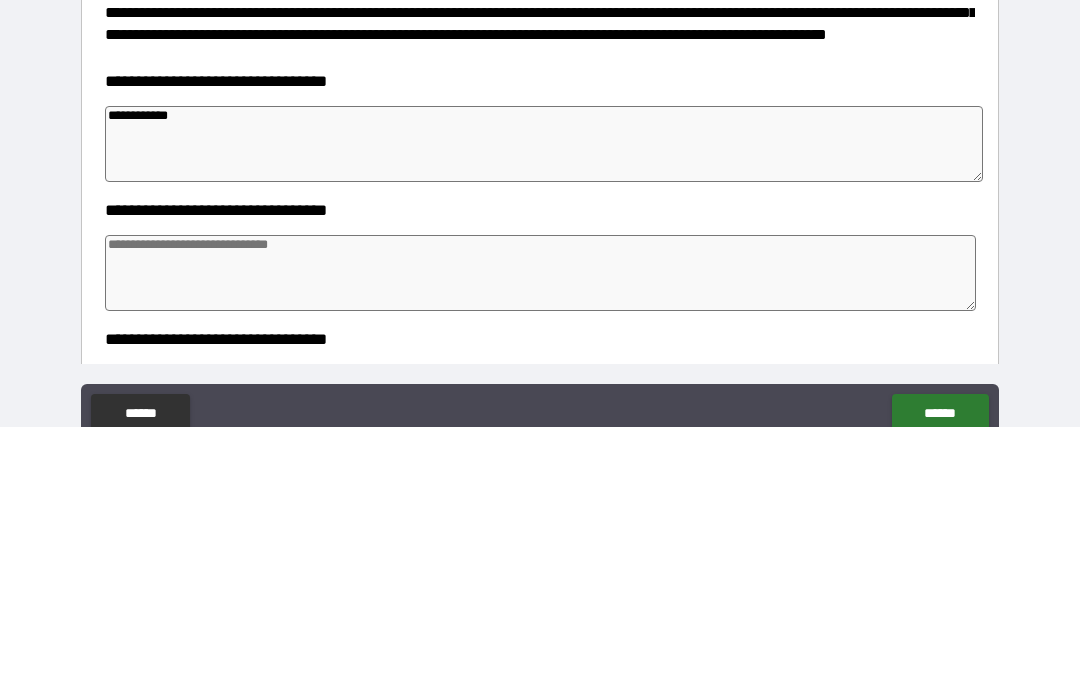 type on "*" 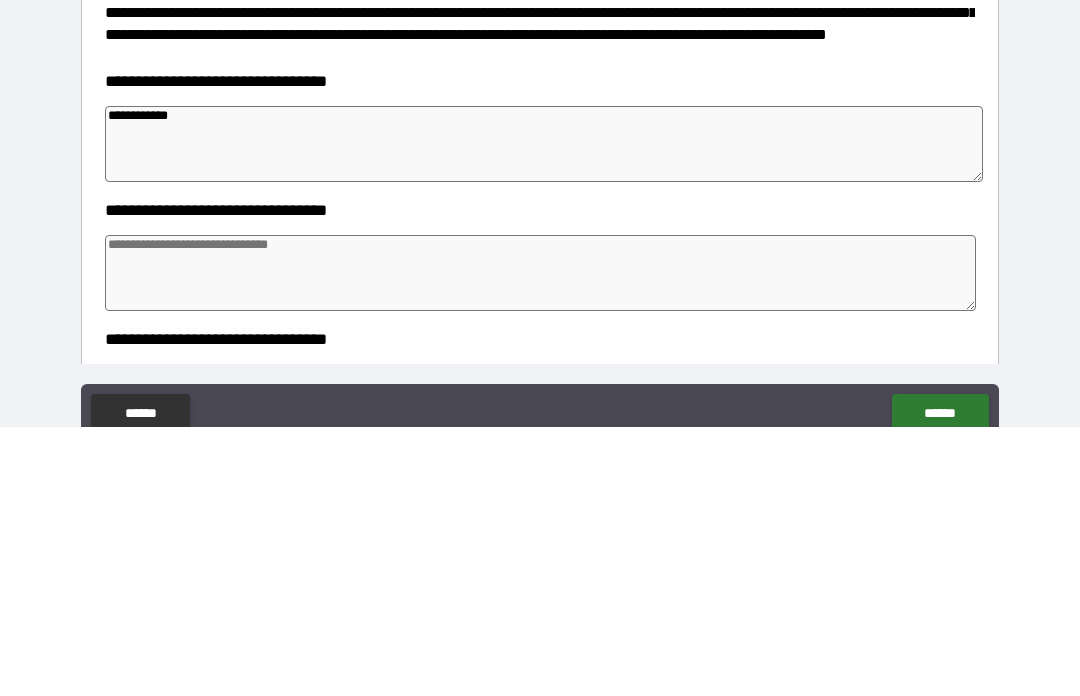 type on "**********" 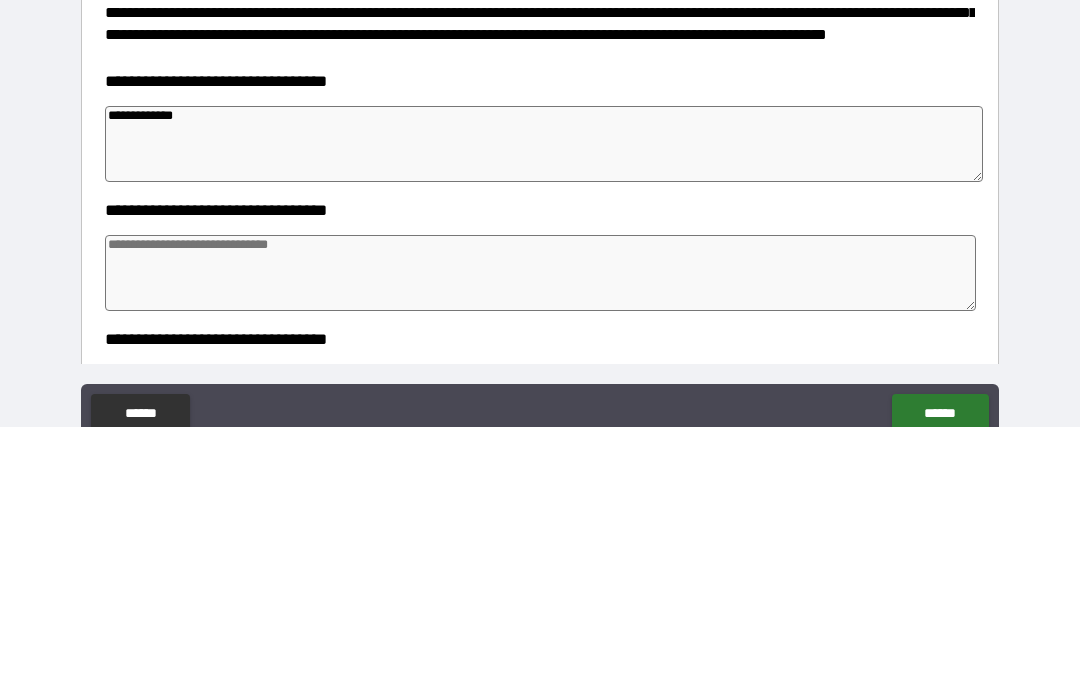 type on "*" 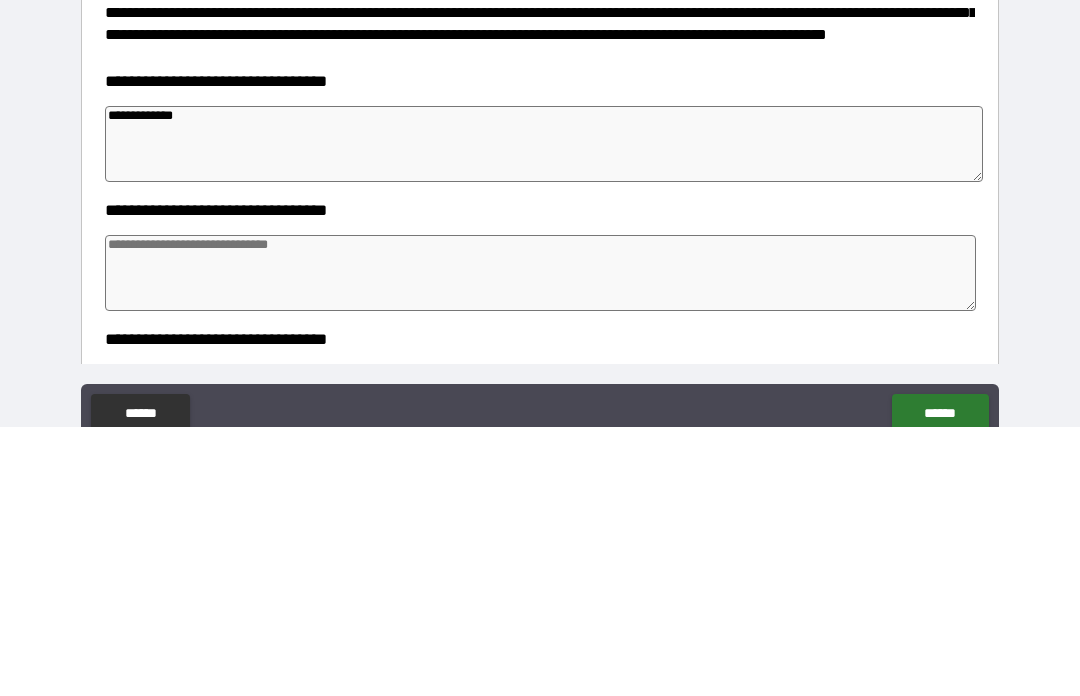 type on "*" 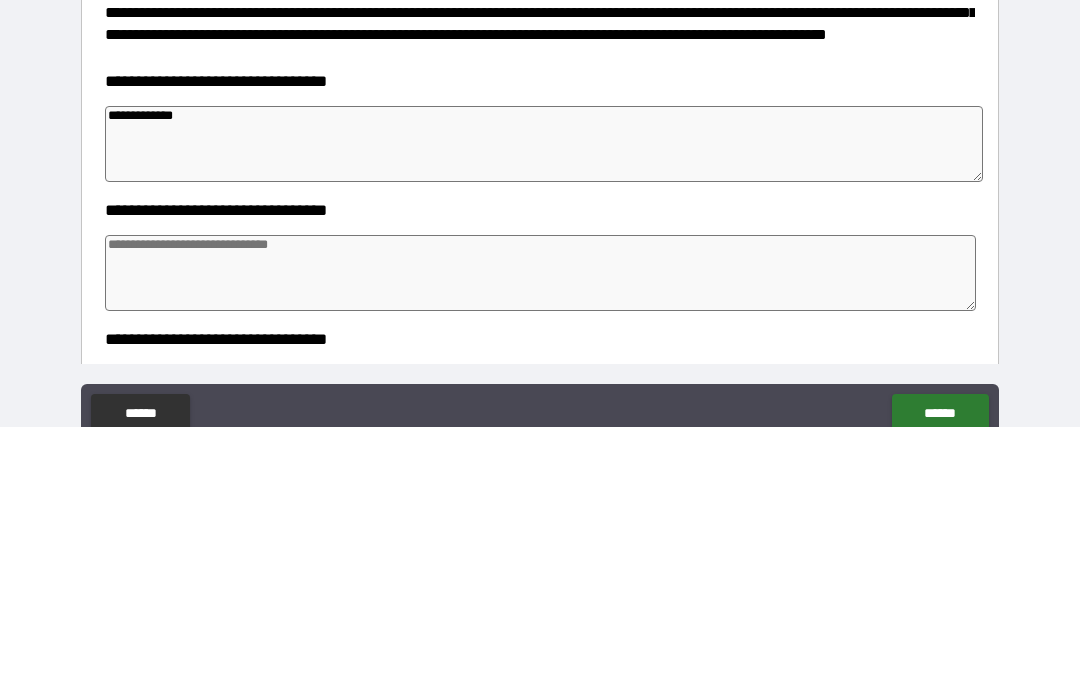 type on "*" 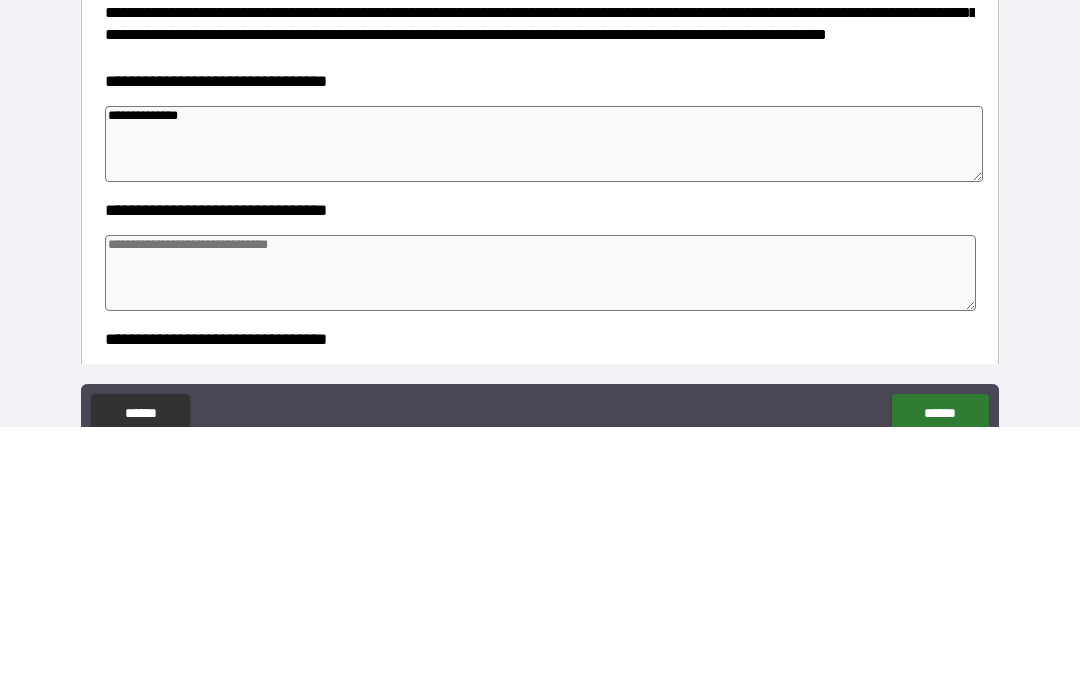 type on "*" 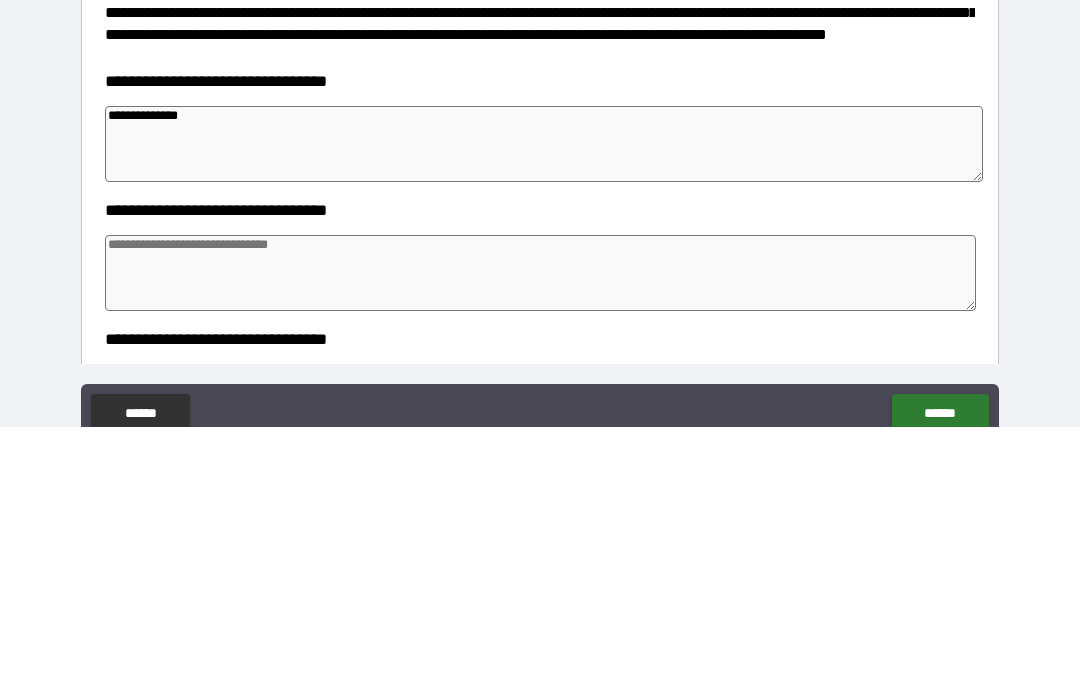type on "**********" 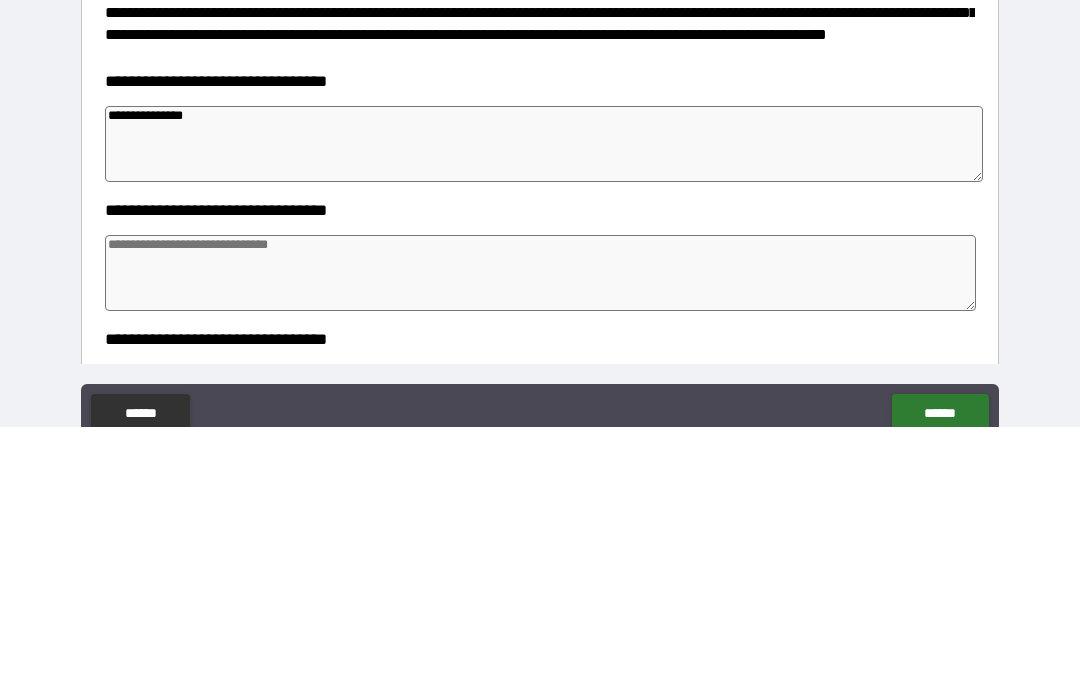 type on "*" 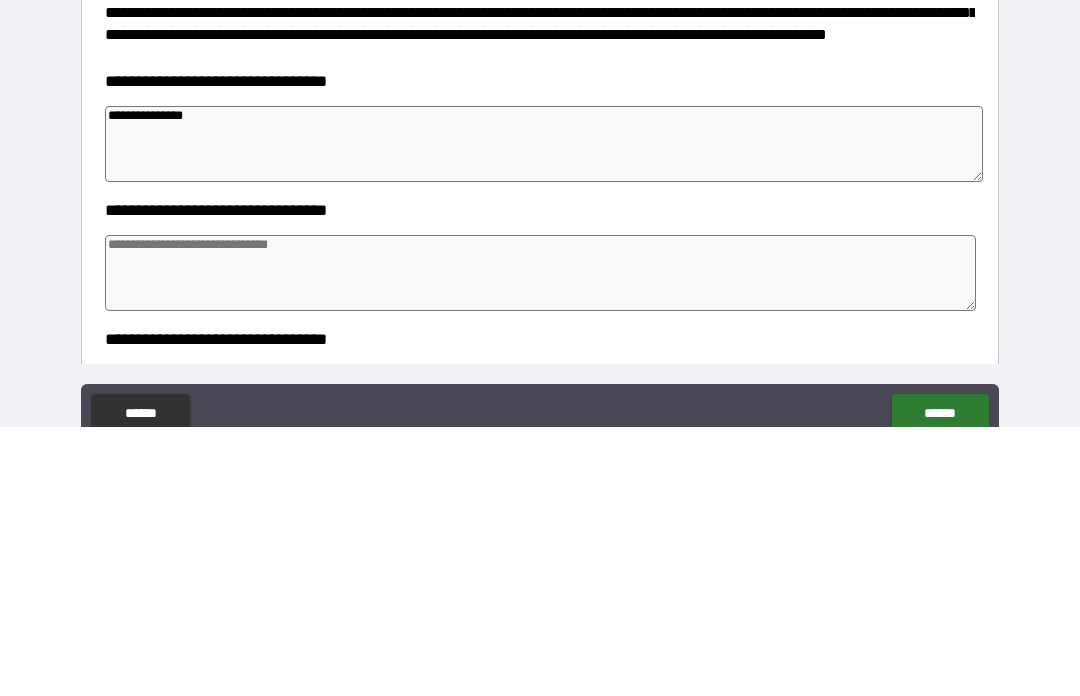 type on "**********" 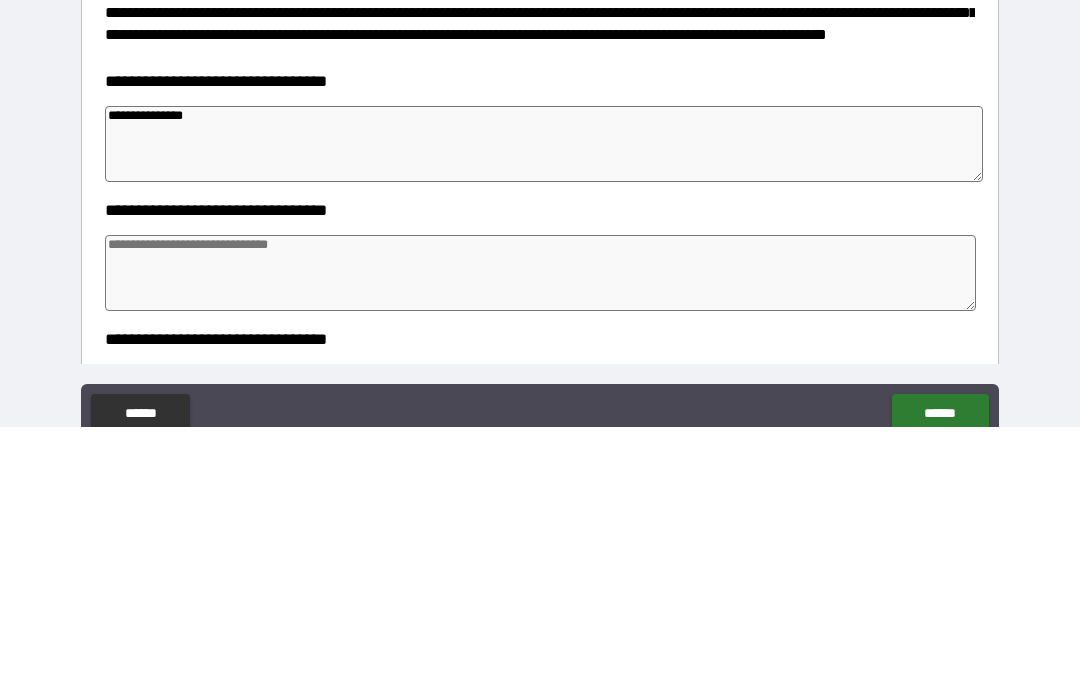 type on "*" 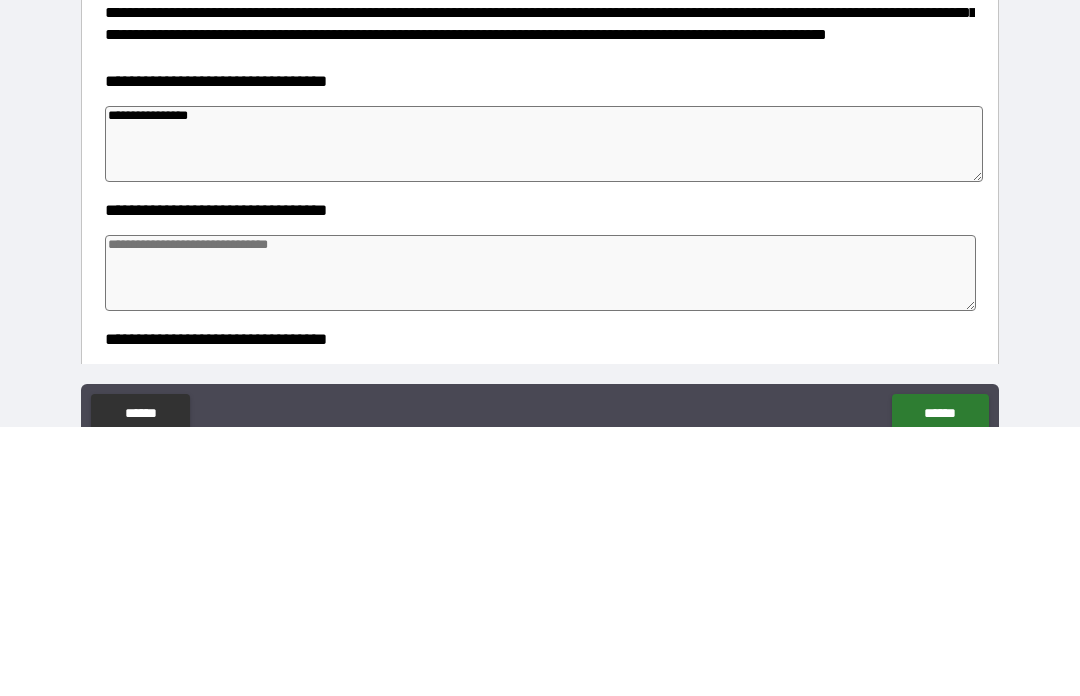 type on "**********" 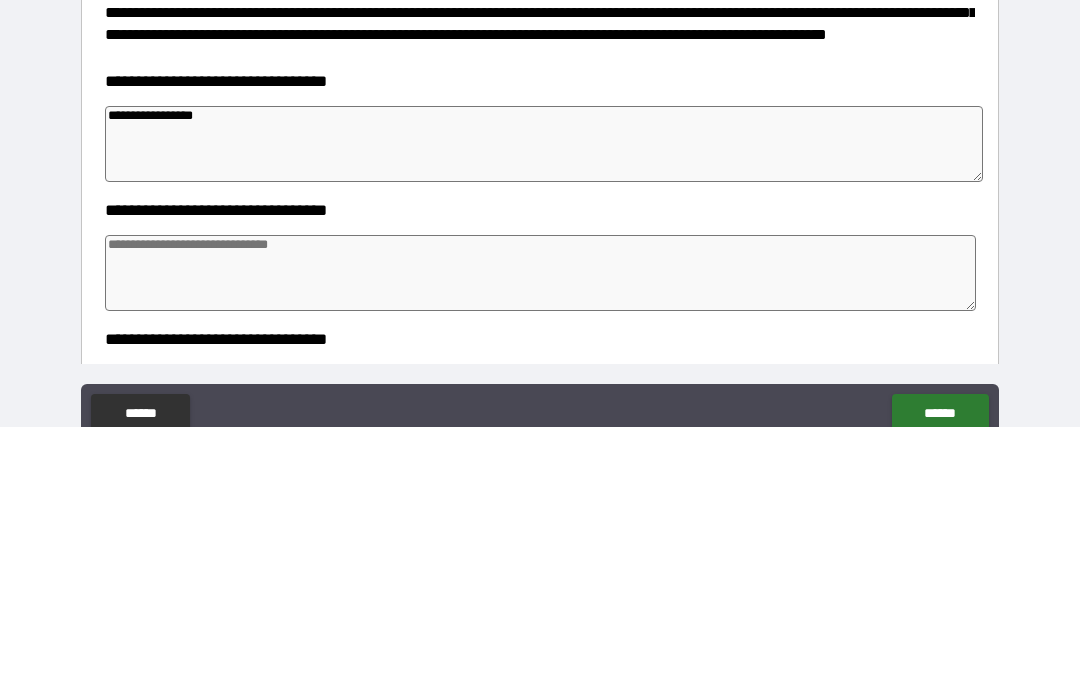 type on "*" 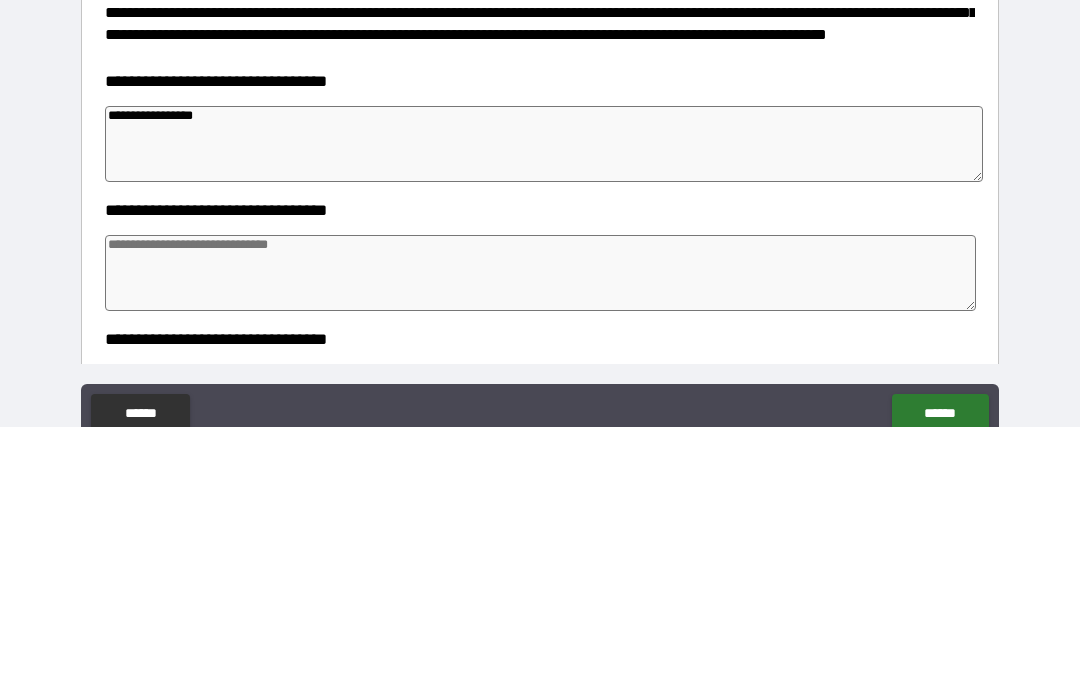 type on "**********" 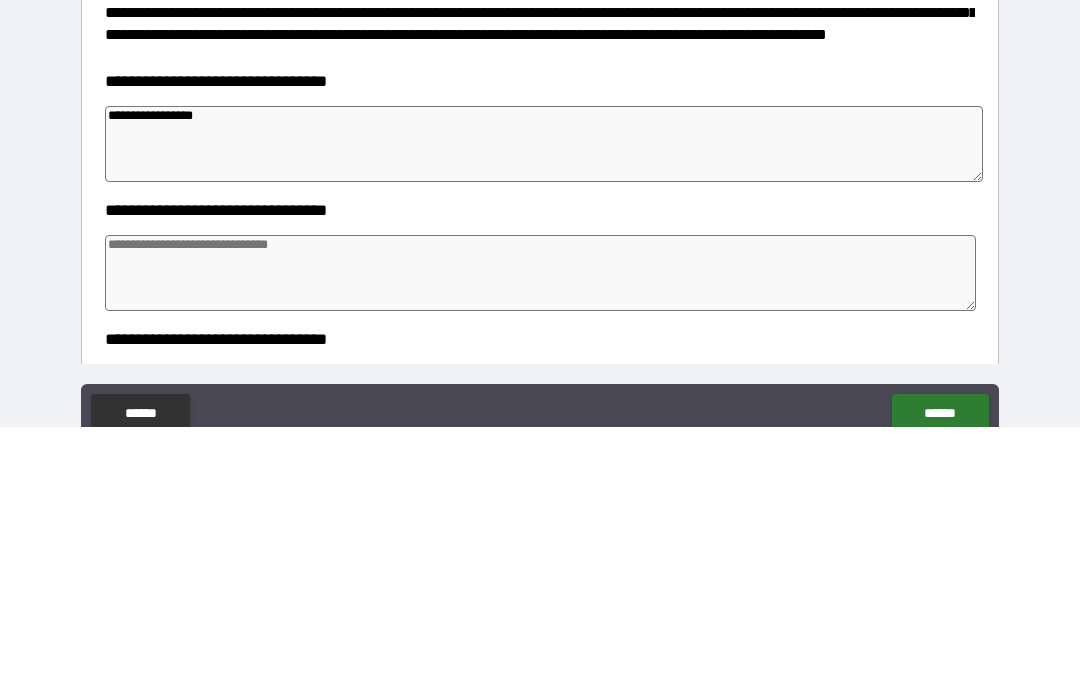 type on "*" 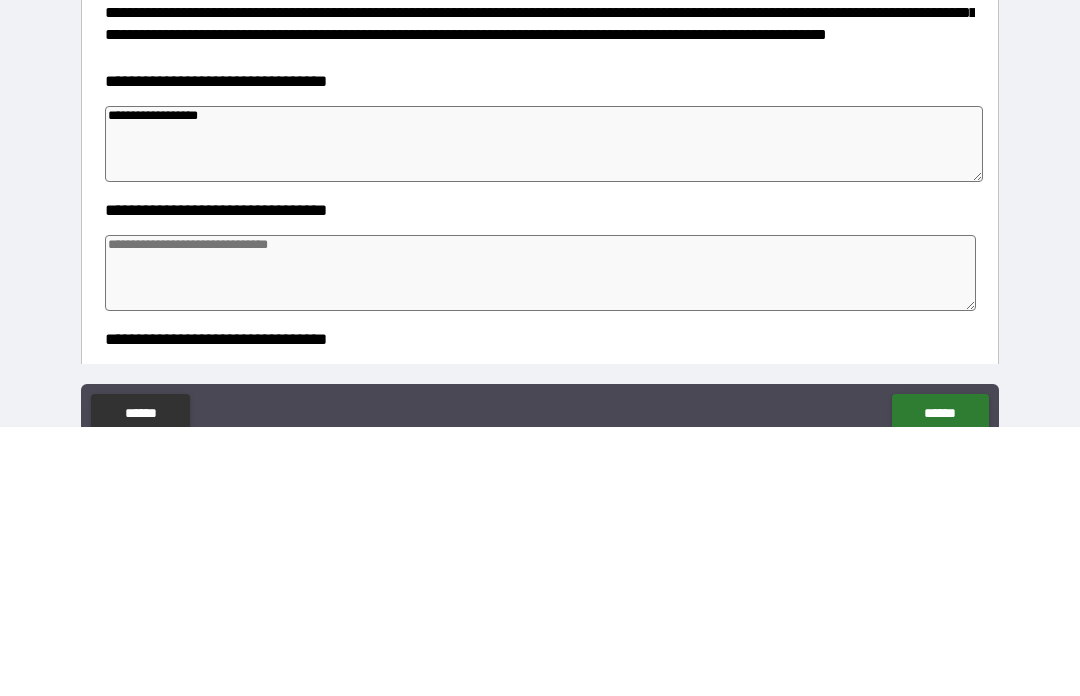 type on "*" 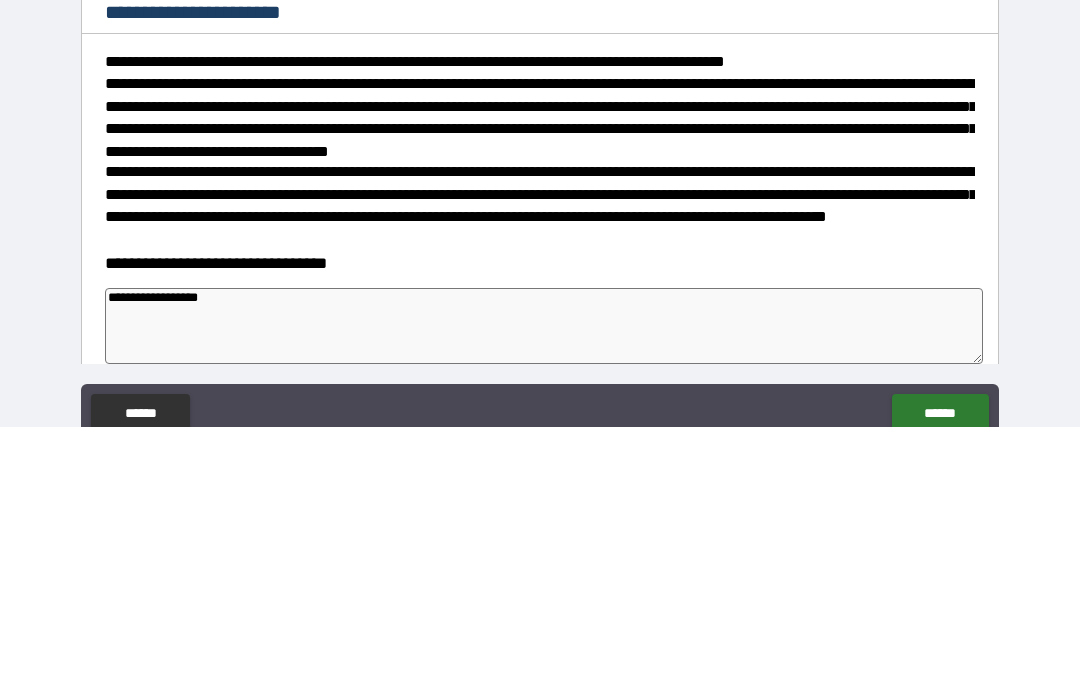 scroll, scrollTop: 50, scrollLeft: 0, axis: vertical 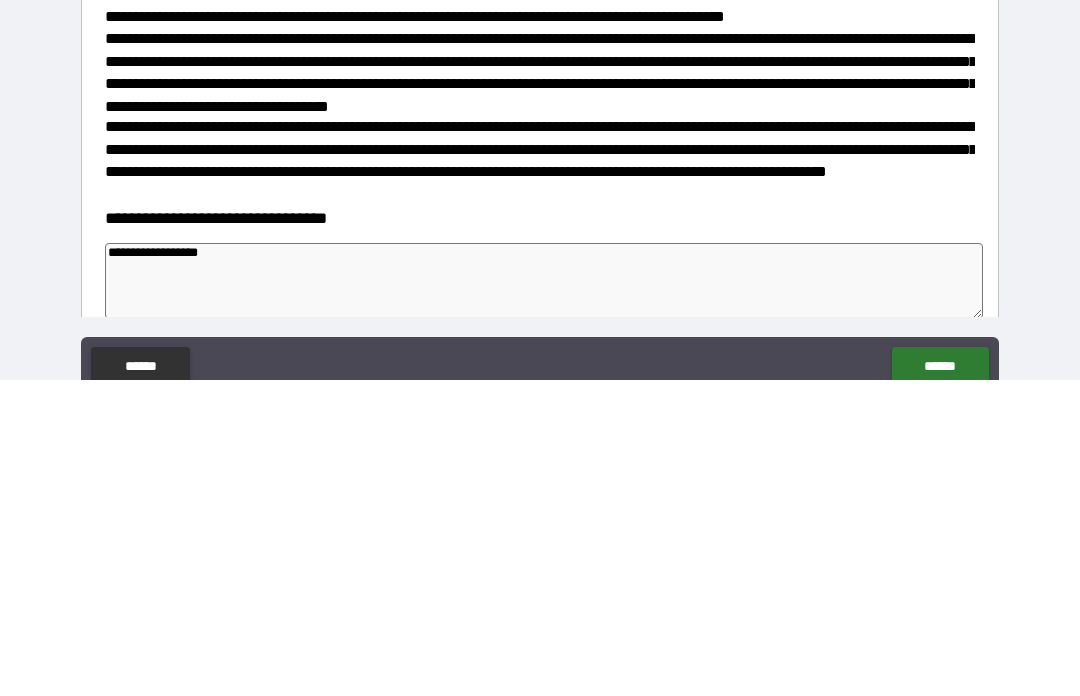 type on "**********" 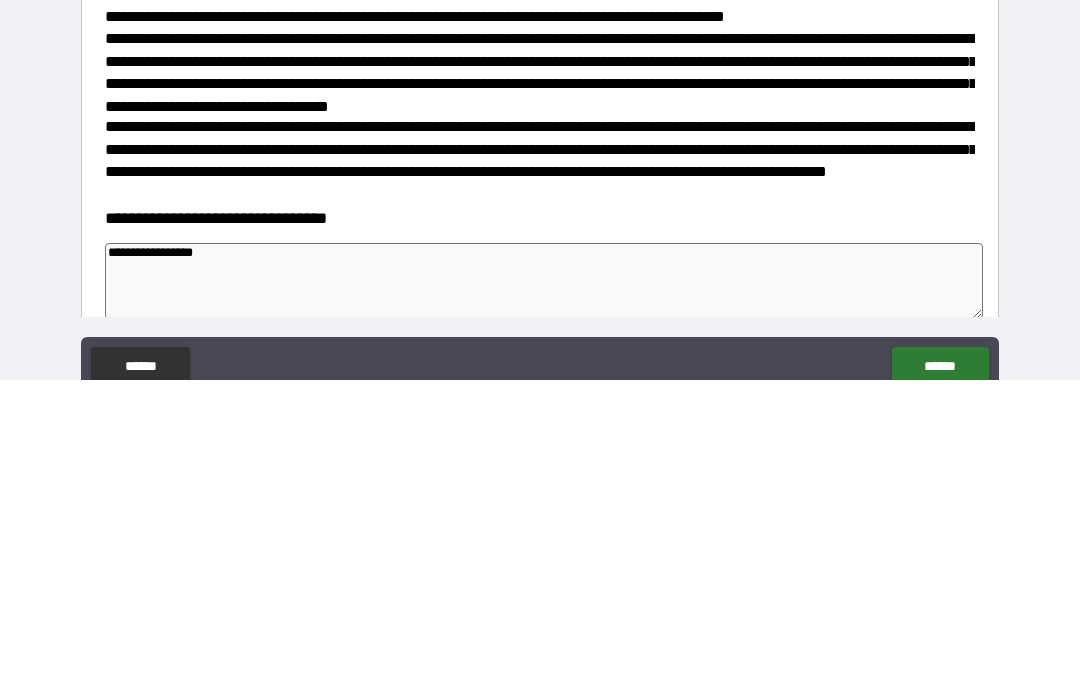 type on "*" 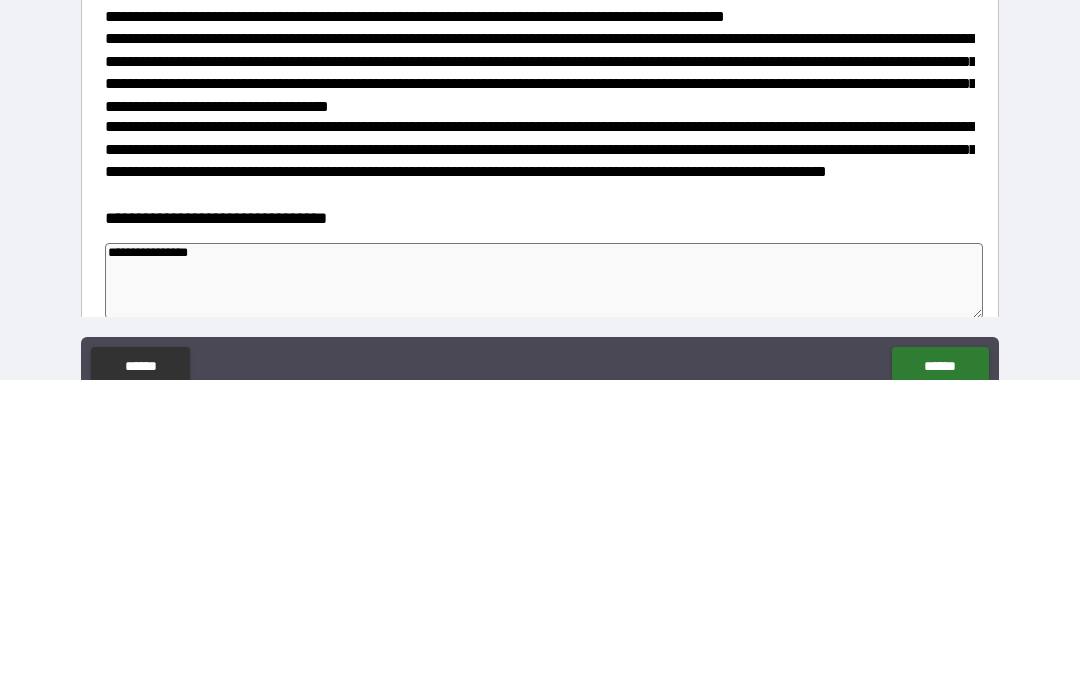 type on "*" 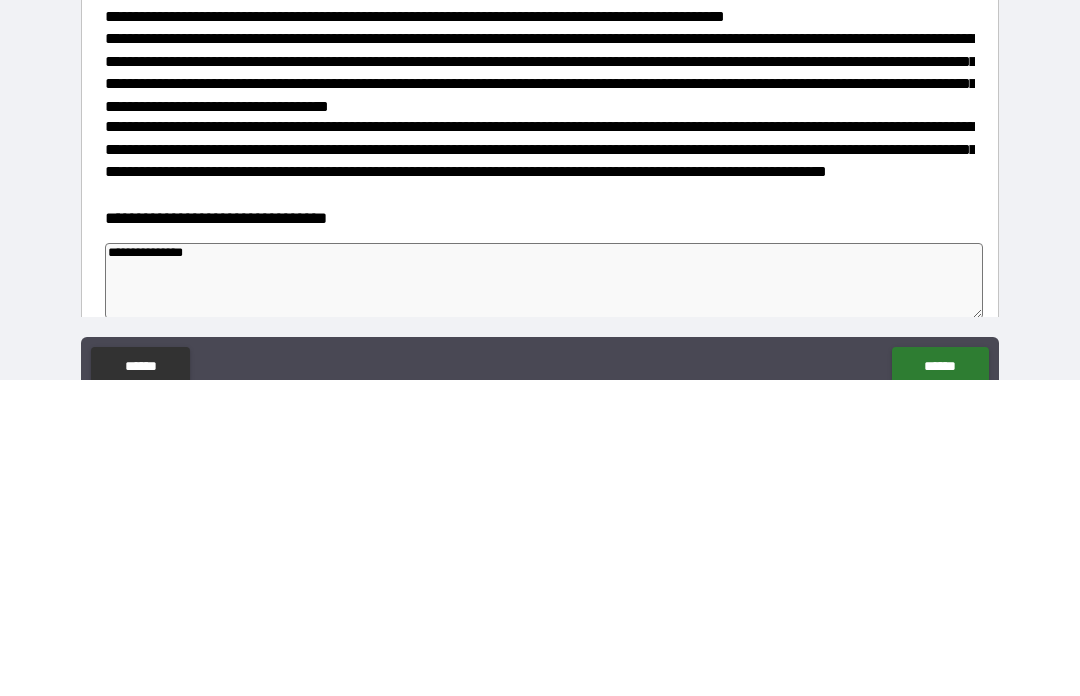 type on "*" 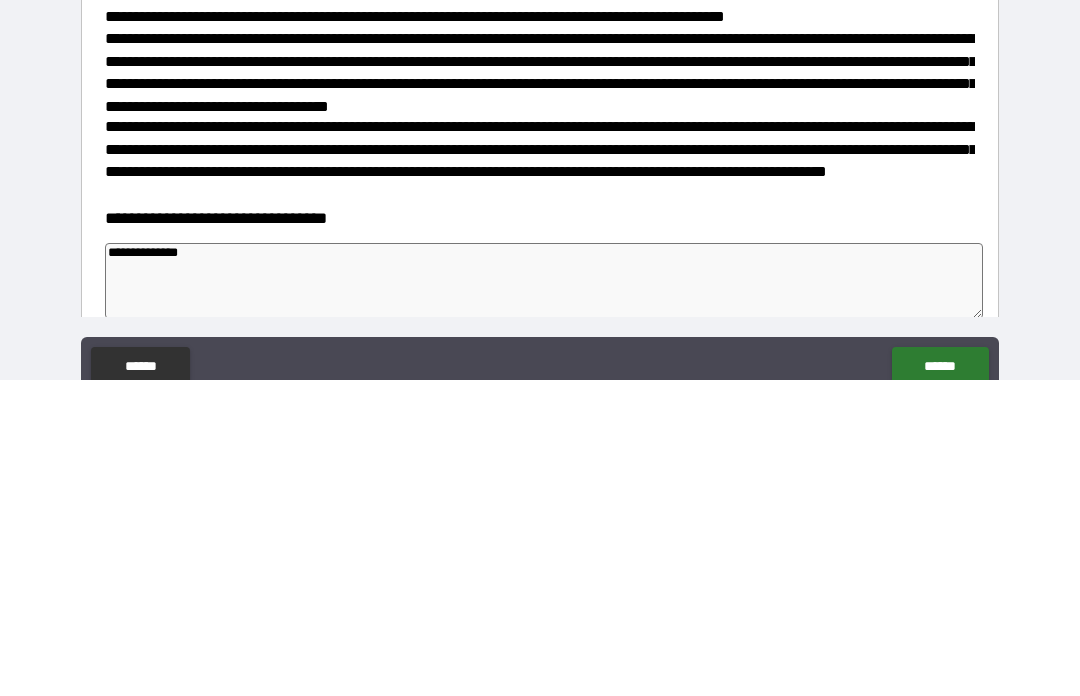 type on "**********" 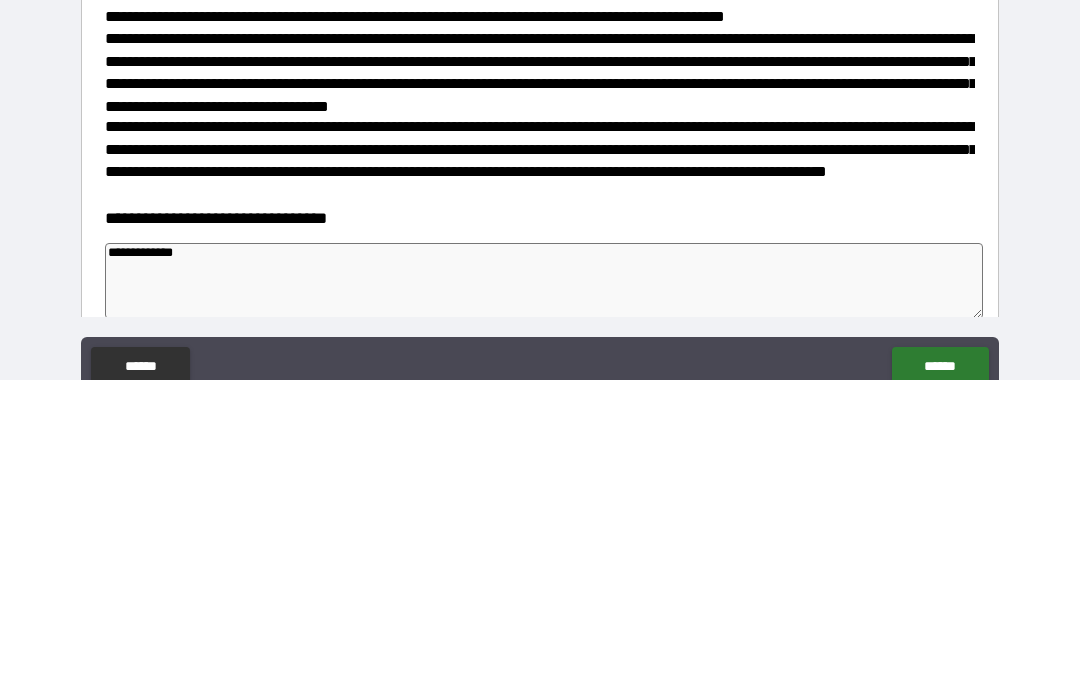 type on "*" 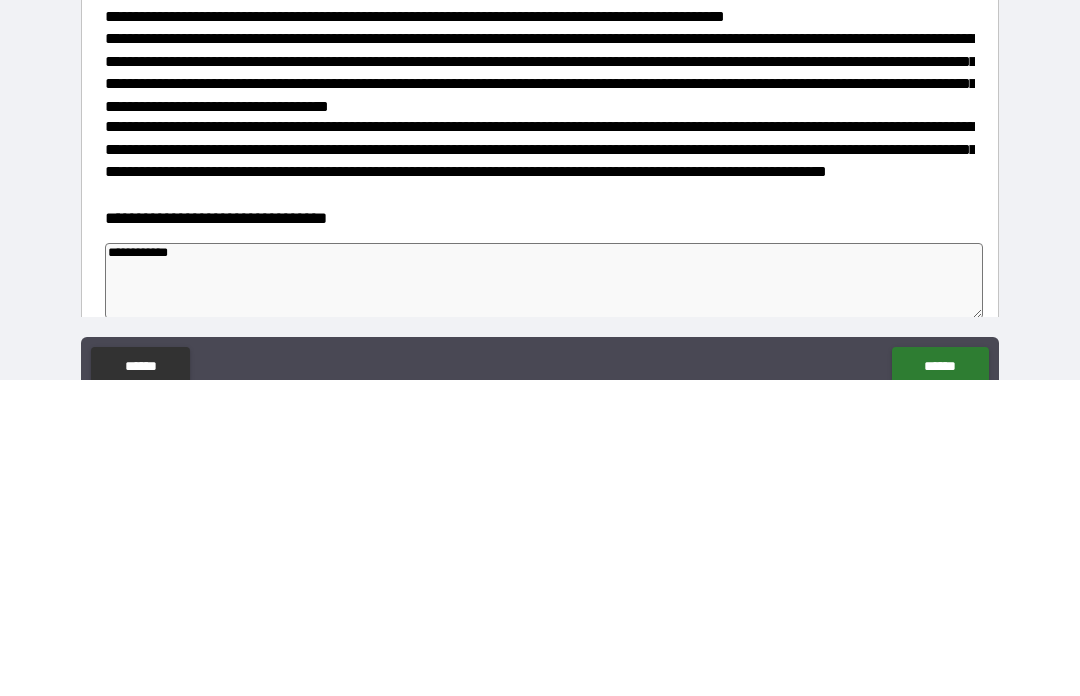 type on "**********" 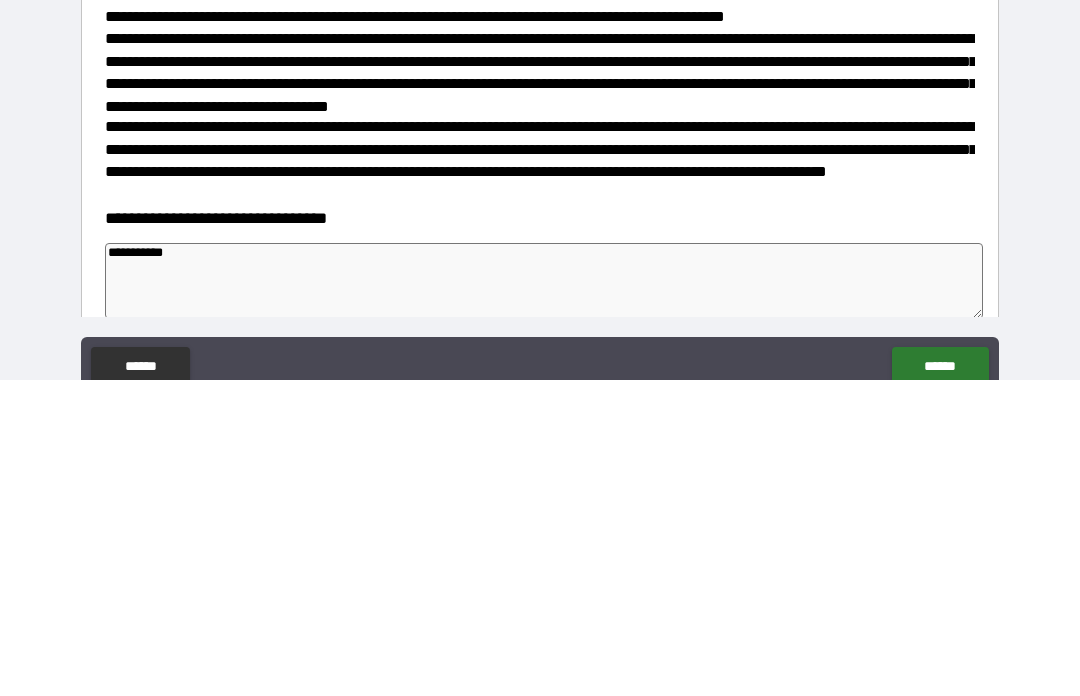 type on "*" 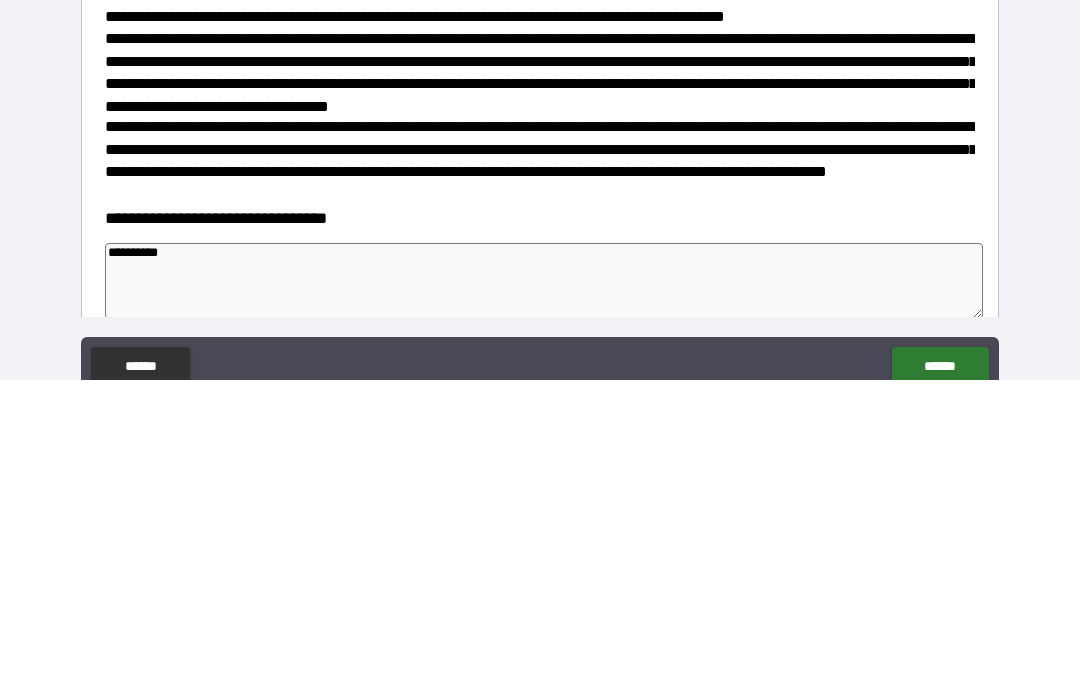 type on "*" 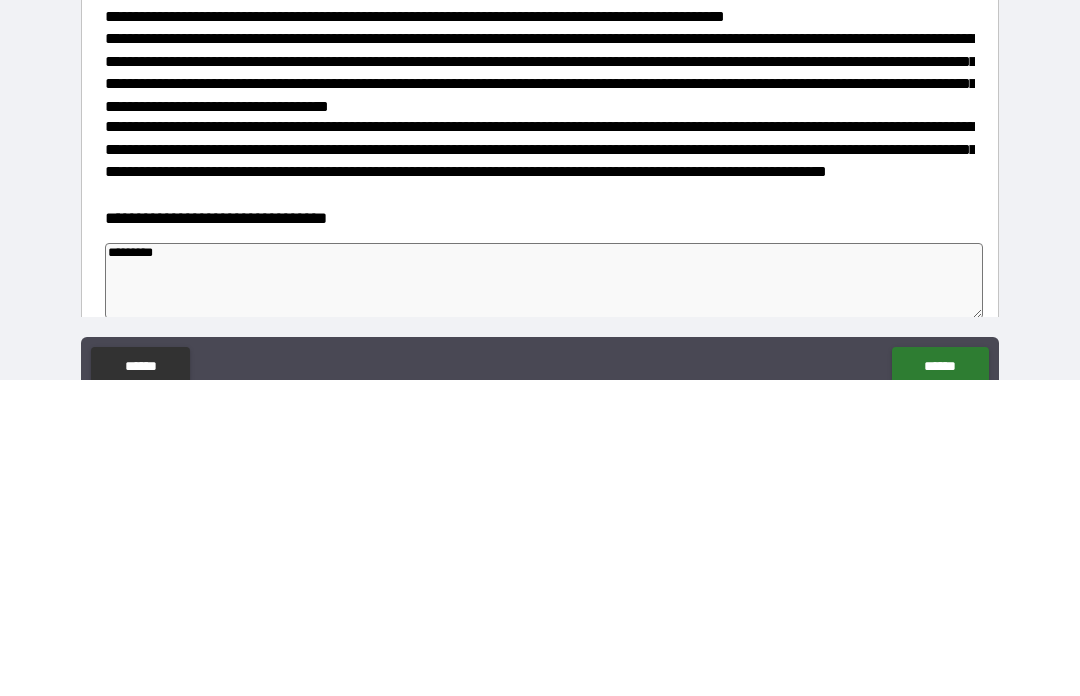 type on "*" 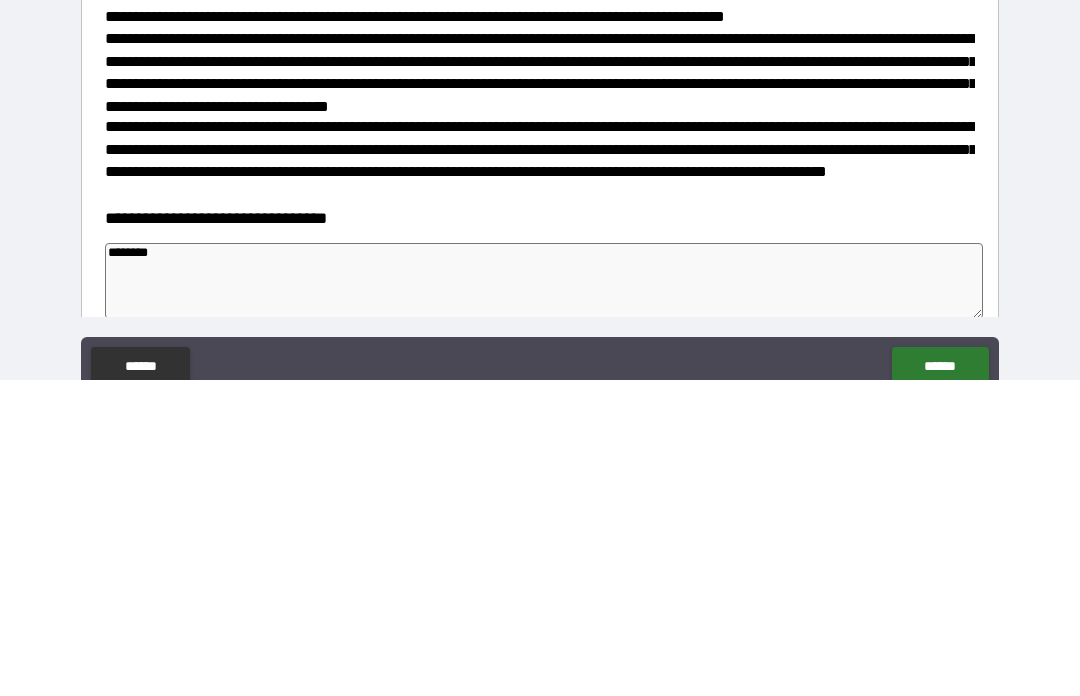 type on "*" 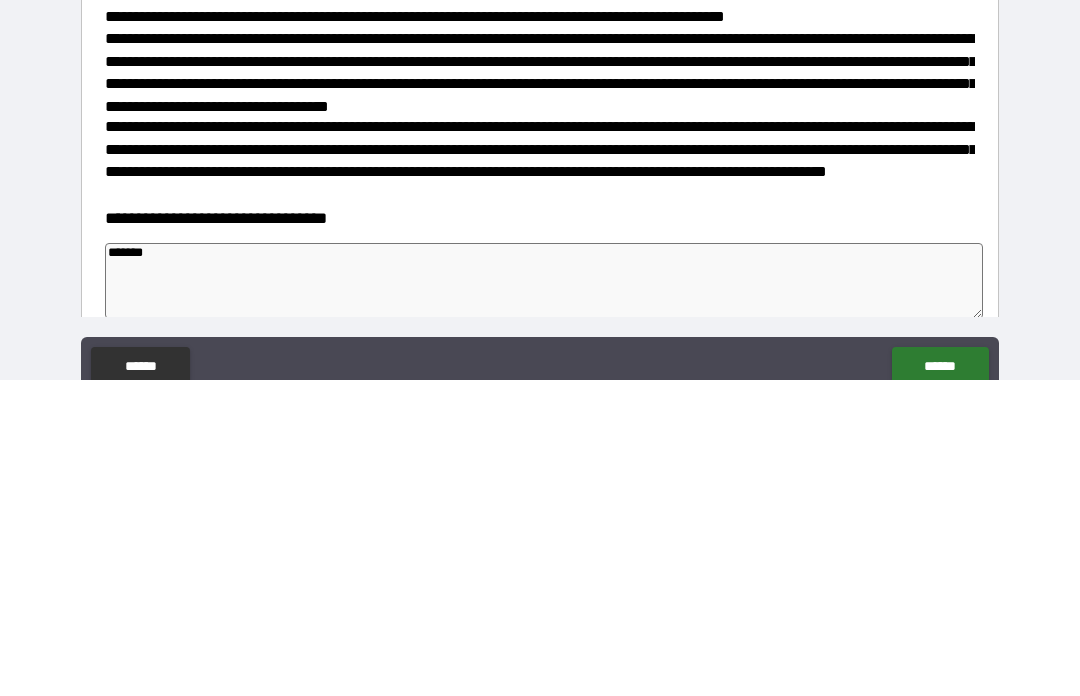 type on "*****" 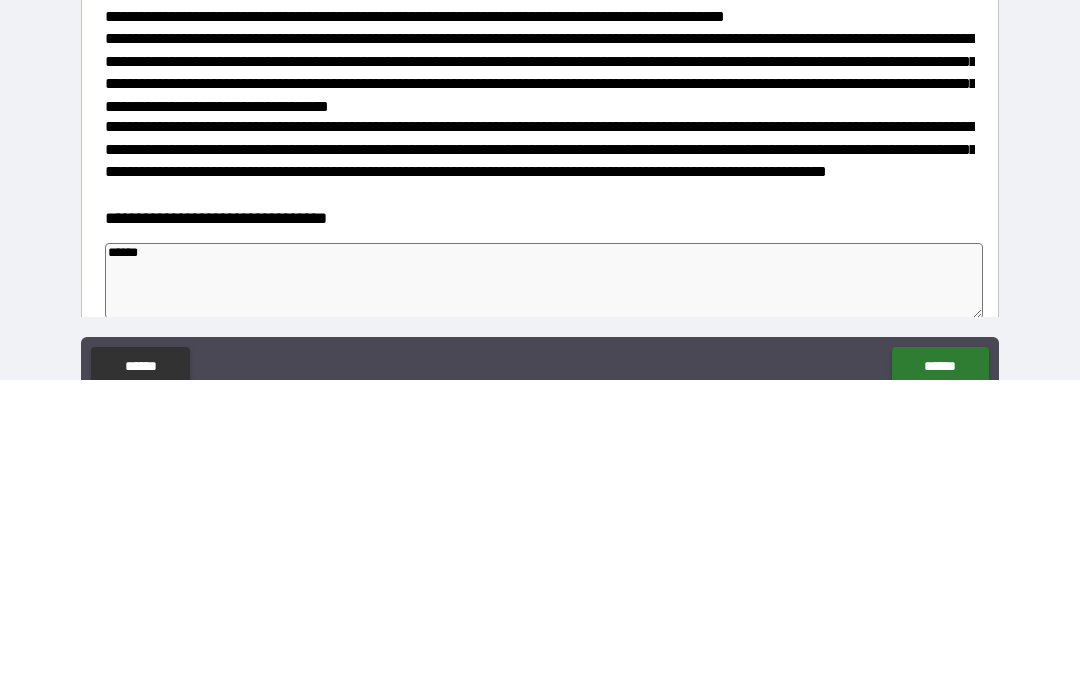 type on "*" 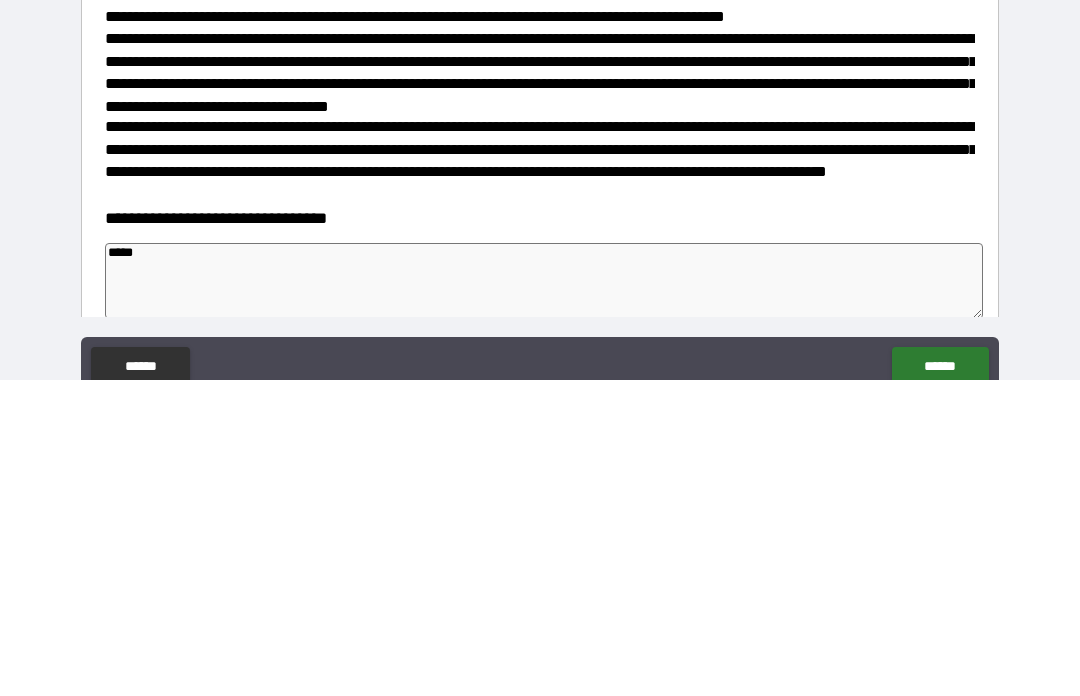 type on "*" 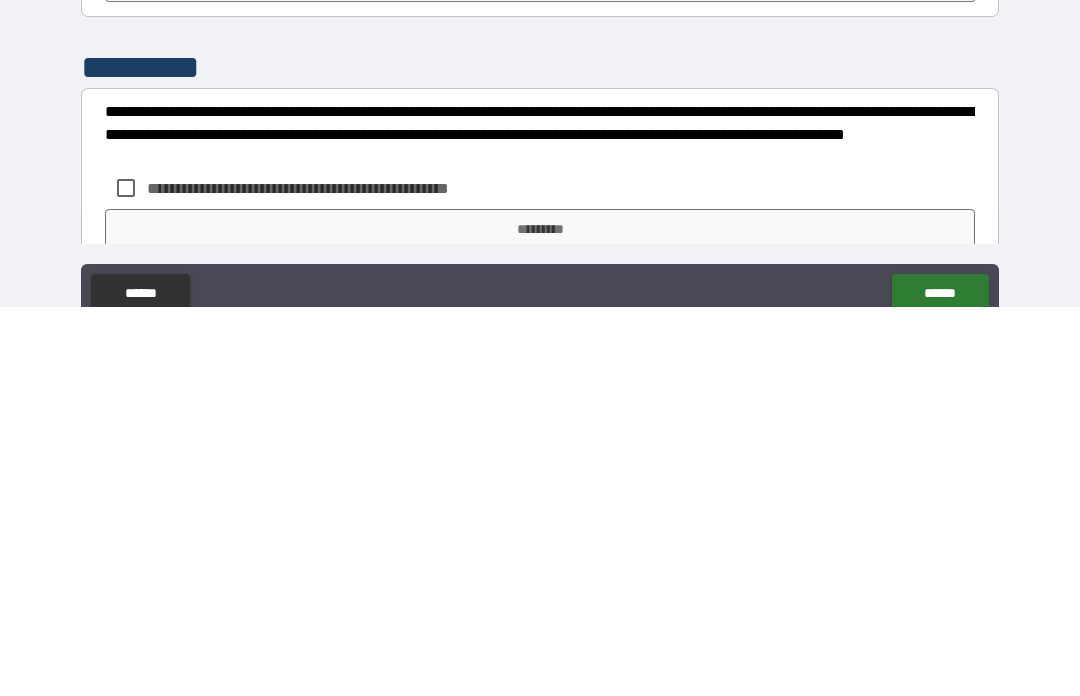 scroll, scrollTop: 705, scrollLeft: 0, axis: vertical 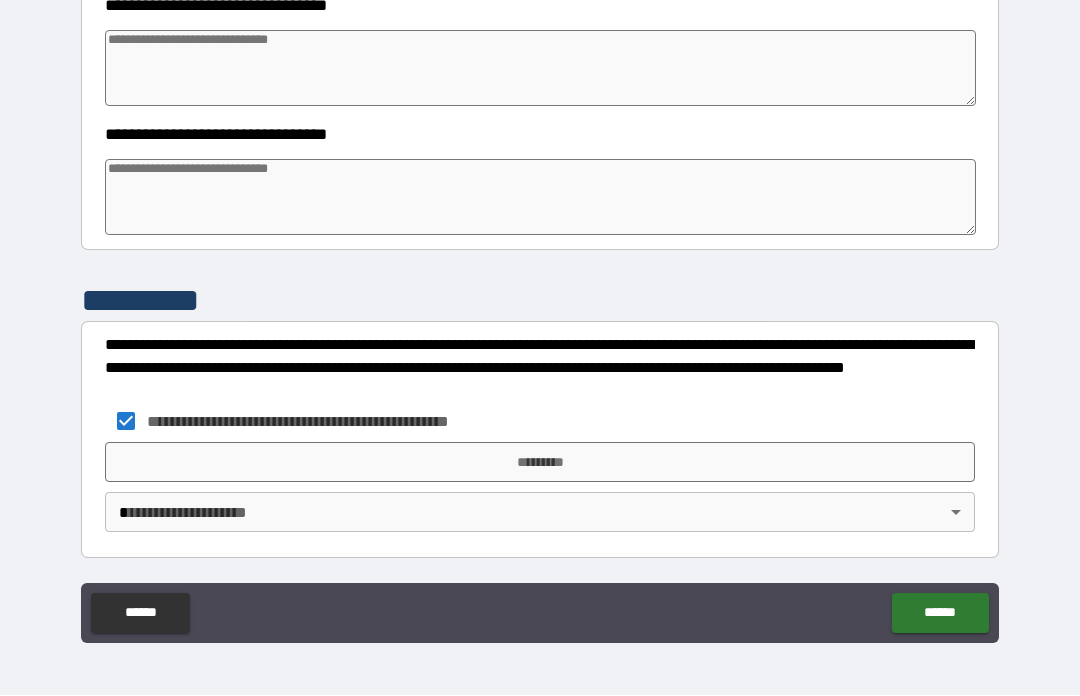 click on "*********" at bounding box center [540, 463] 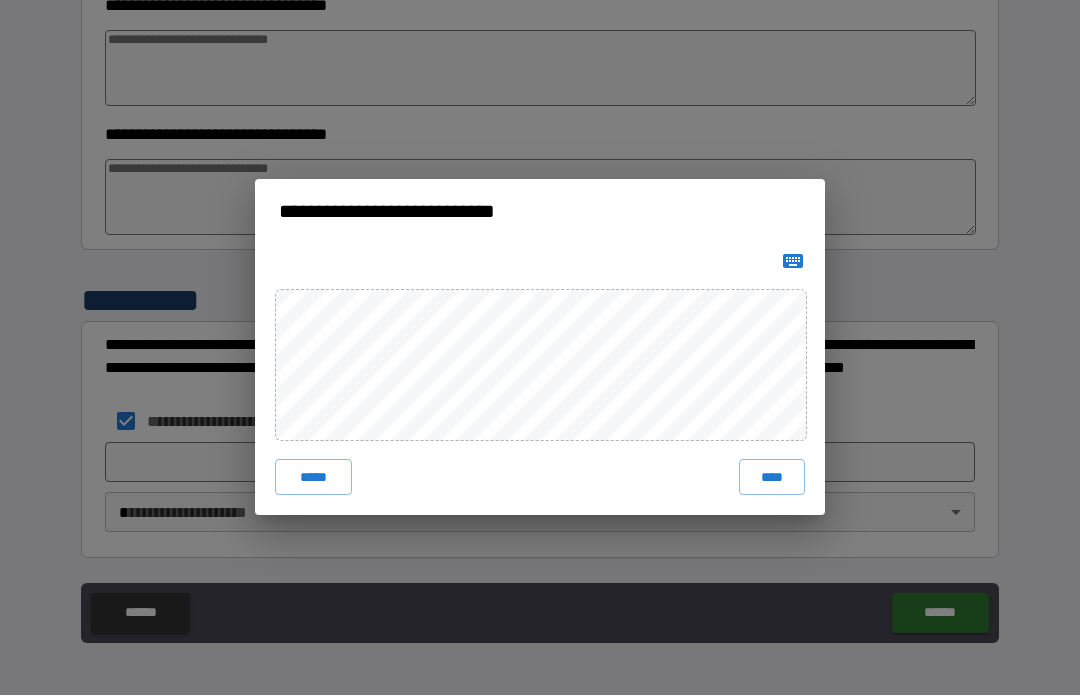 click on "****" at bounding box center [772, 478] 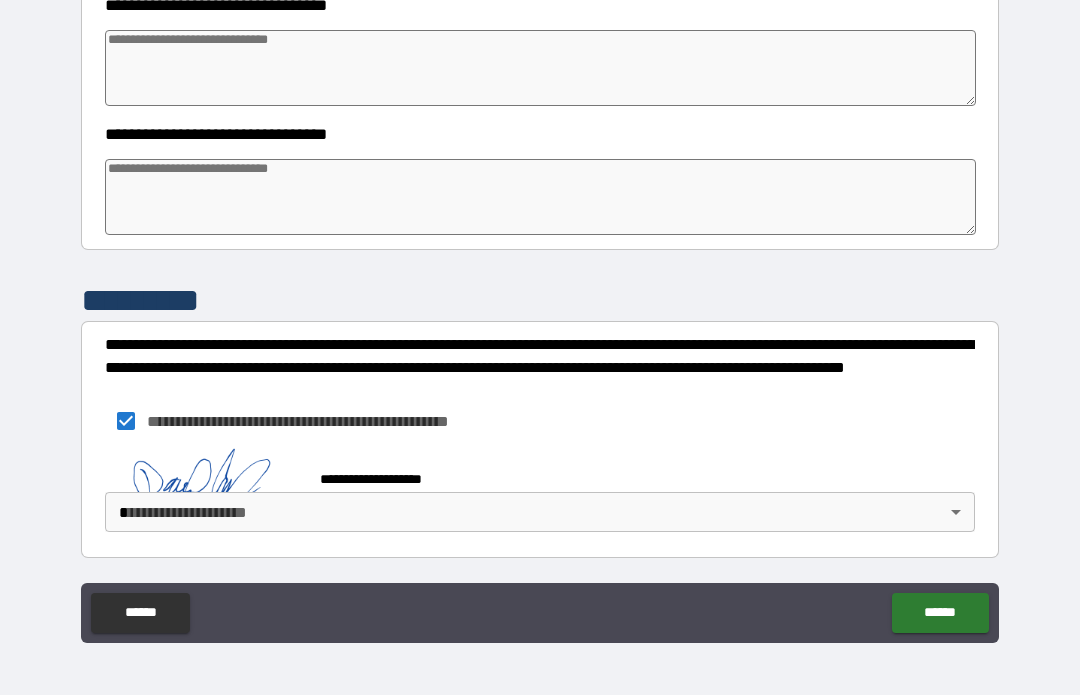 scroll, scrollTop: 757, scrollLeft: 0, axis: vertical 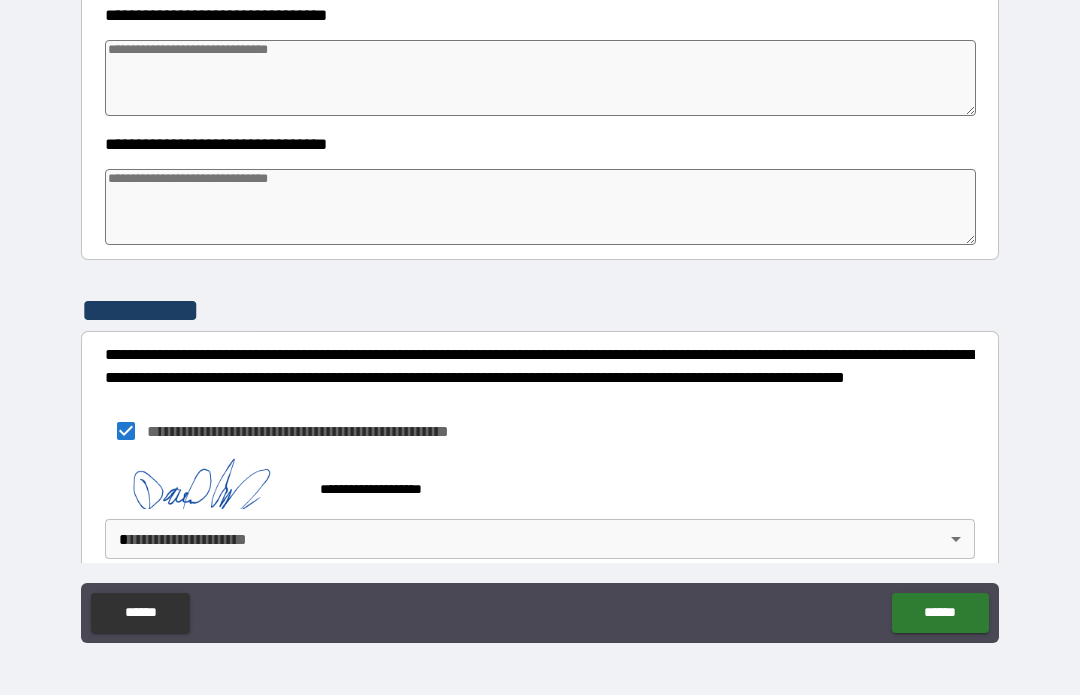 click on "******" at bounding box center [940, 614] 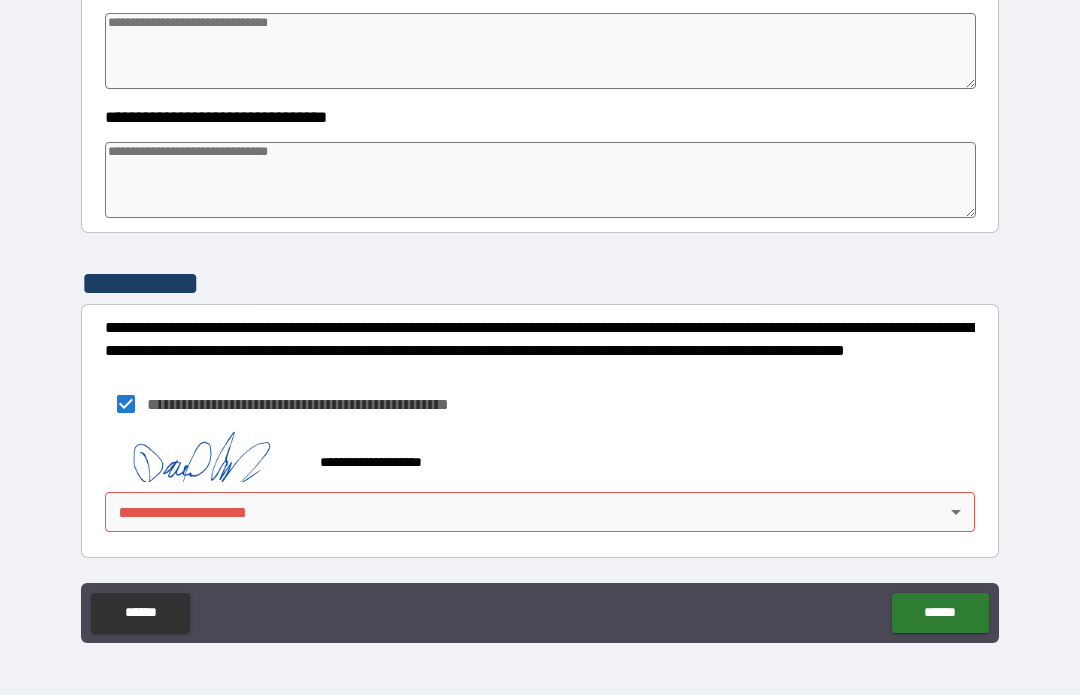 scroll, scrollTop: 784, scrollLeft: 0, axis: vertical 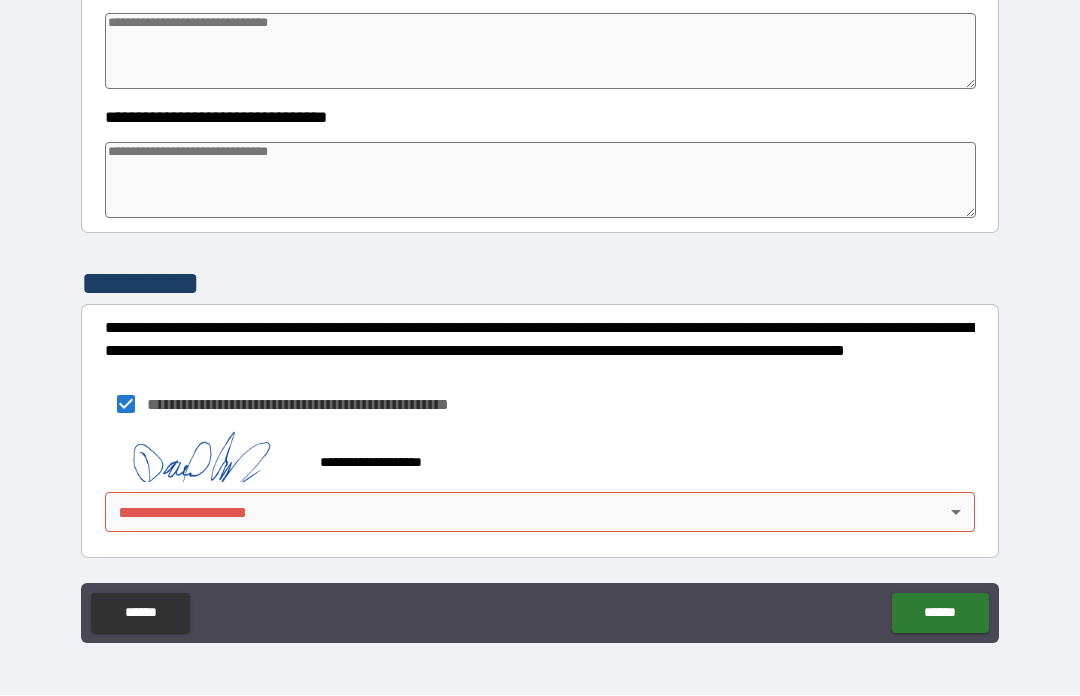 click on "**********" at bounding box center (540, 313) 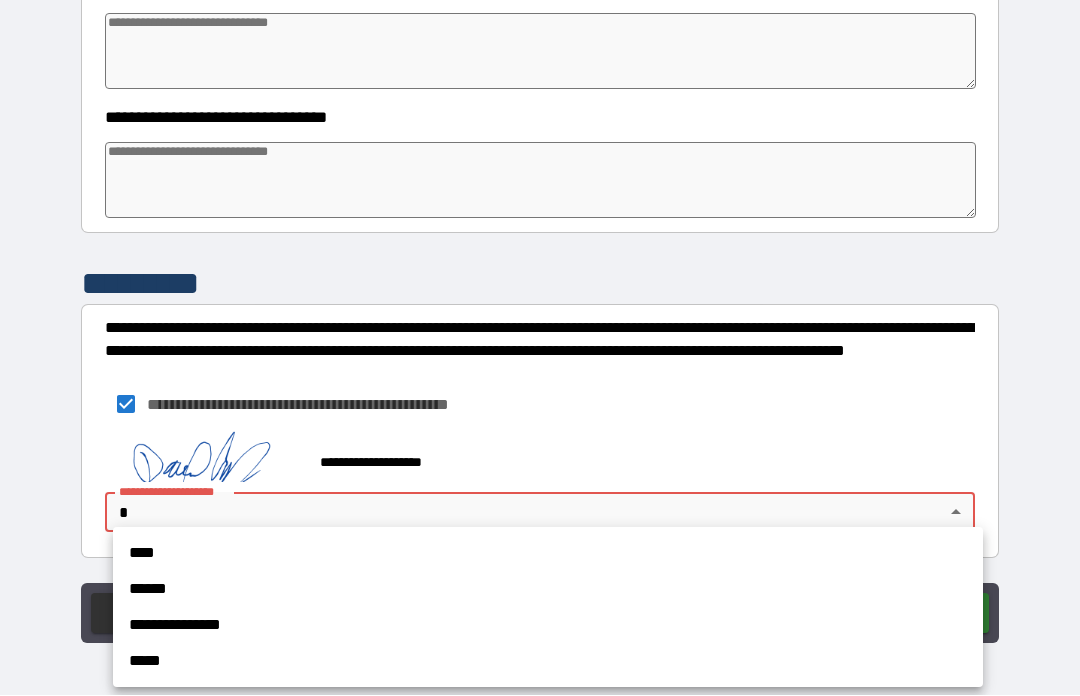 click on "****" at bounding box center (548, 554) 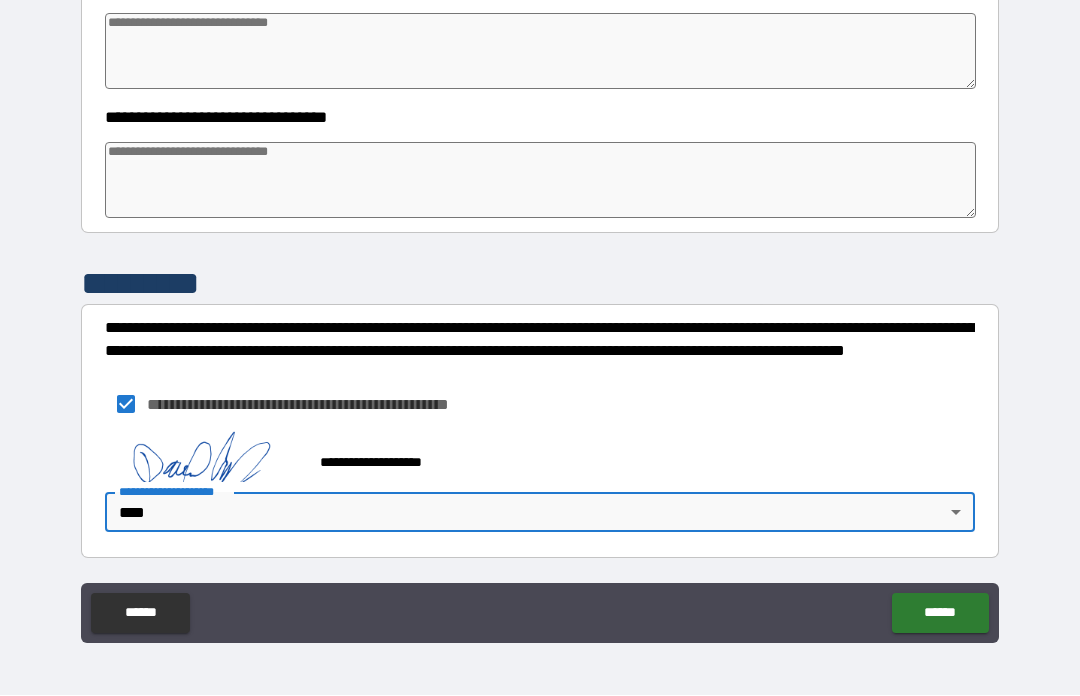 click on "******" at bounding box center (940, 614) 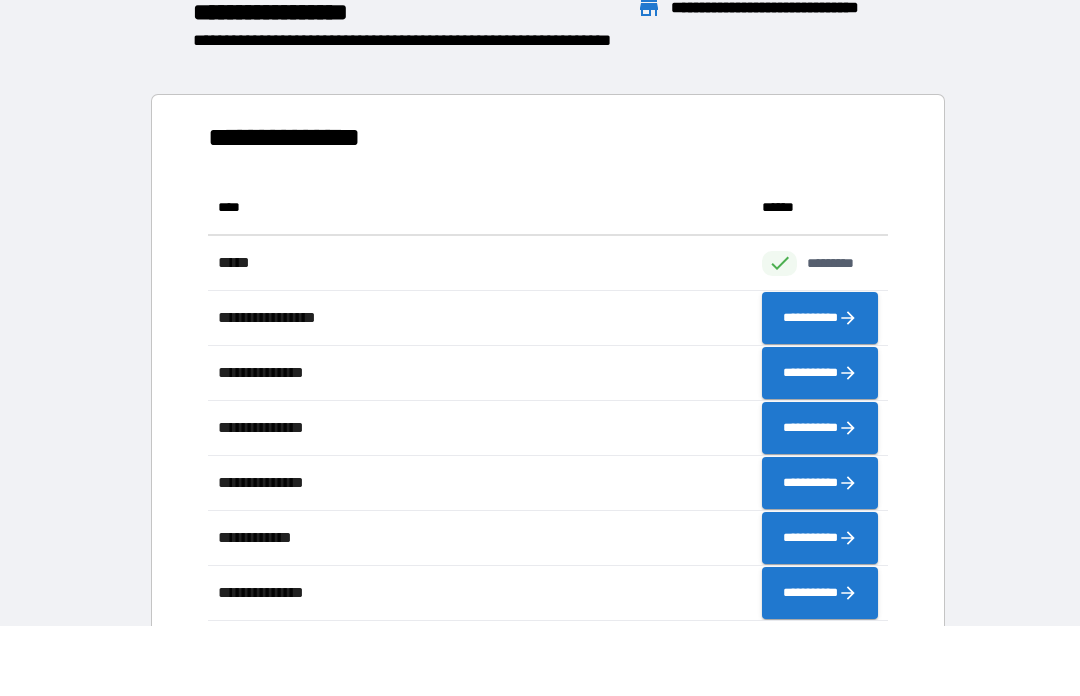 scroll, scrollTop: 441, scrollLeft: 680, axis: both 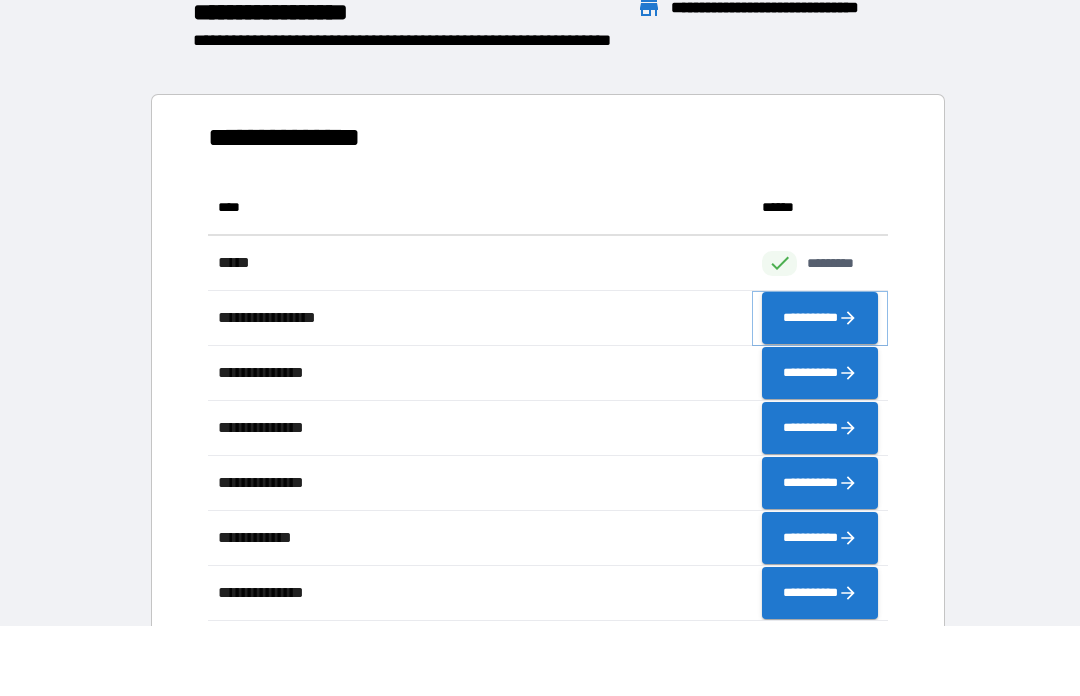 click on "**********" at bounding box center [820, 319] 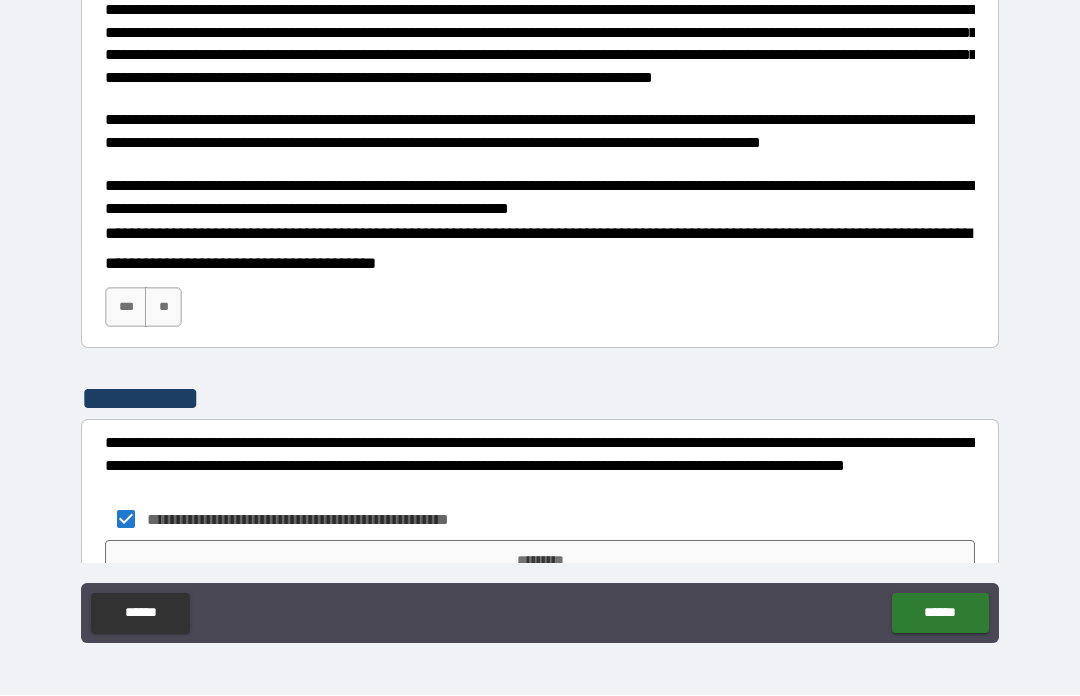 scroll, scrollTop: 470, scrollLeft: 0, axis: vertical 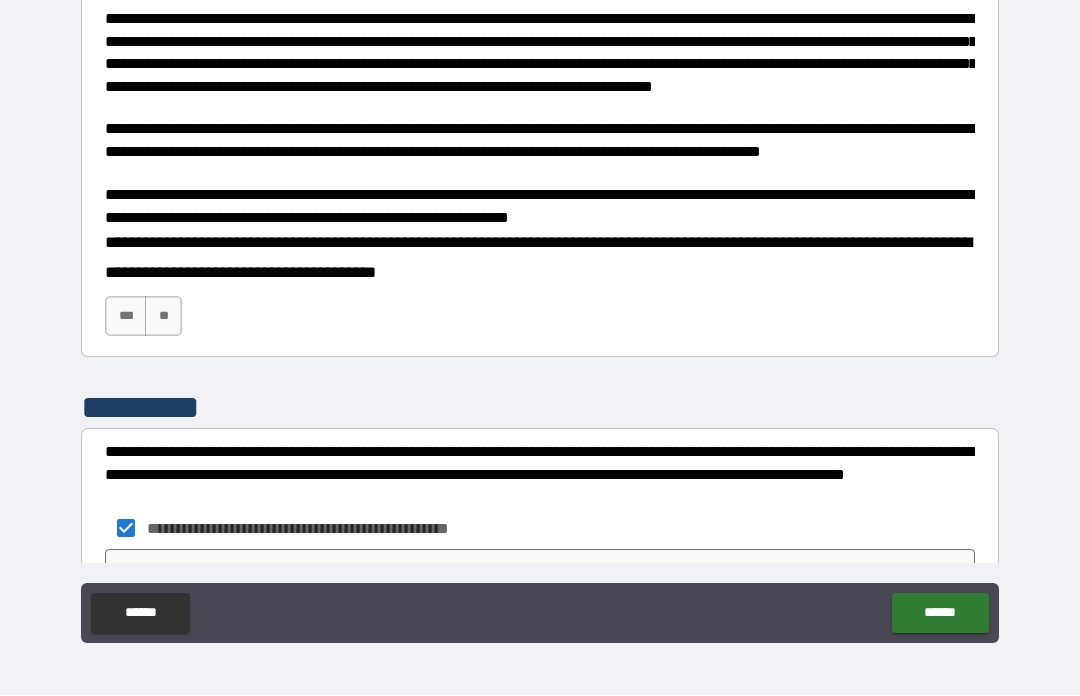 click on "***" at bounding box center [126, 317] 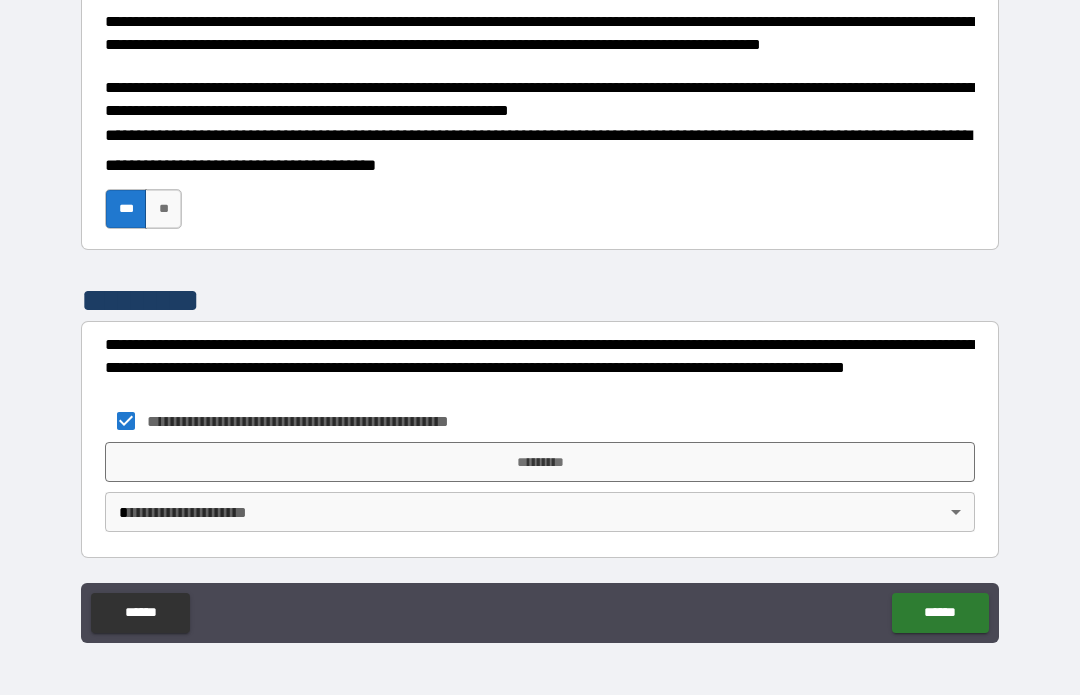 scroll, scrollTop: 577, scrollLeft: 0, axis: vertical 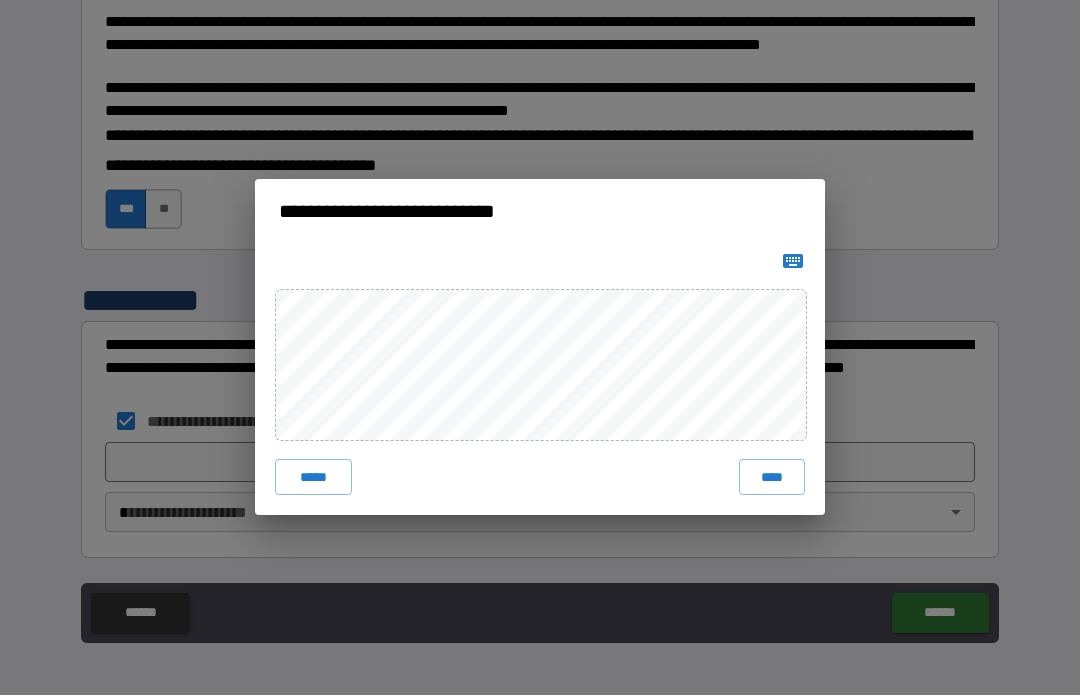 click on "****" at bounding box center (772, 478) 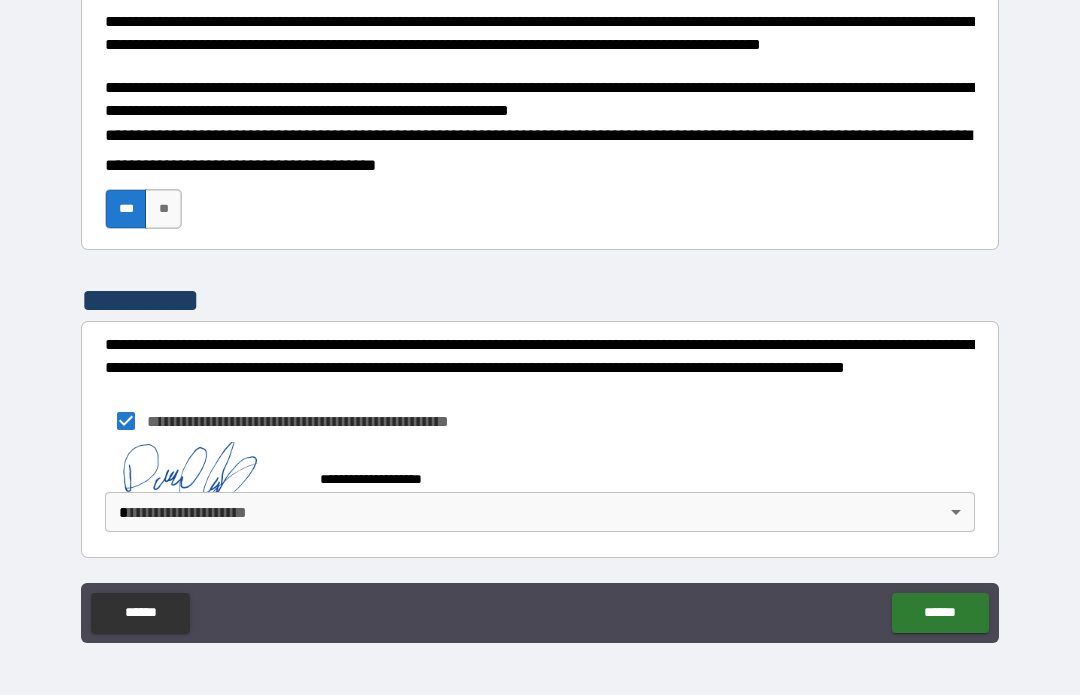 scroll, scrollTop: 567, scrollLeft: 0, axis: vertical 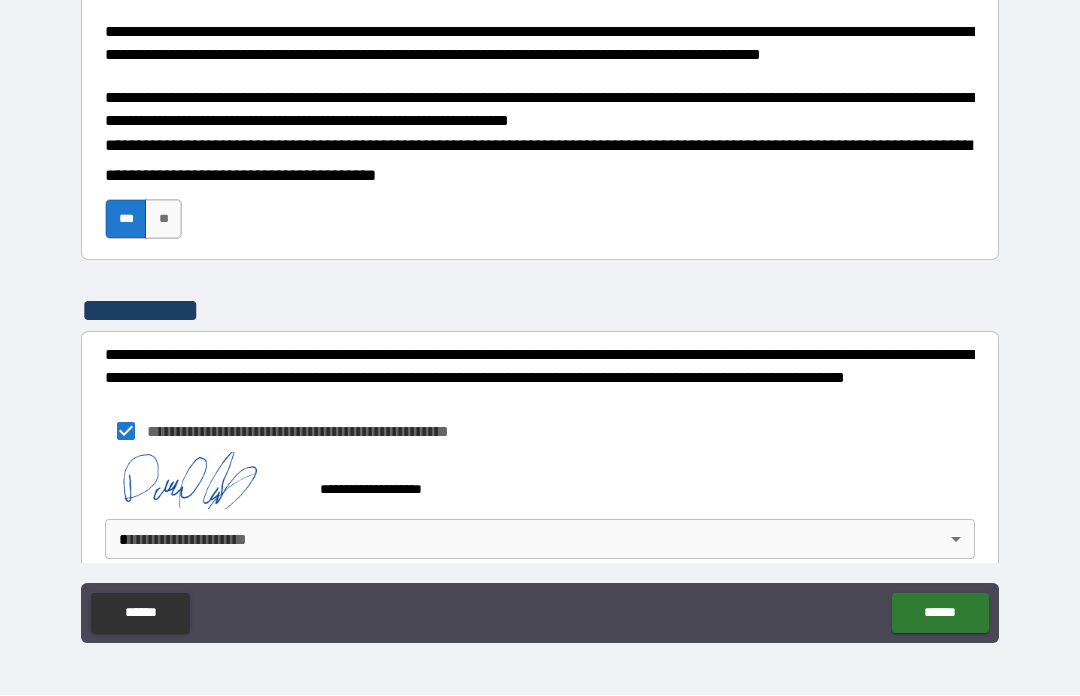 click on "**********" at bounding box center [540, 313] 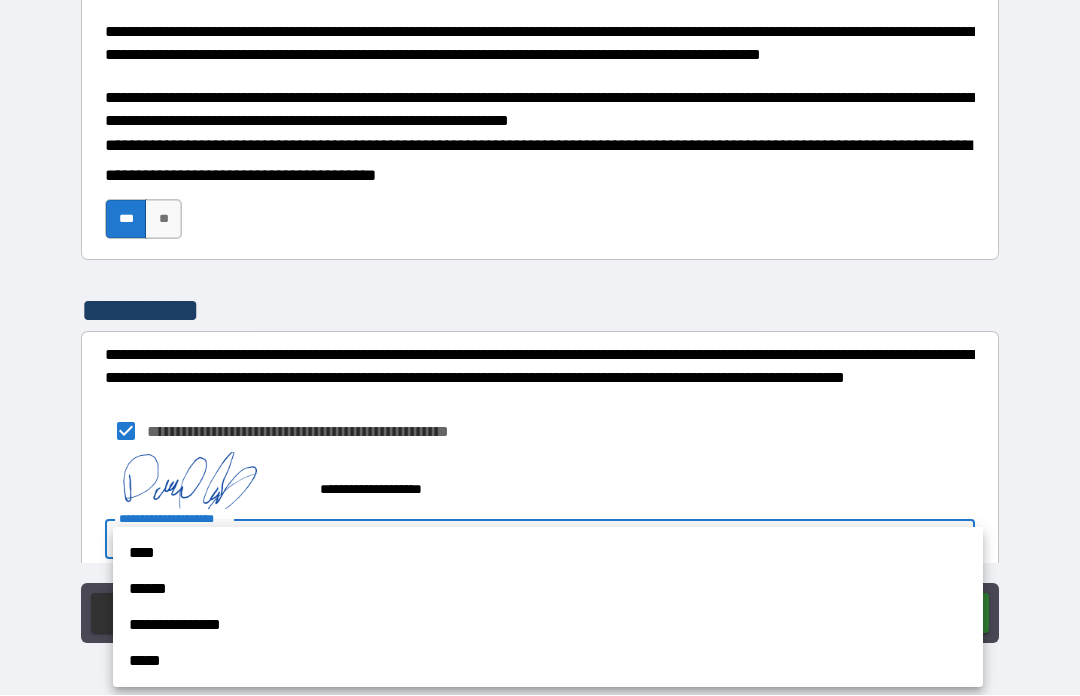 click on "****" at bounding box center (548, 554) 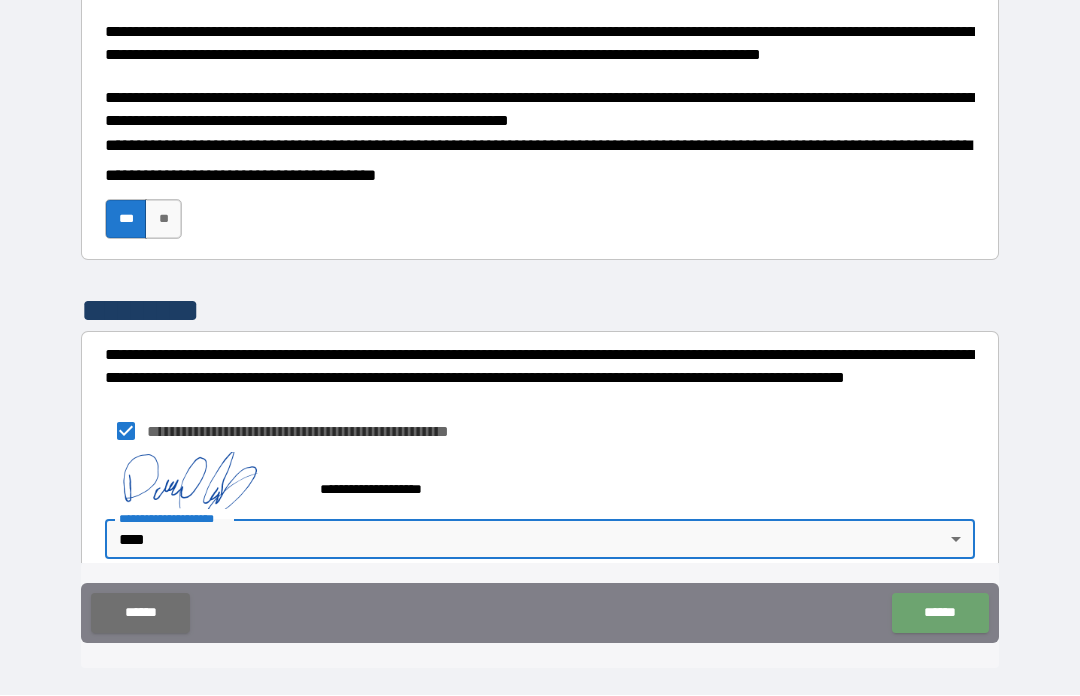 click on "******" at bounding box center [940, 614] 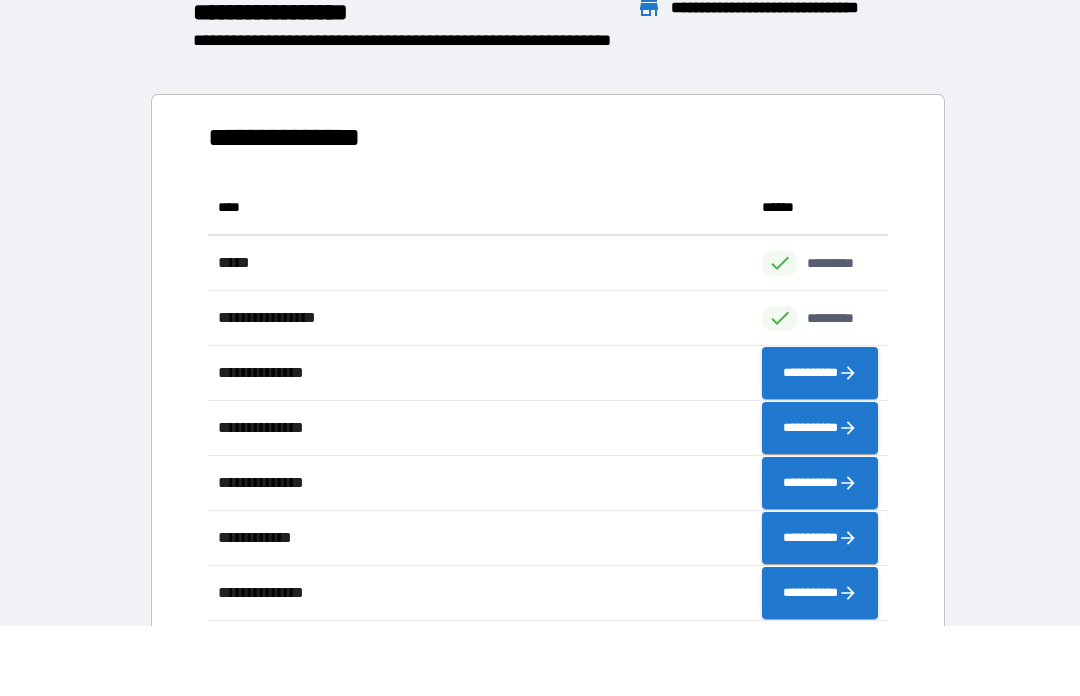 scroll, scrollTop: 1, scrollLeft: 1, axis: both 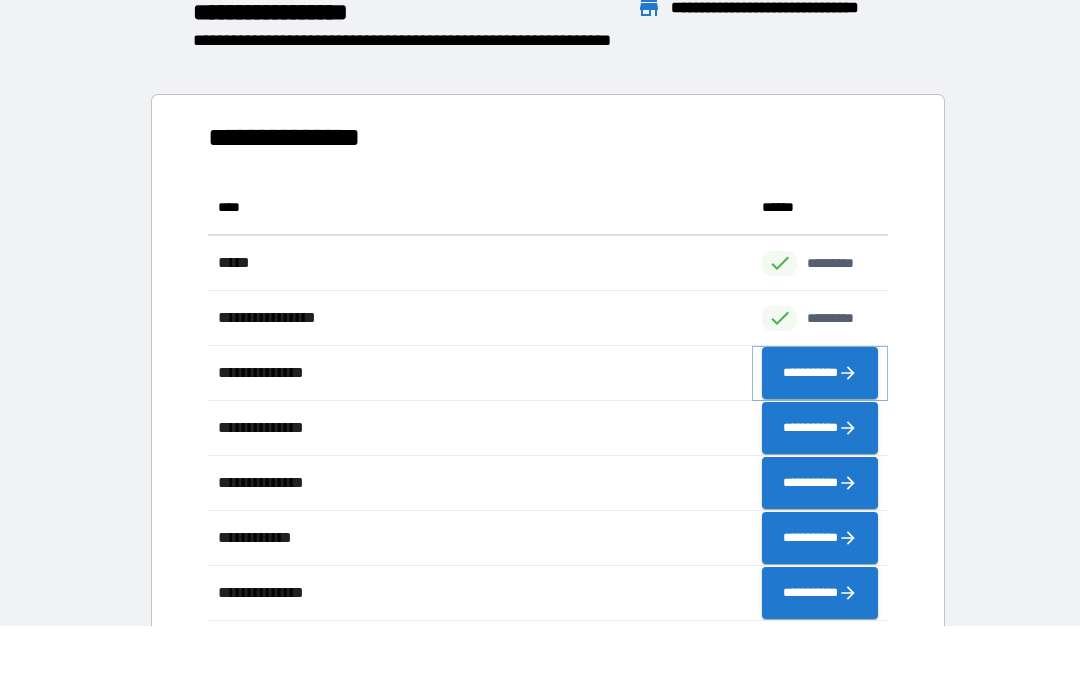 click on "**********" at bounding box center (820, 374) 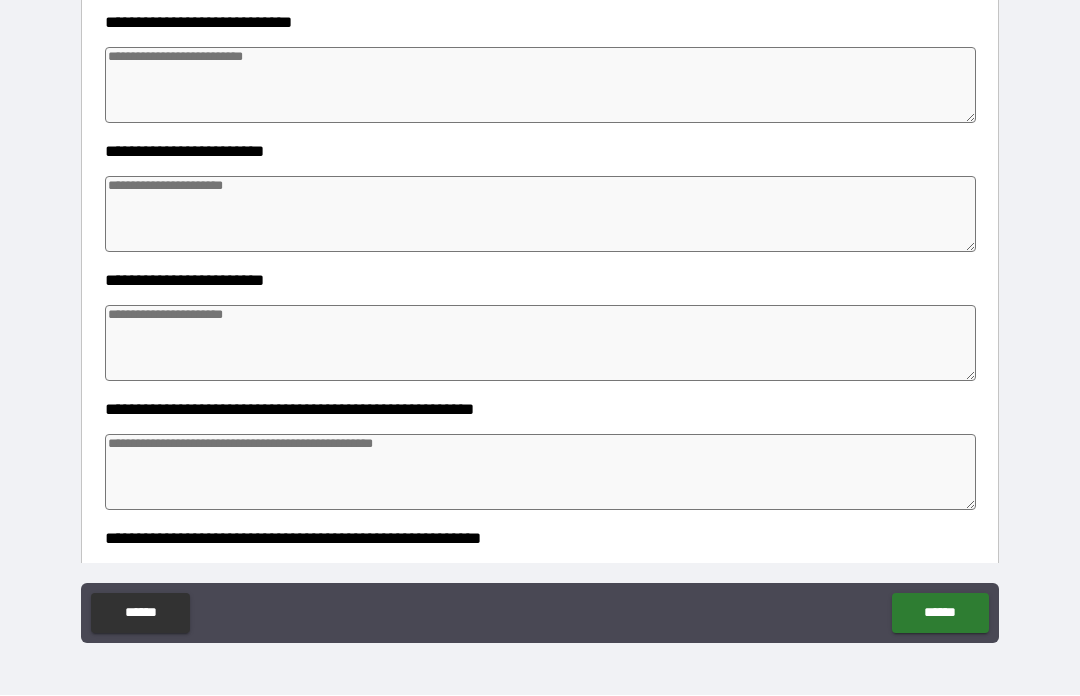 scroll, scrollTop: 458, scrollLeft: 0, axis: vertical 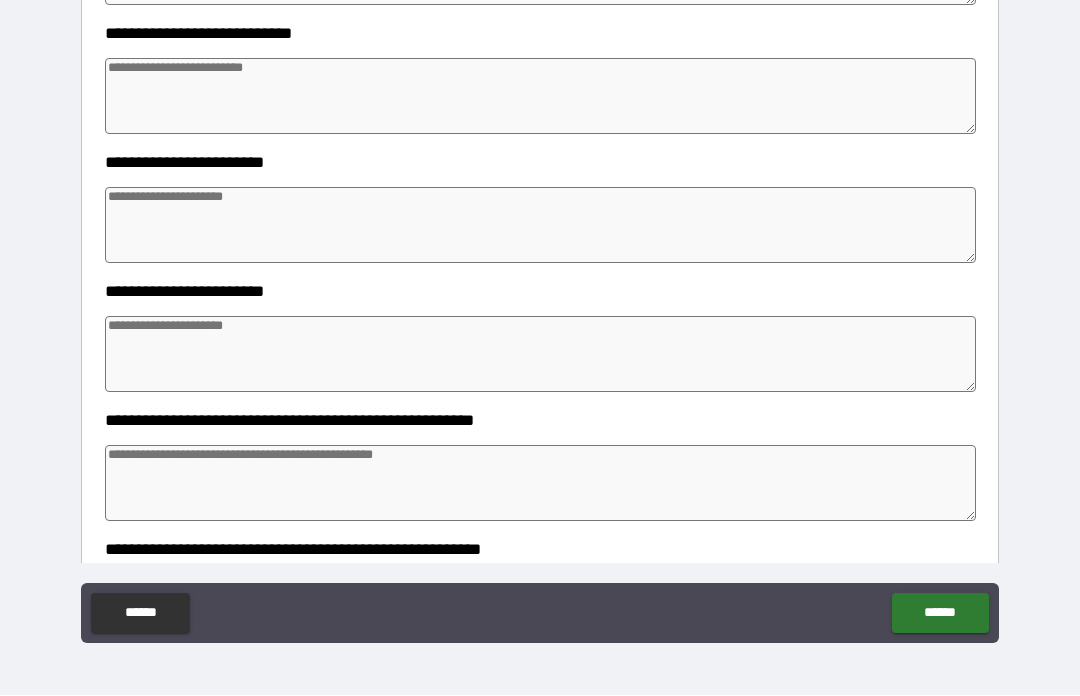 click at bounding box center (540, 226) 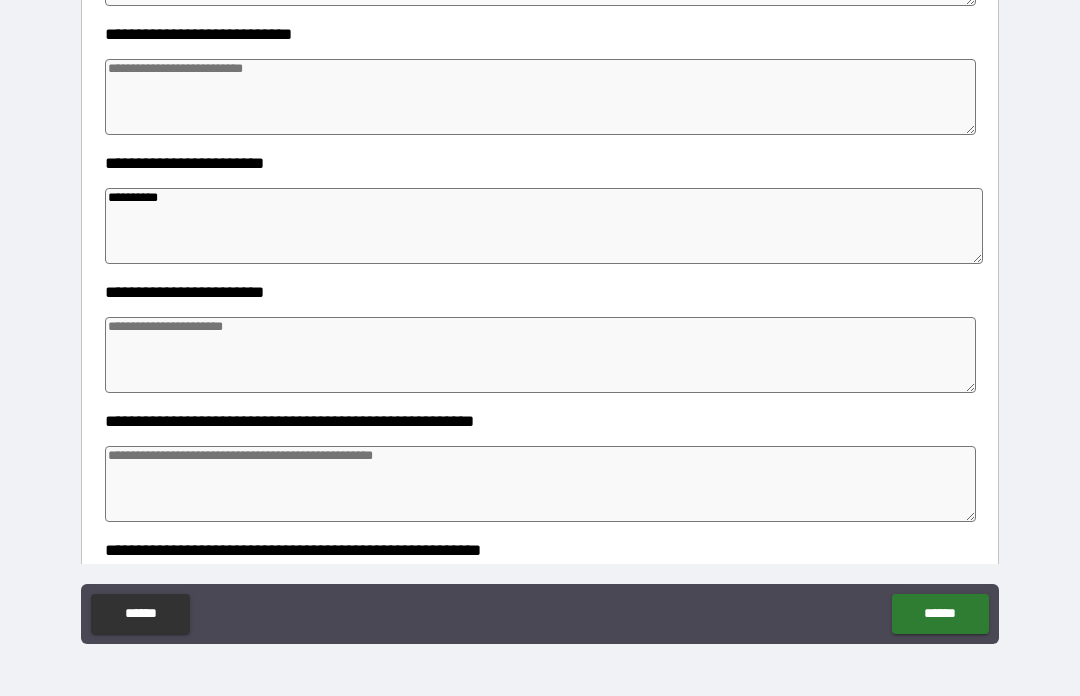 click on "**********" at bounding box center (544, 226) 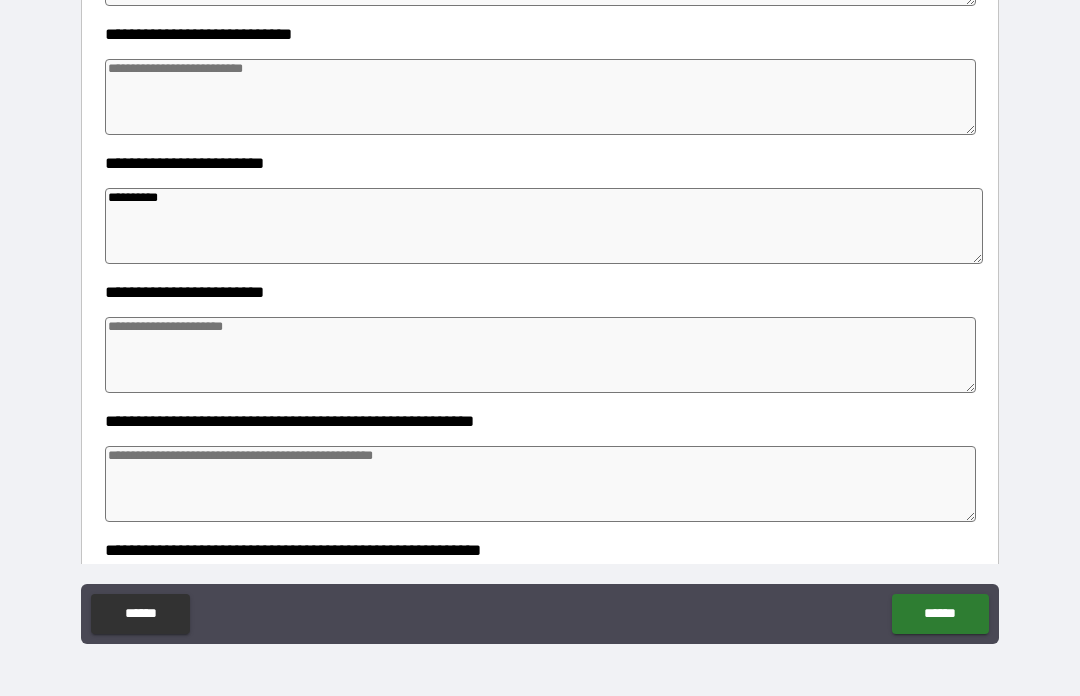 click on "**********" at bounding box center [540, 163] 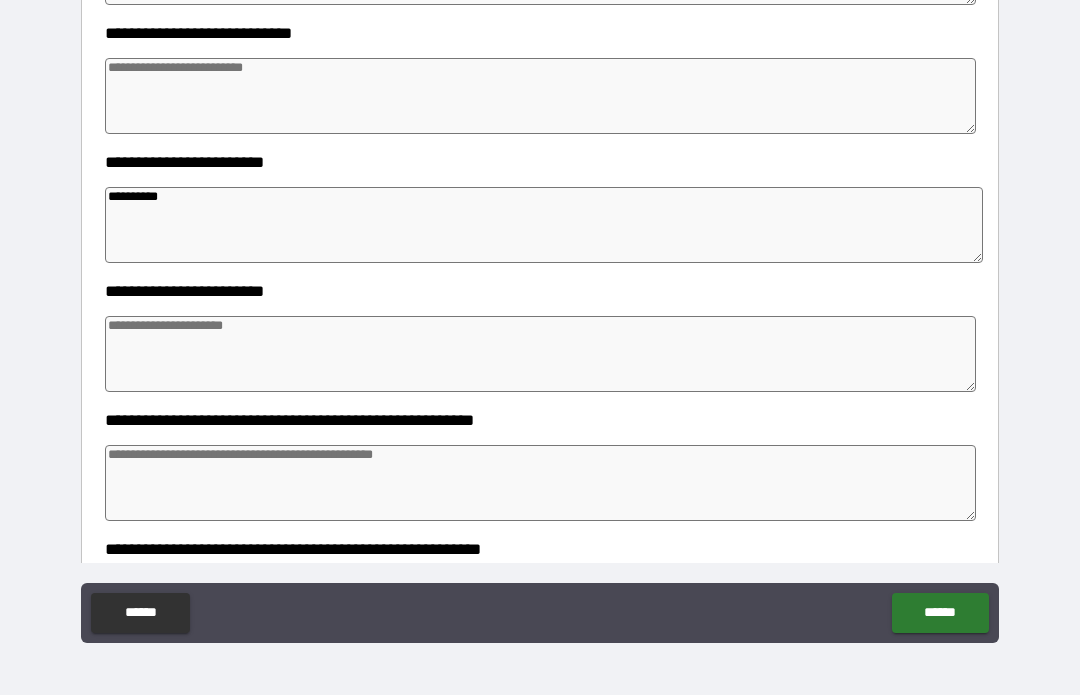 click at bounding box center (540, 355) 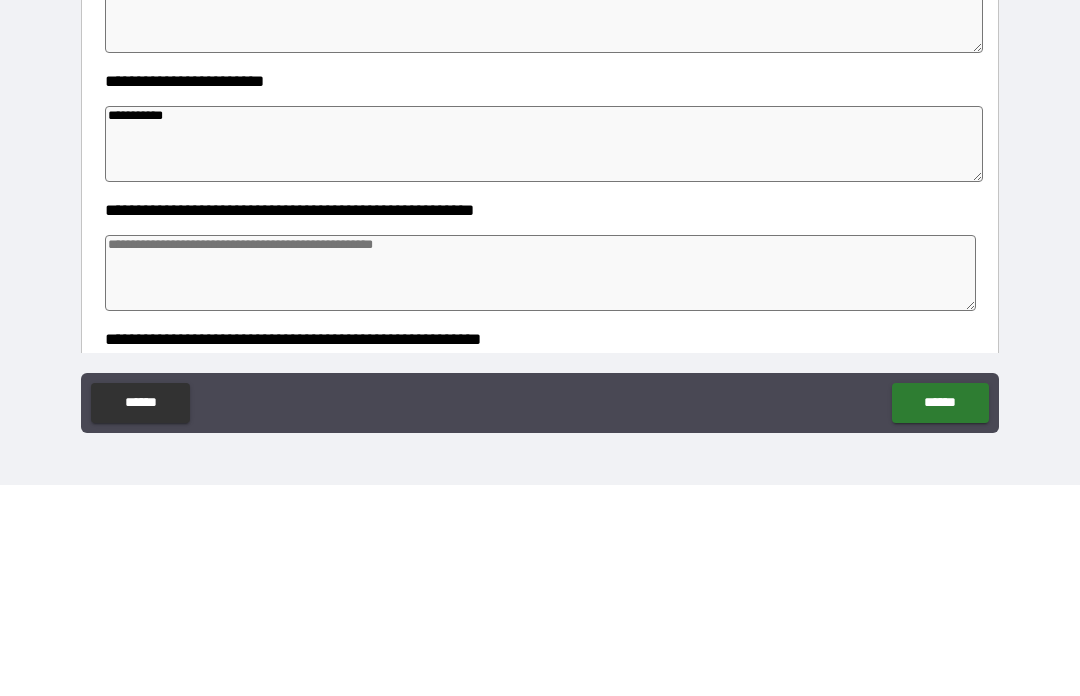 click on "**********" at bounding box center (540, 471) 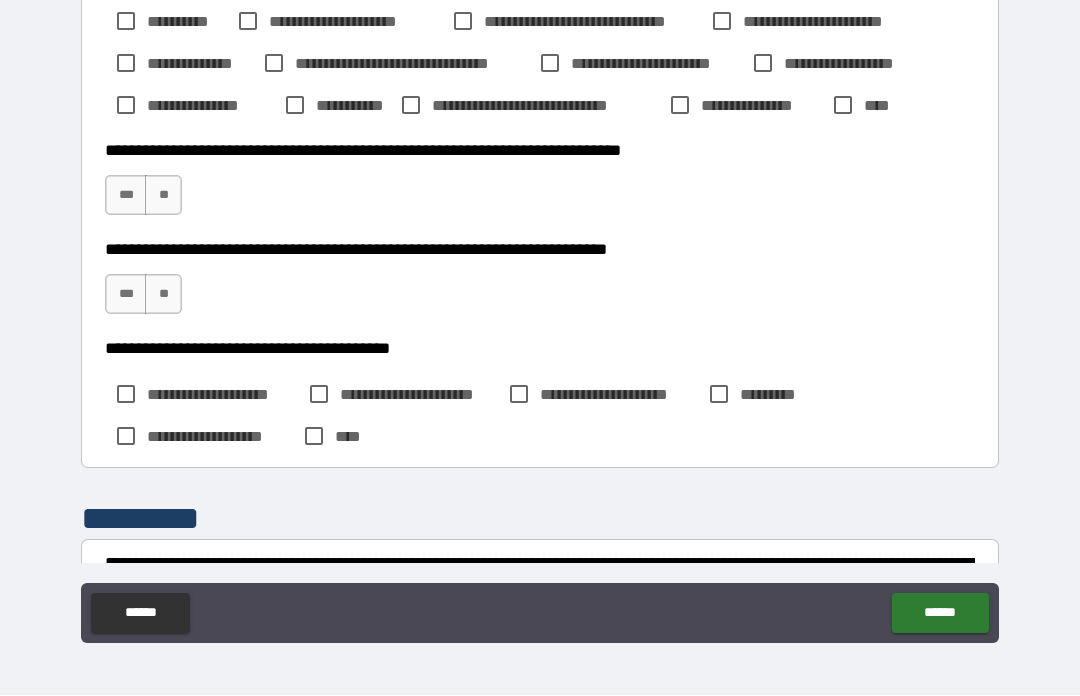 scroll, scrollTop: 1380, scrollLeft: 0, axis: vertical 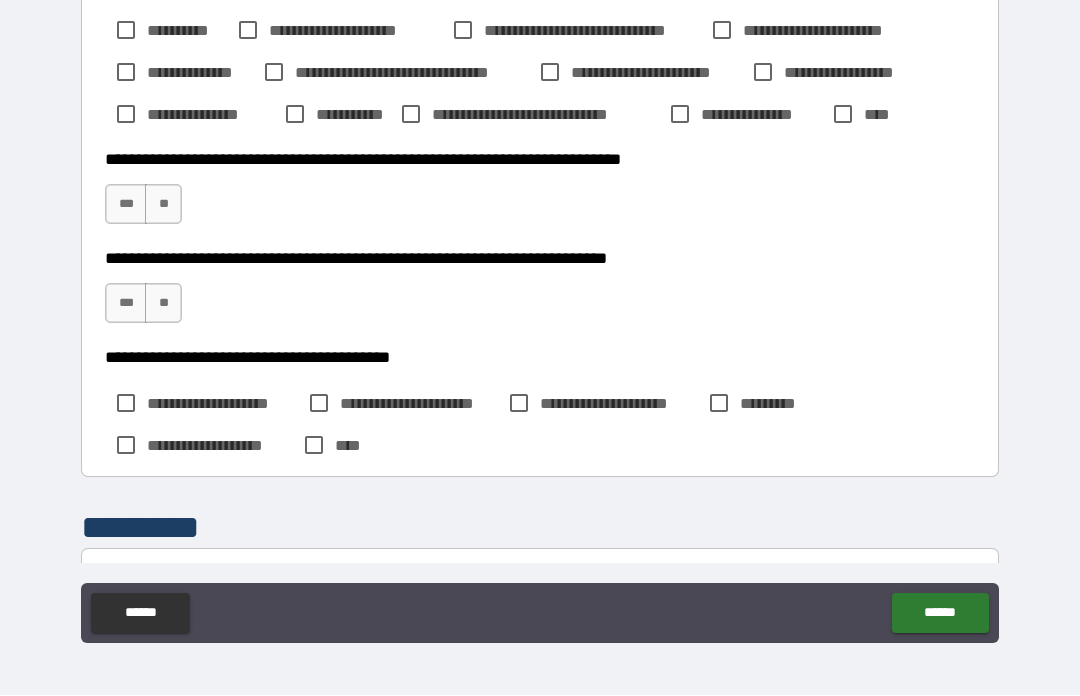 click on "***" at bounding box center (126, 205) 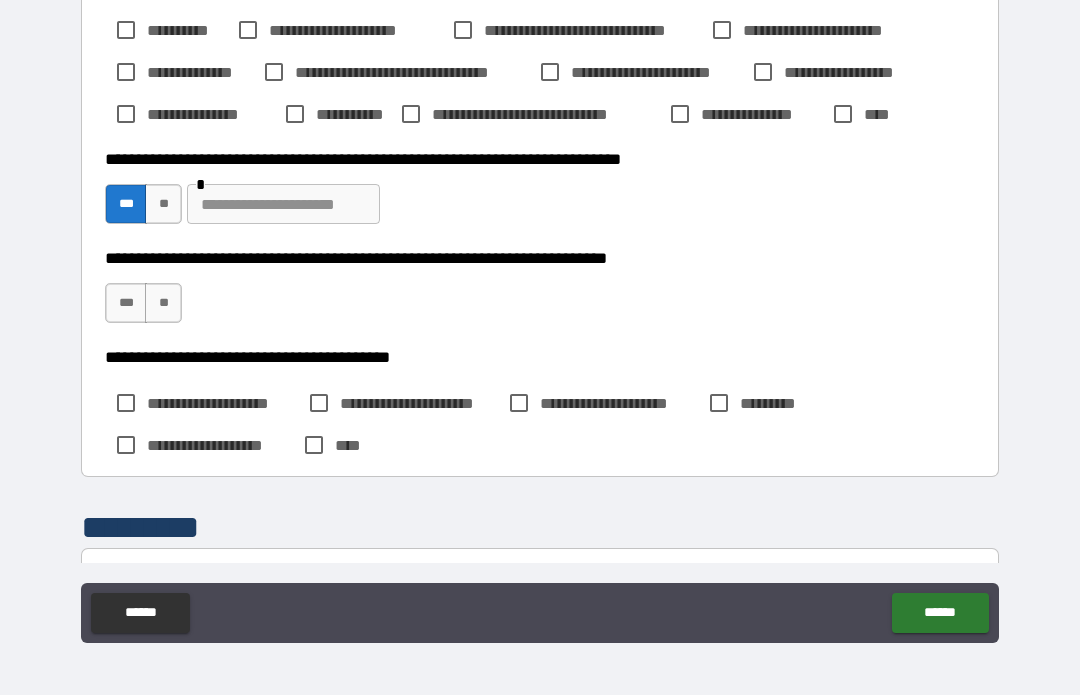 click on "***" at bounding box center (126, 304) 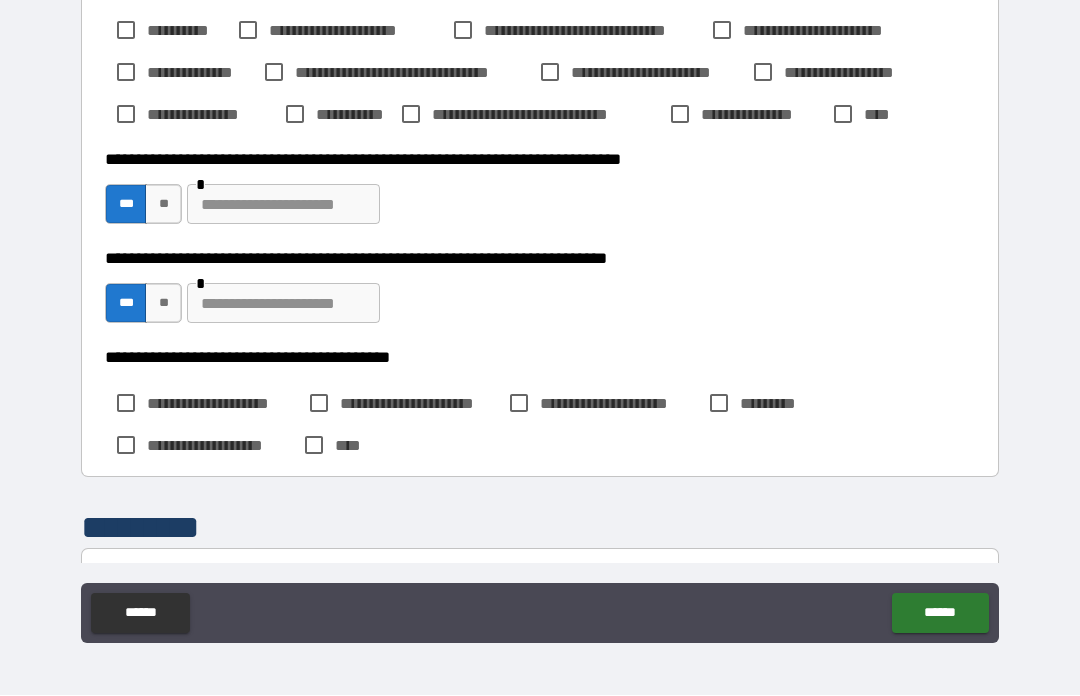 click at bounding box center (283, 304) 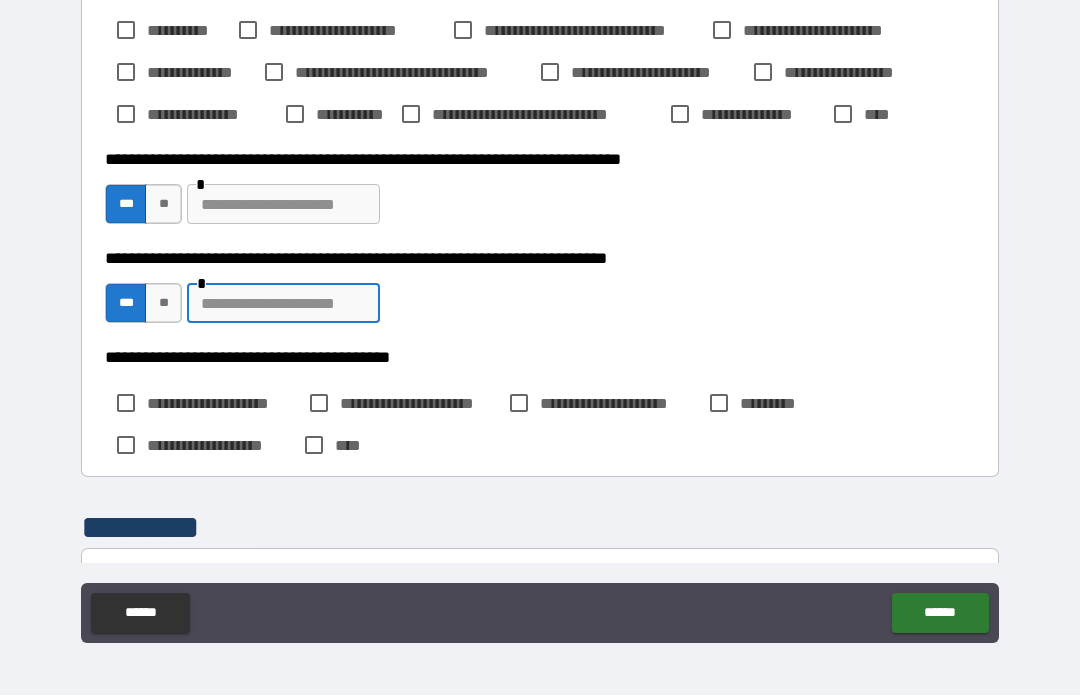 click at bounding box center (283, 304) 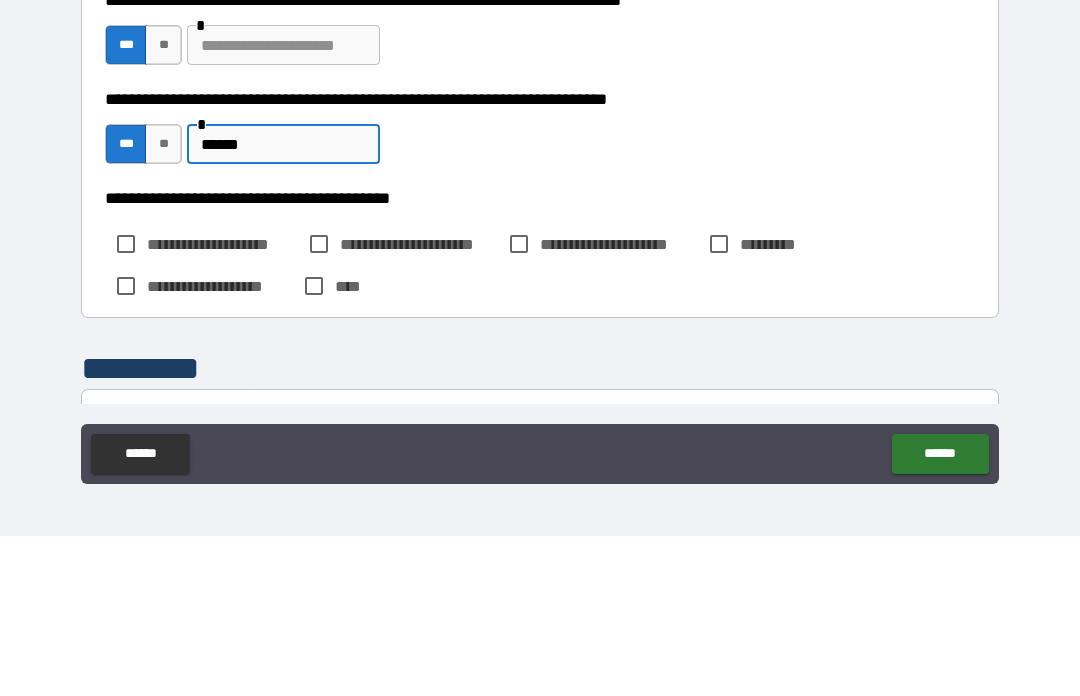 click on "**********" at bounding box center (540, 358) 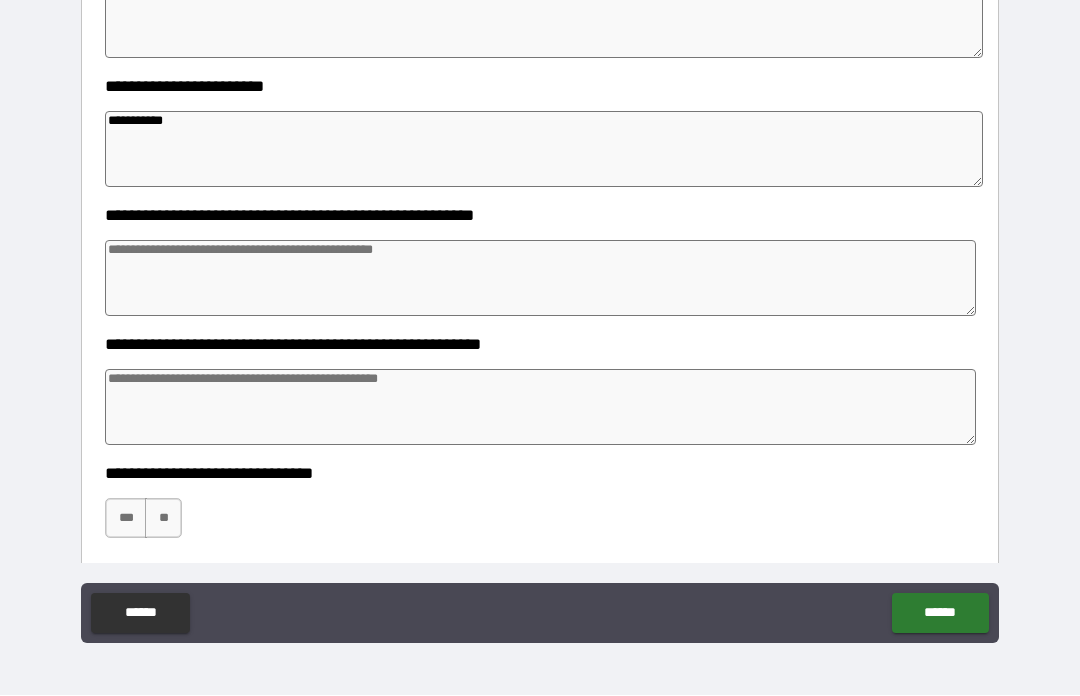 scroll, scrollTop: 662, scrollLeft: 0, axis: vertical 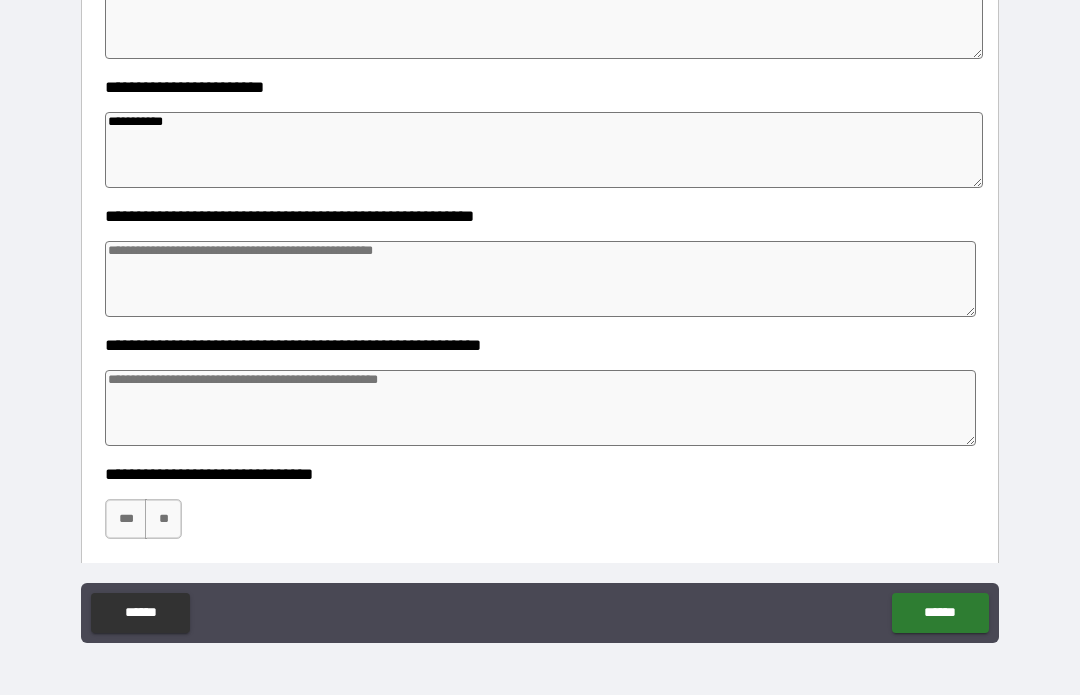 click on "***" at bounding box center [126, 520] 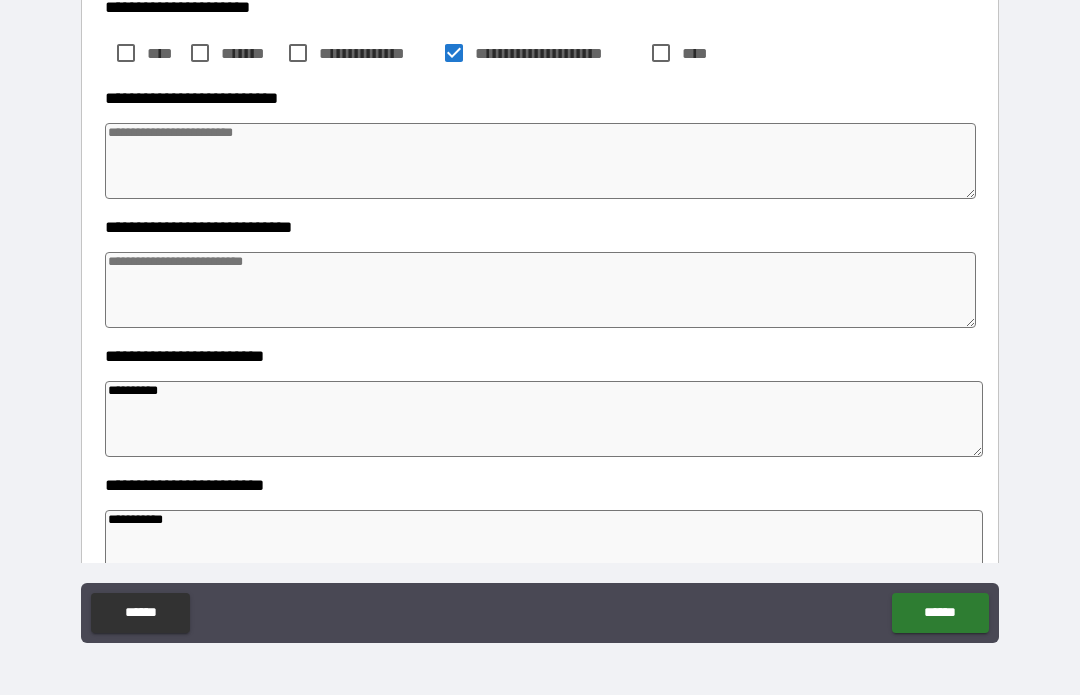 scroll, scrollTop: 248, scrollLeft: 0, axis: vertical 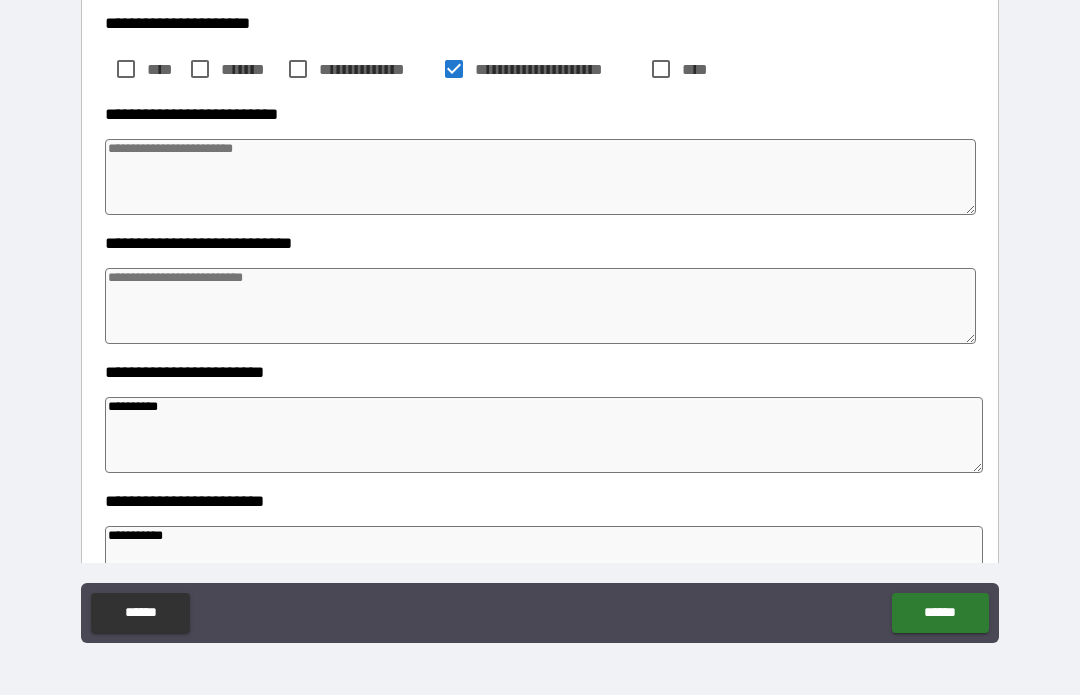 click at bounding box center [540, 178] 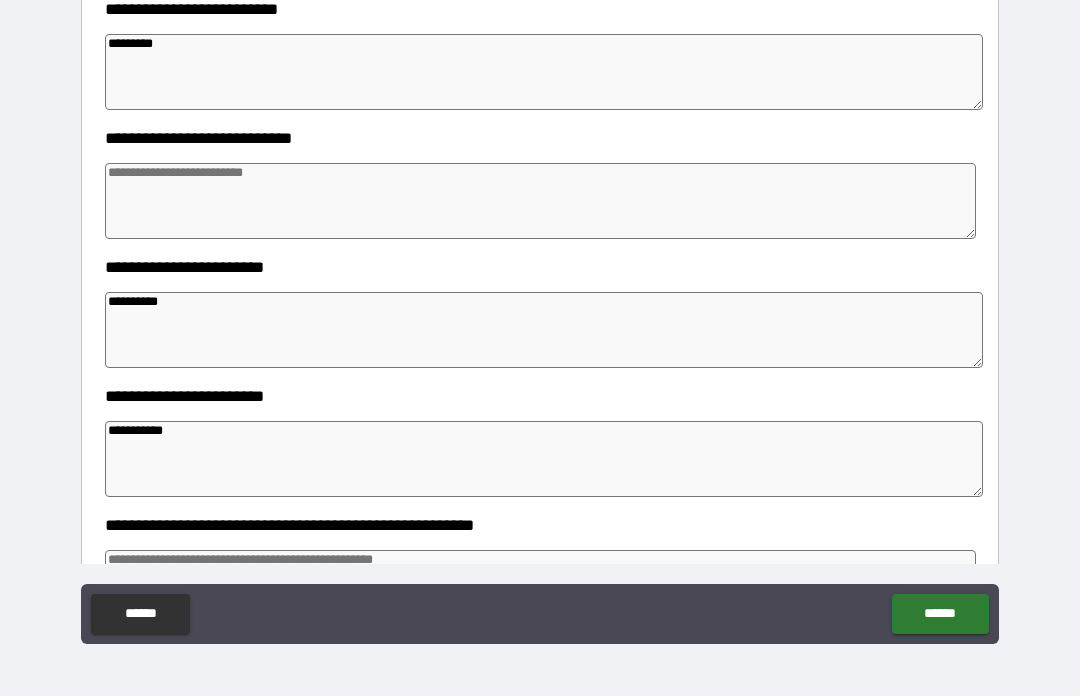 scroll, scrollTop: 355, scrollLeft: 0, axis: vertical 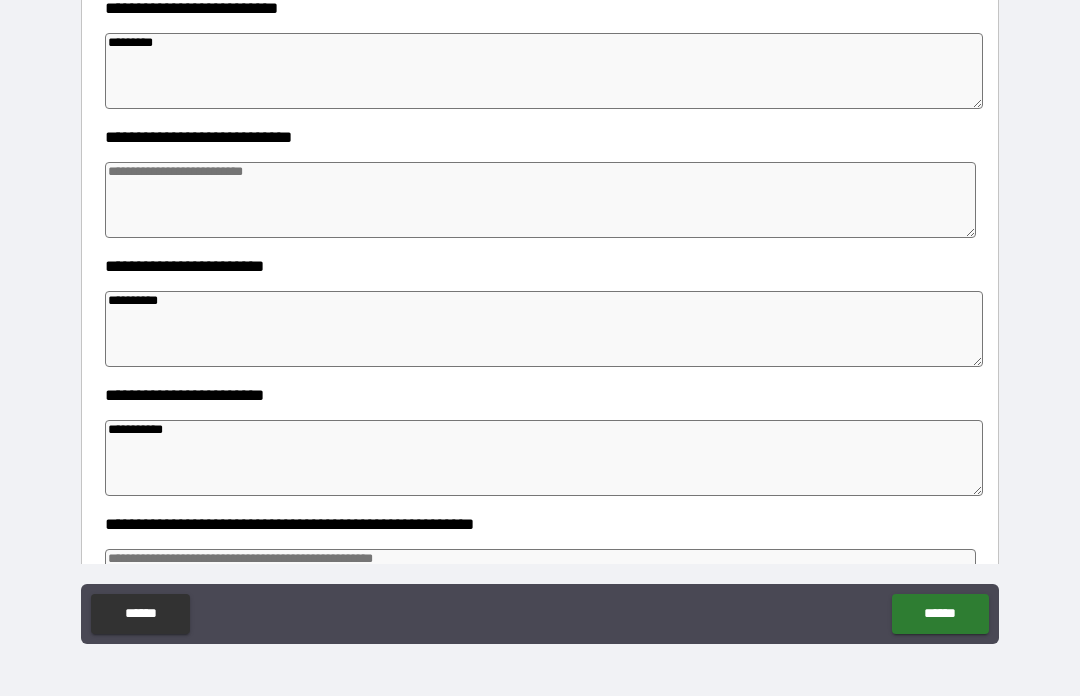 click at bounding box center (540, 200) 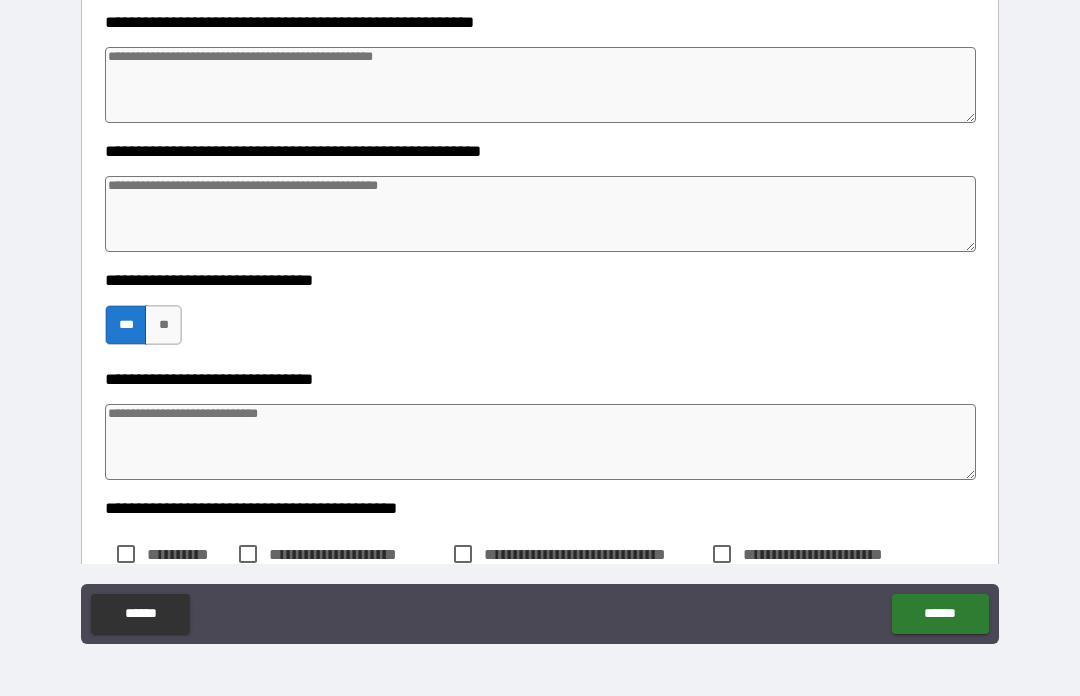 scroll, scrollTop: 847, scrollLeft: 0, axis: vertical 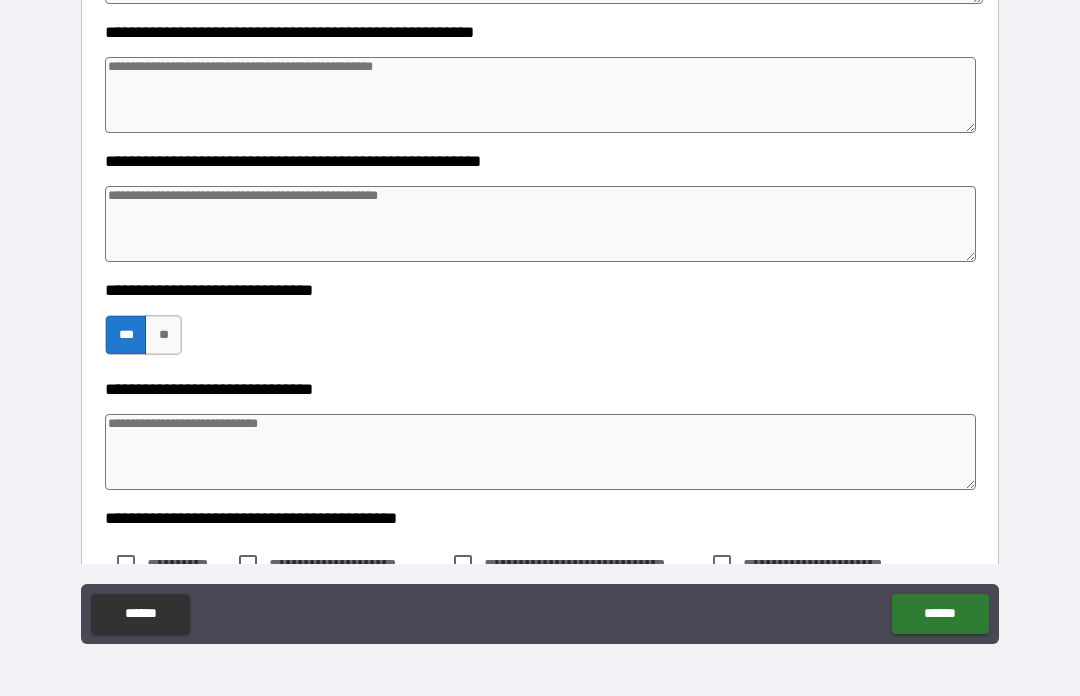 click at bounding box center [540, 95] 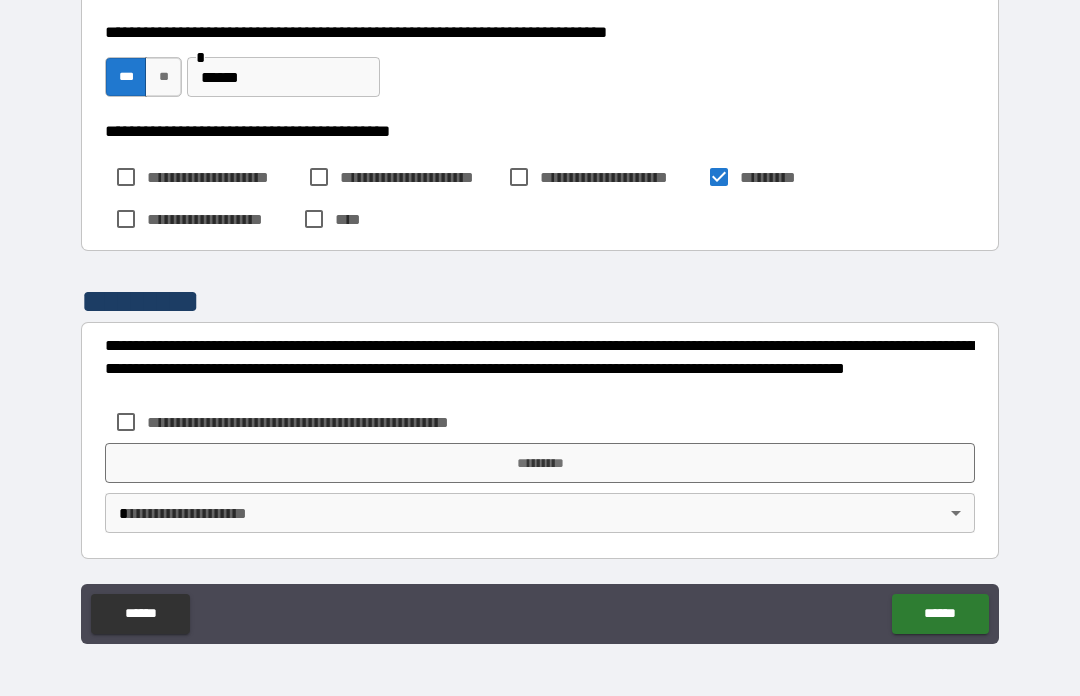 scroll, scrollTop: 1607, scrollLeft: 0, axis: vertical 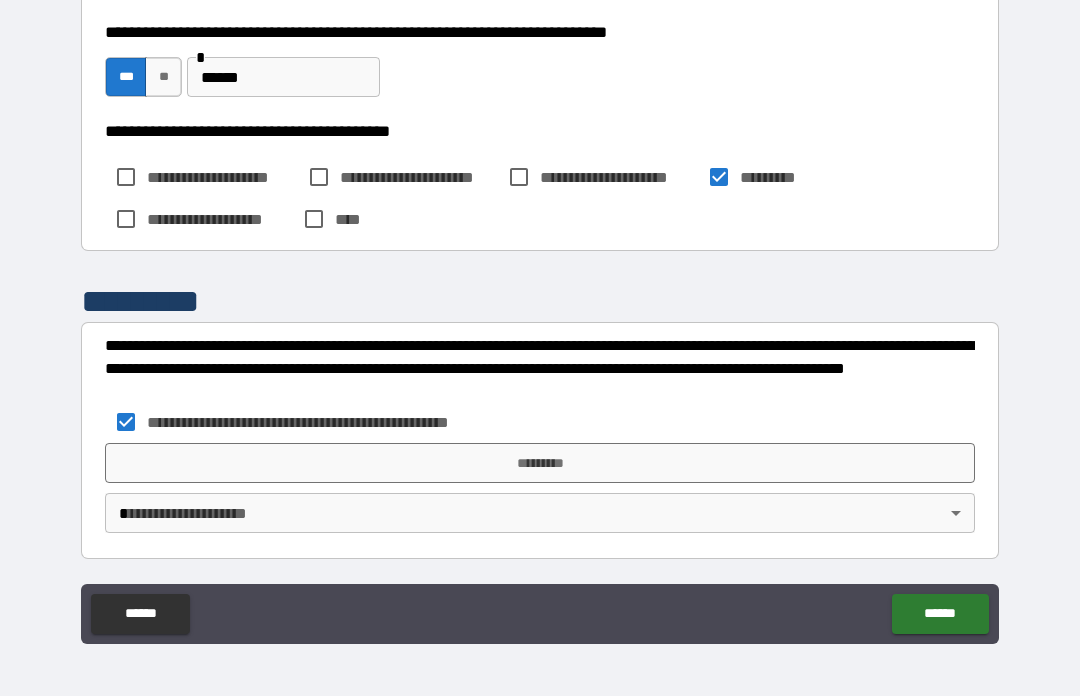 click on "*********" at bounding box center (540, 463) 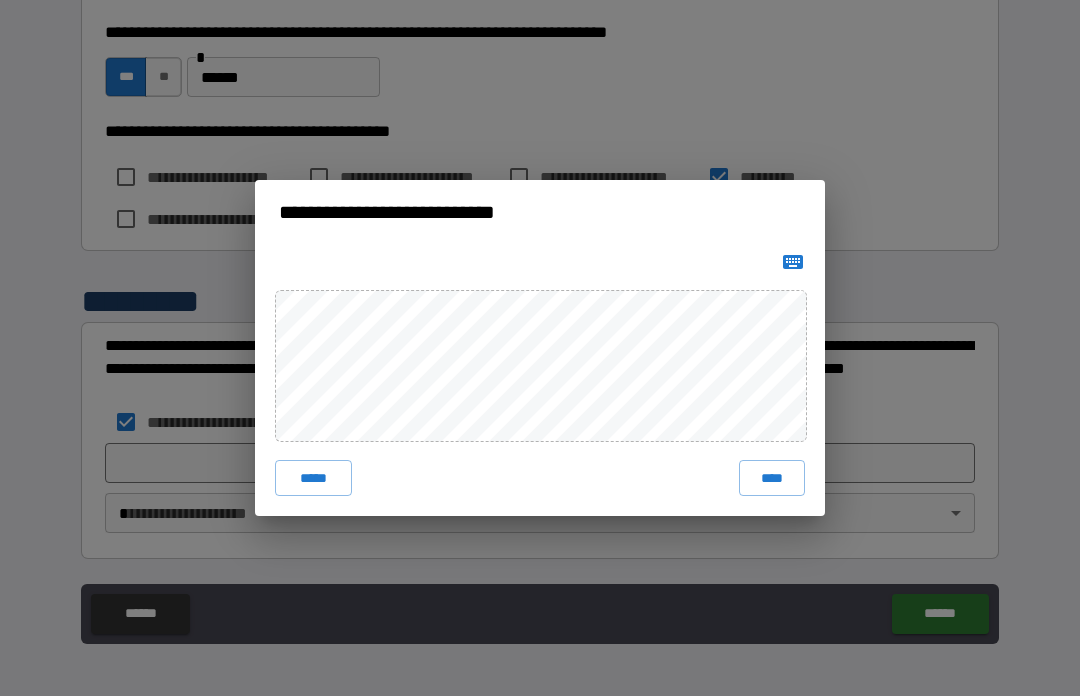 click on "****" at bounding box center [772, 478] 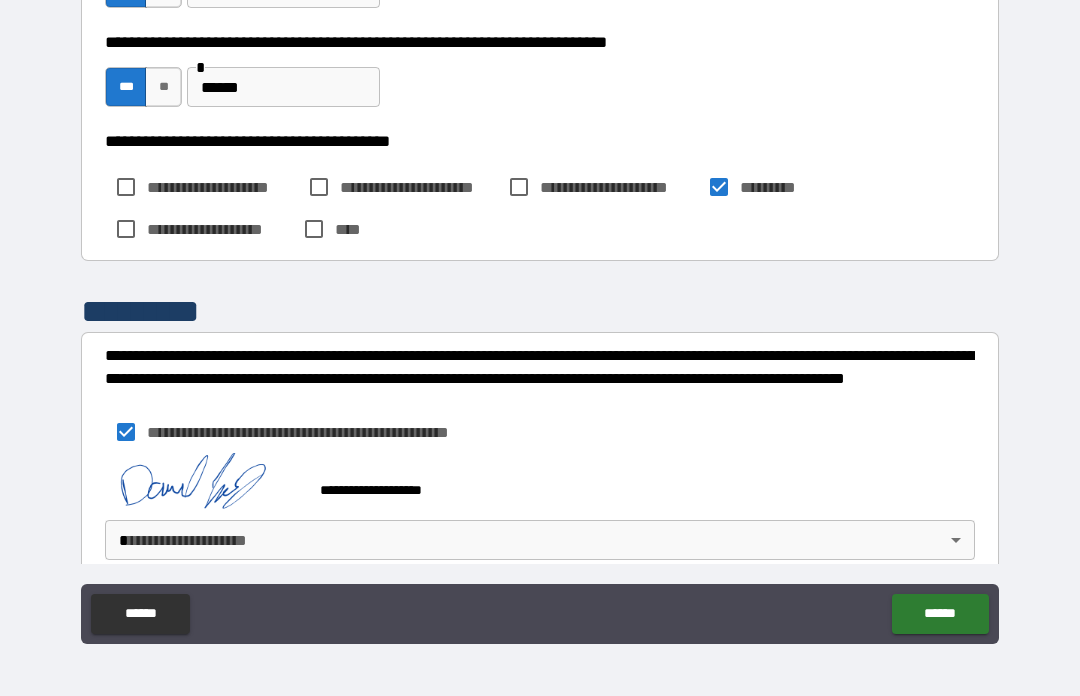 click on "**********" at bounding box center (540, 313) 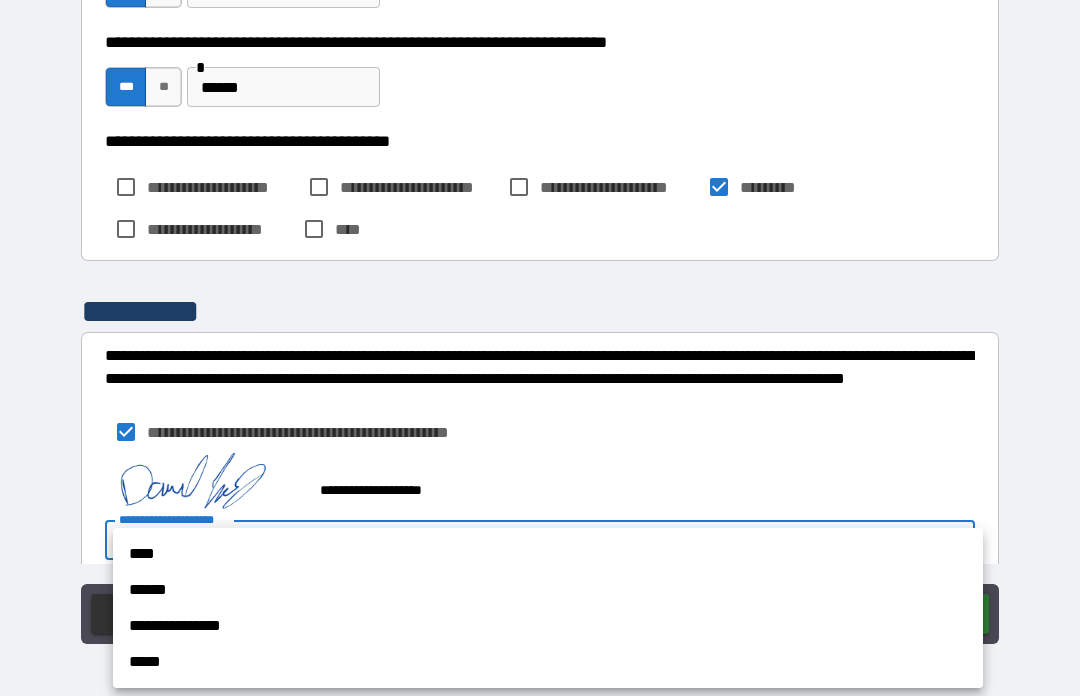click on "****" at bounding box center [548, 554] 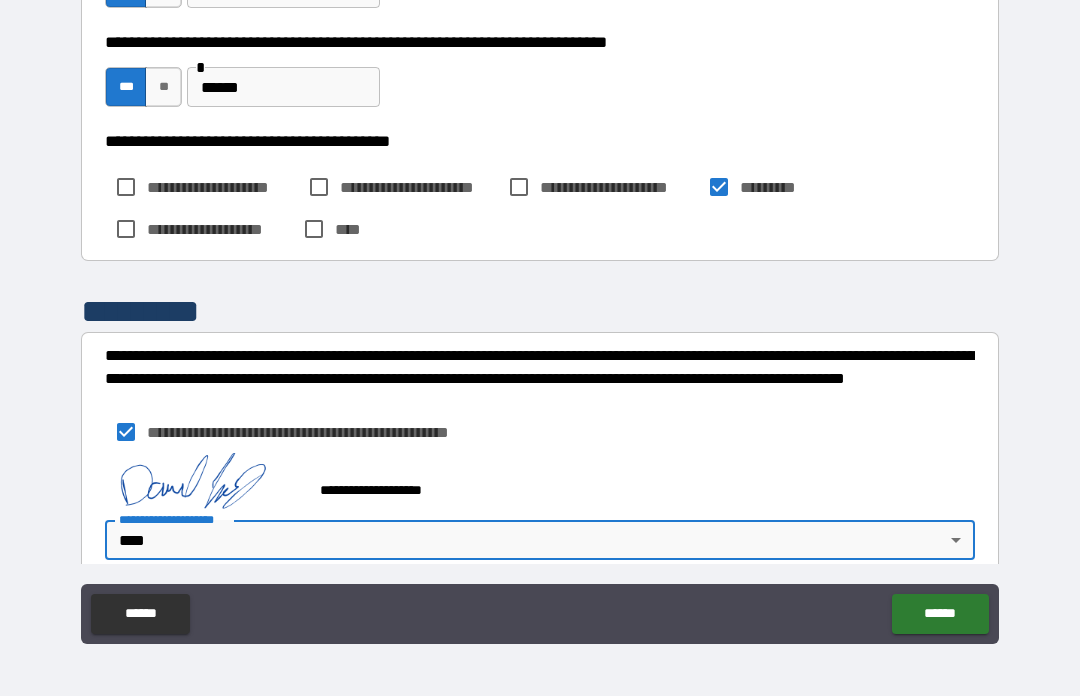 click on "******" at bounding box center (940, 614) 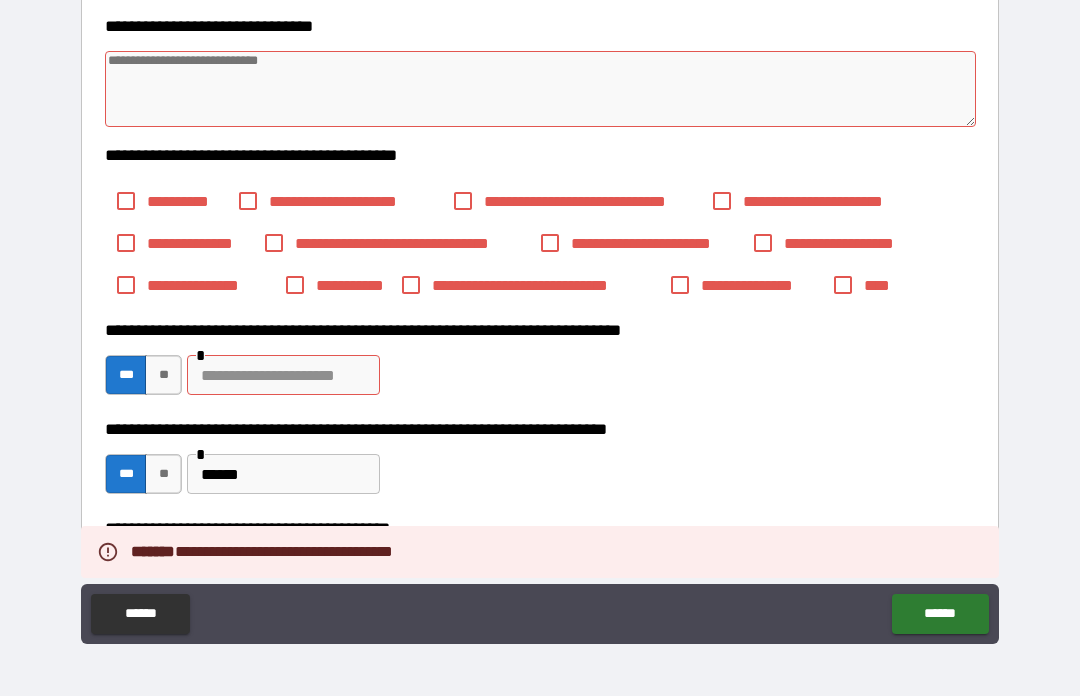 scroll, scrollTop: 1209, scrollLeft: 0, axis: vertical 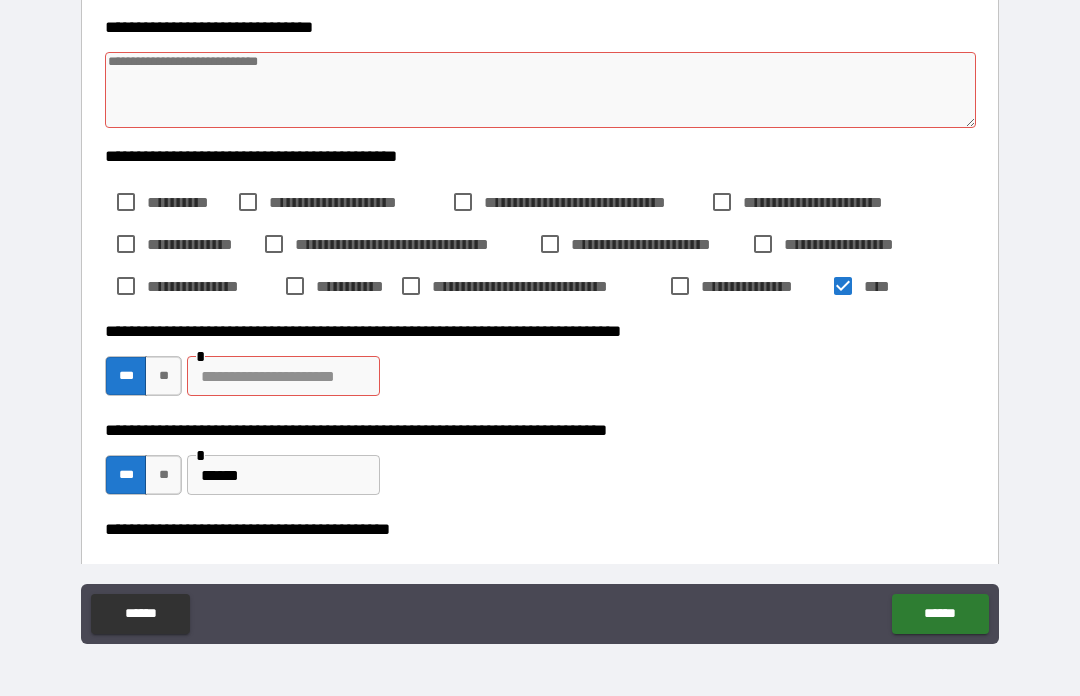 click at bounding box center [283, 376] 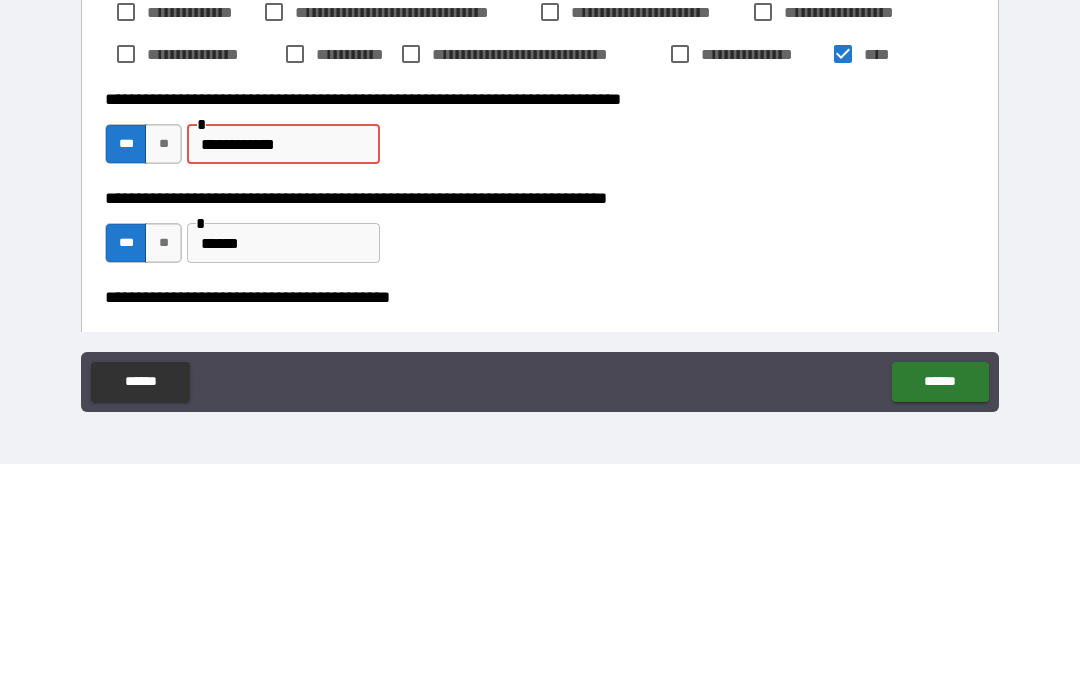 click on "**********" at bounding box center (540, 366) 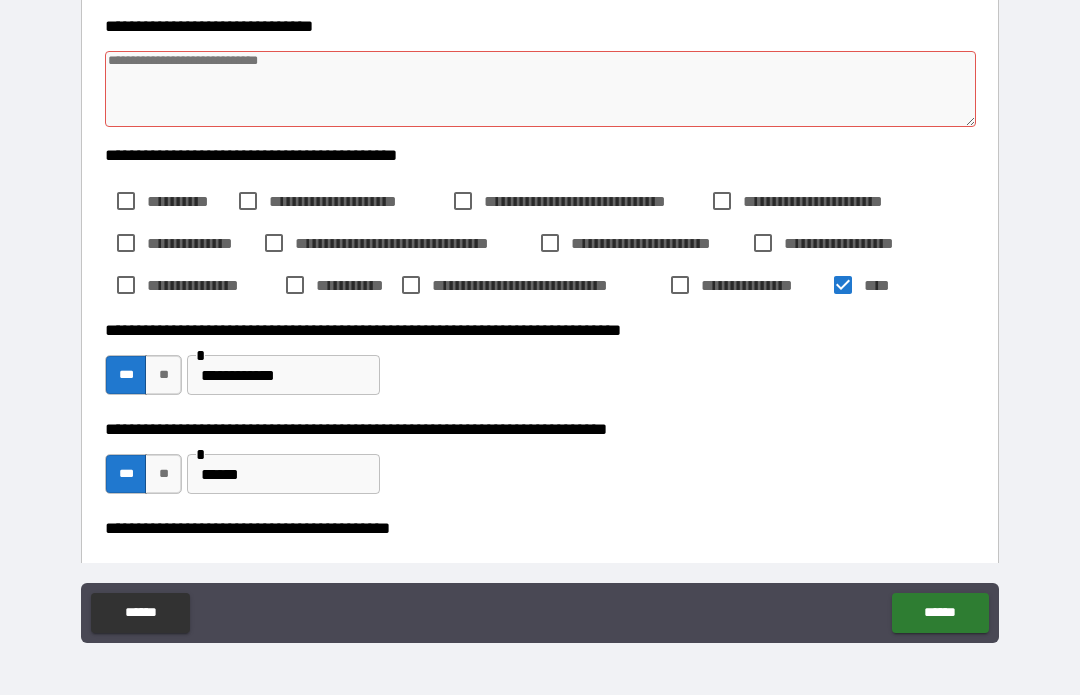 click on "******" at bounding box center [940, 614] 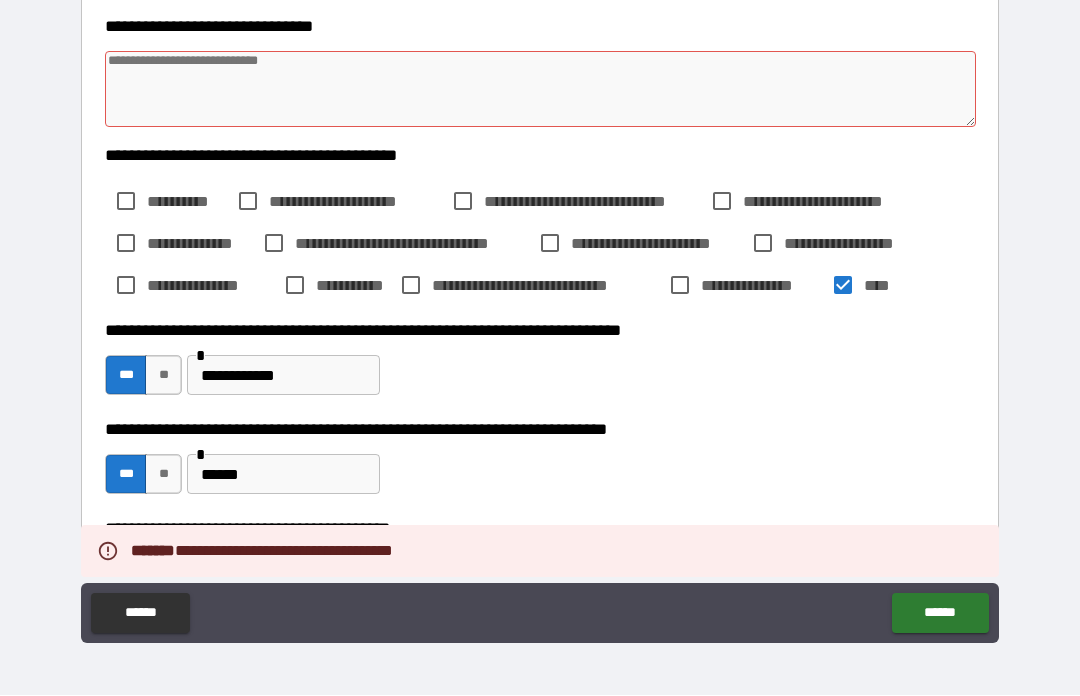 click on "**********" at bounding box center (540, 77) 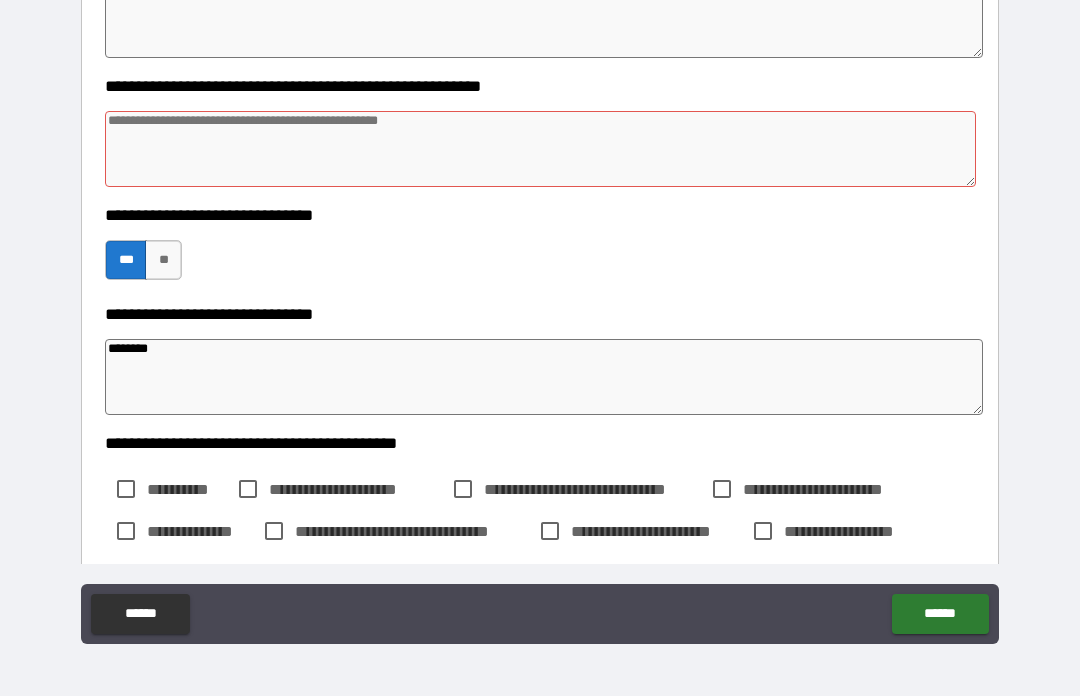 scroll, scrollTop: 921, scrollLeft: 0, axis: vertical 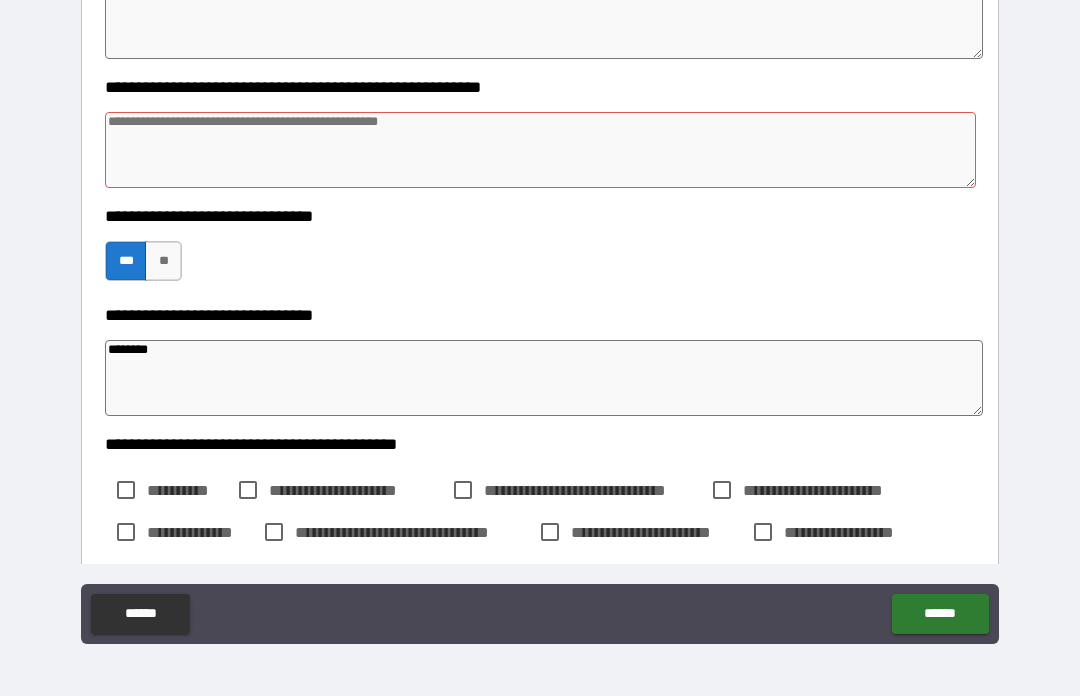 click at bounding box center [540, 150] 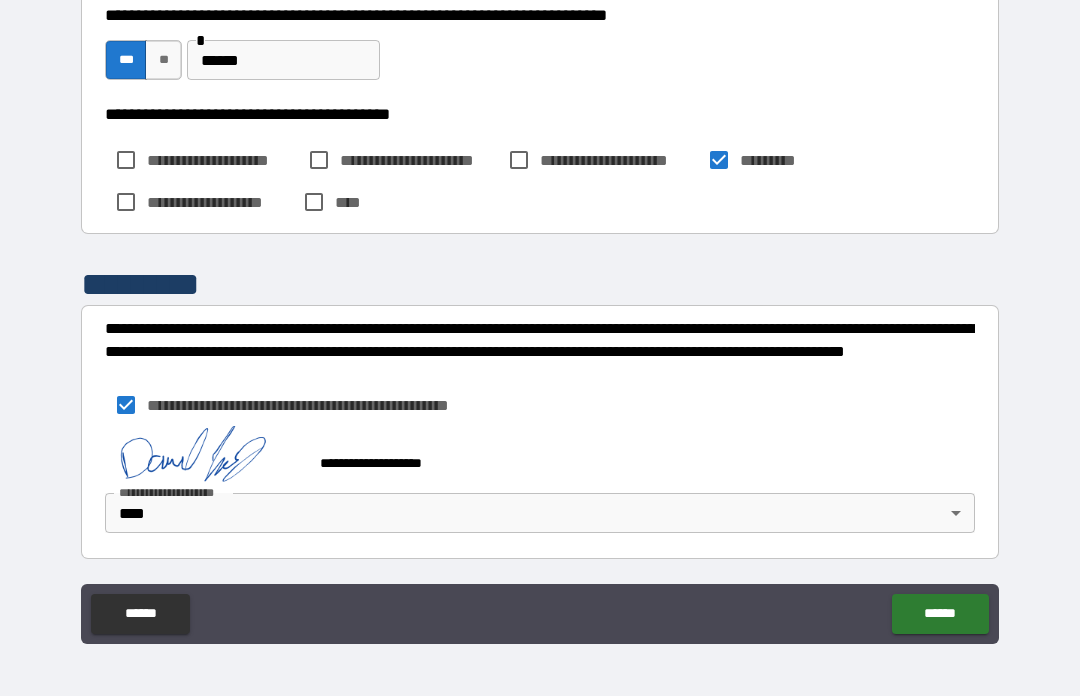 scroll, scrollTop: 1624, scrollLeft: 0, axis: vertical 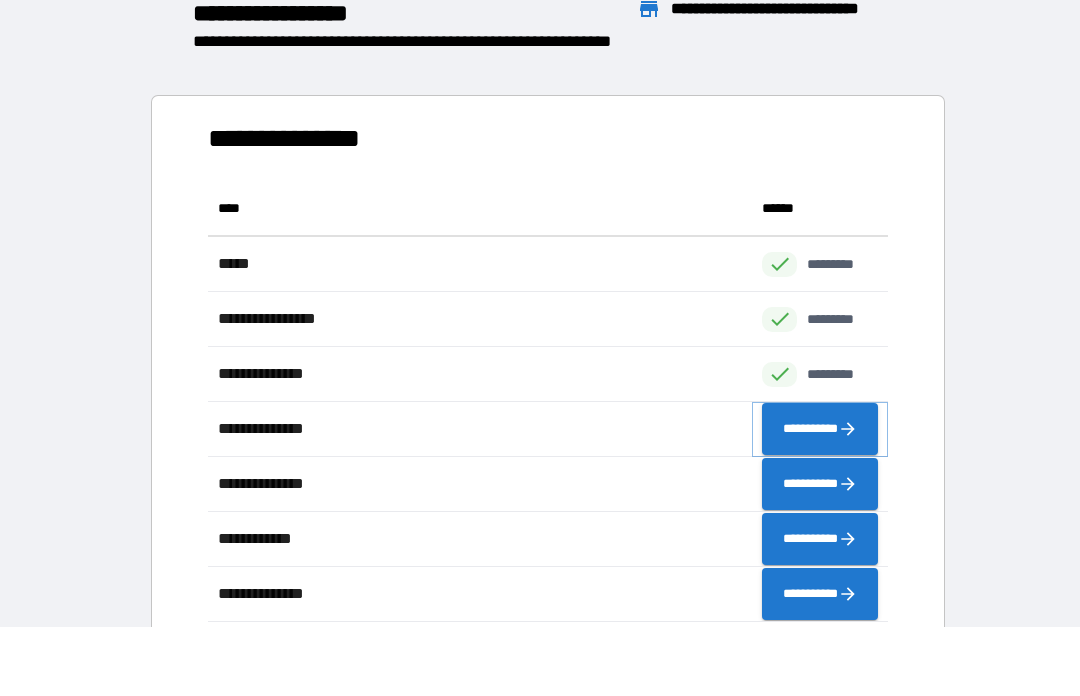 click on "**********" at bounding box center [820, 429] 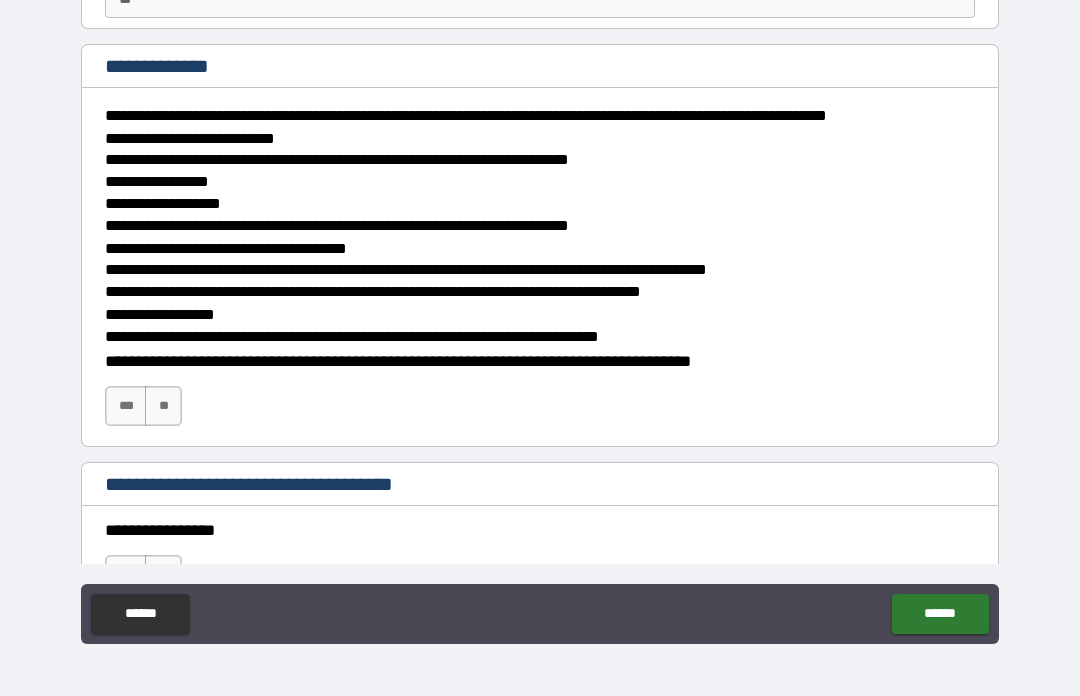 scroll, scrollTop: 201, scrollLeft: 0, axis: vertical 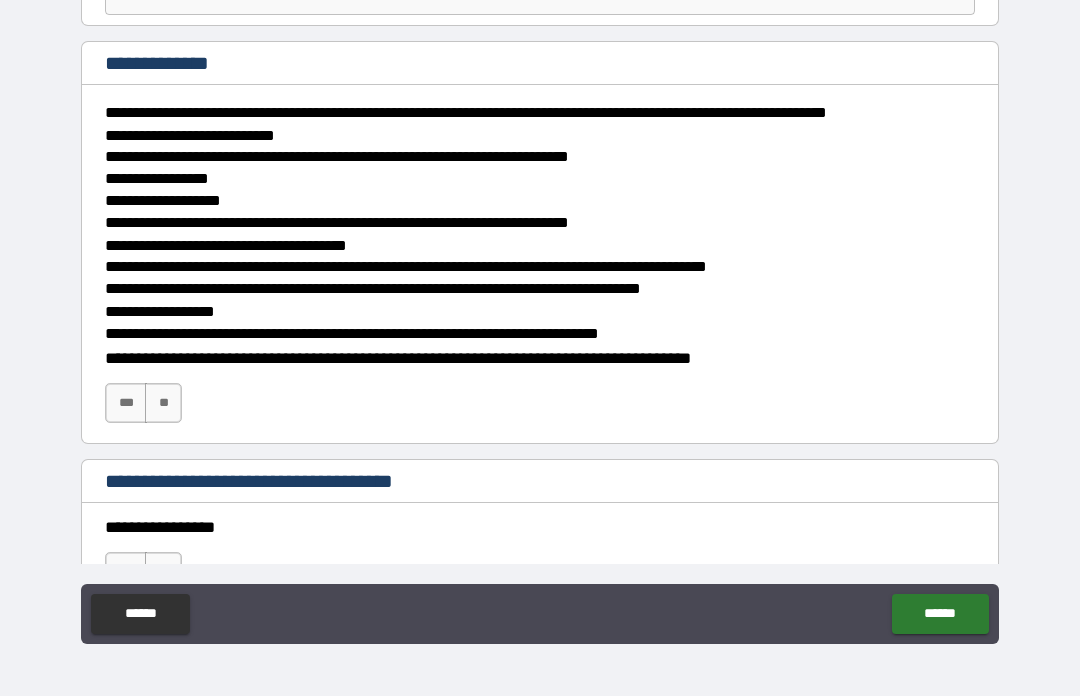 click on "***" at bounding box center [126, 403] 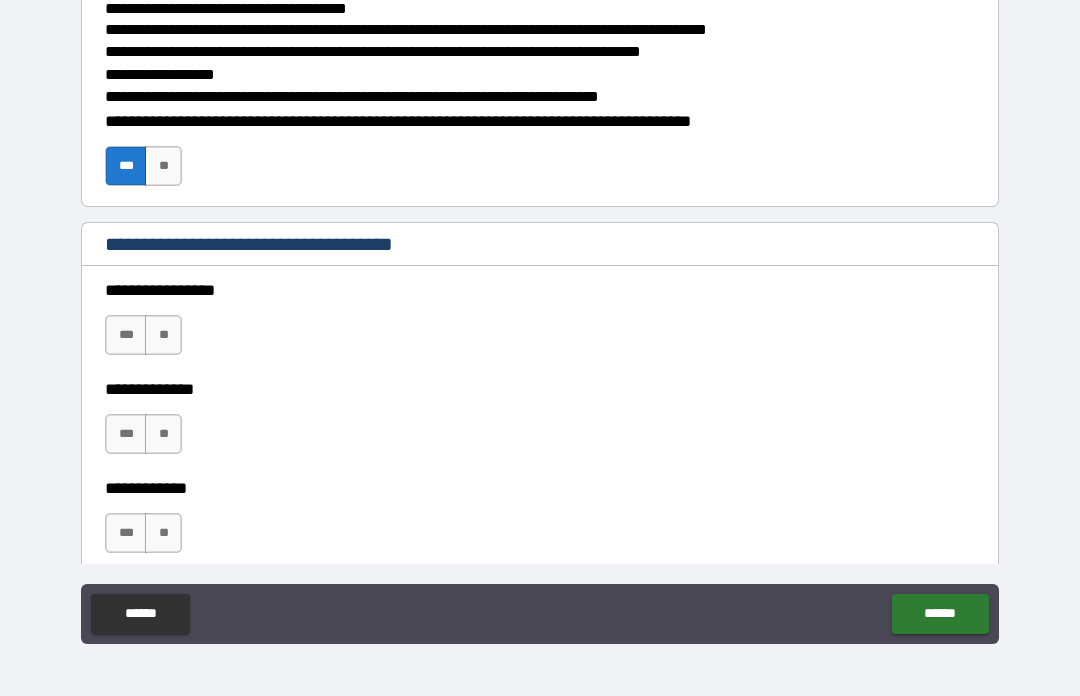 click on "**" at bounding box center (163, 335) 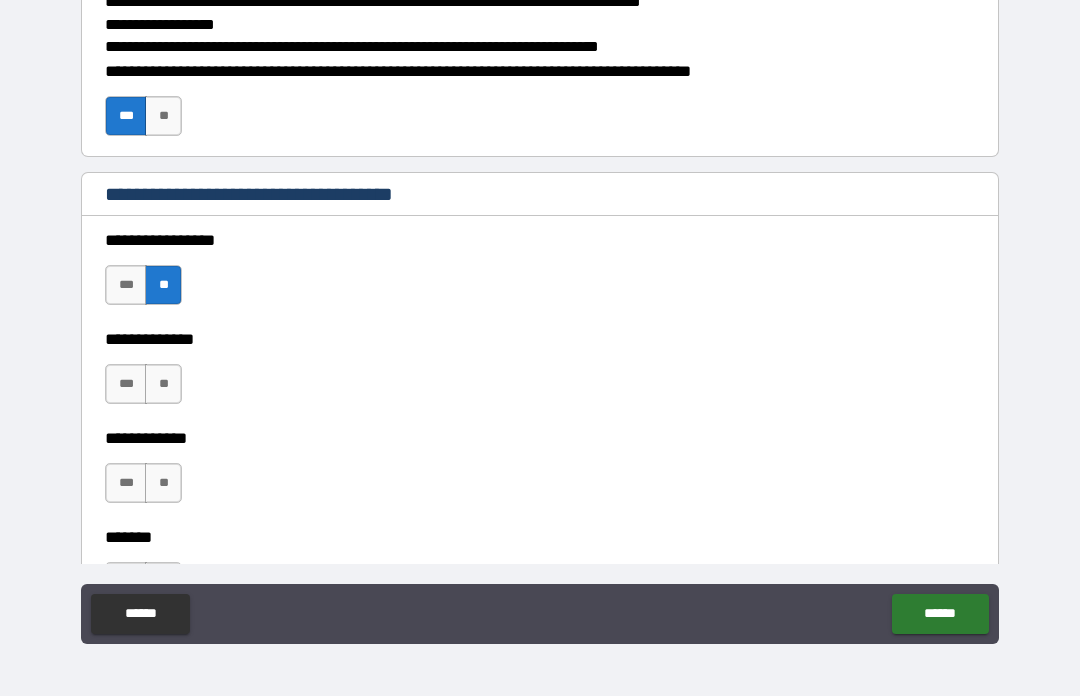 click on "**" at bounding box center (163, 384) 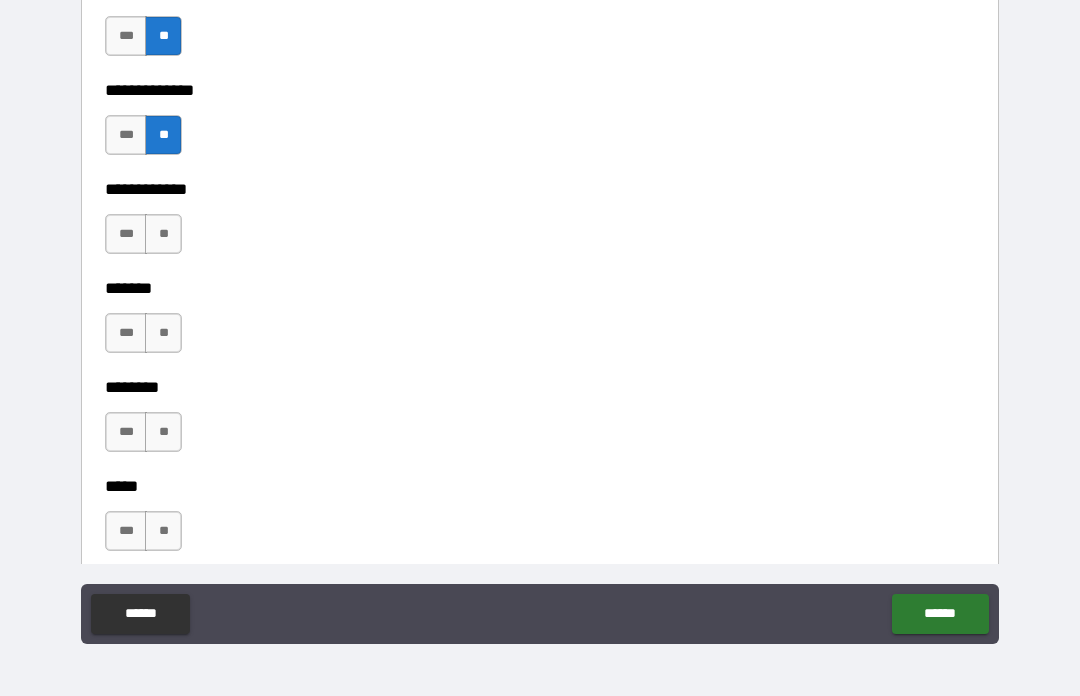 scroll, scrollTop: 749, scrollLeft: 0, axis: vertical 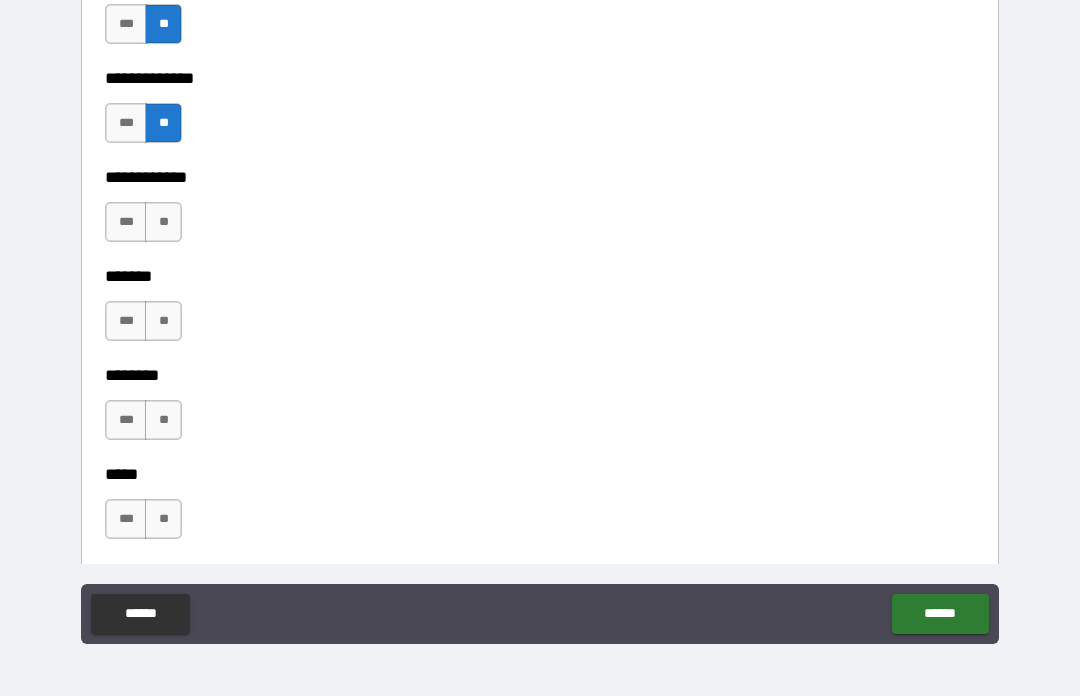 click on "***" at bounding box center [126, 420] 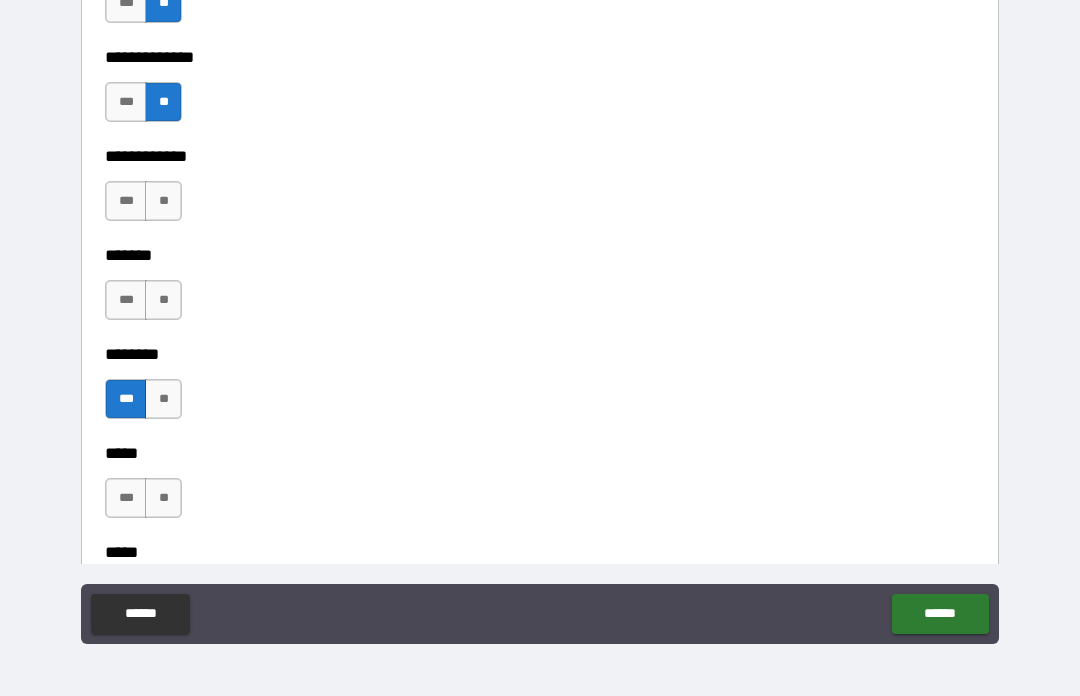 scroll, scrollTop: 771, scrollLeft: 0, axis: vertical 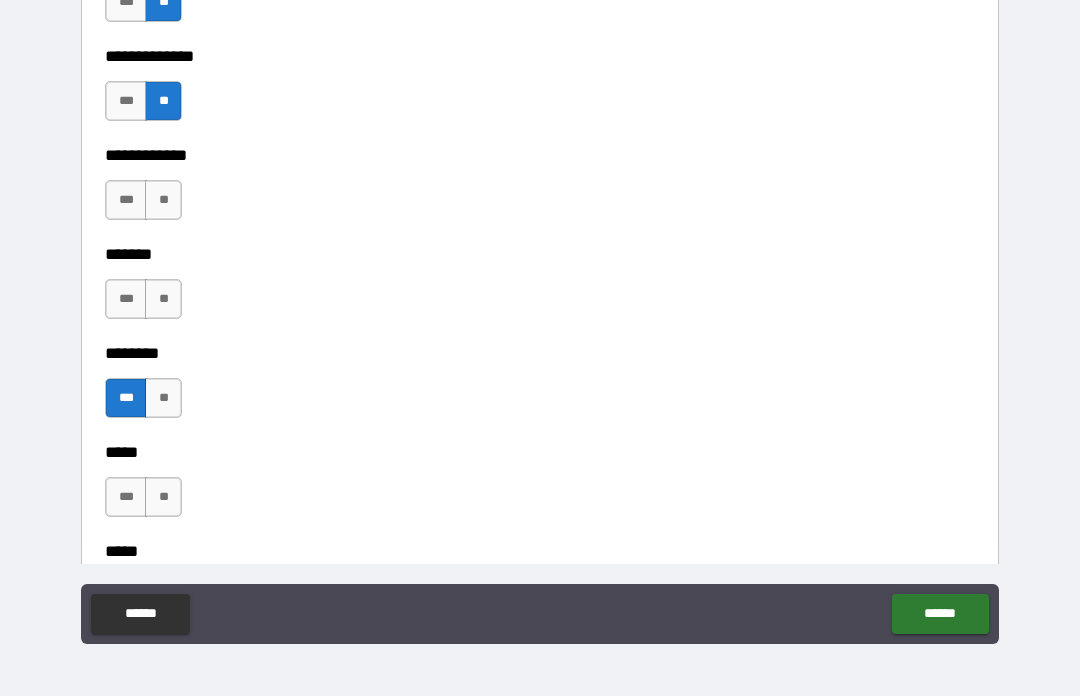 click on "***" at bounding box center (126, 299) 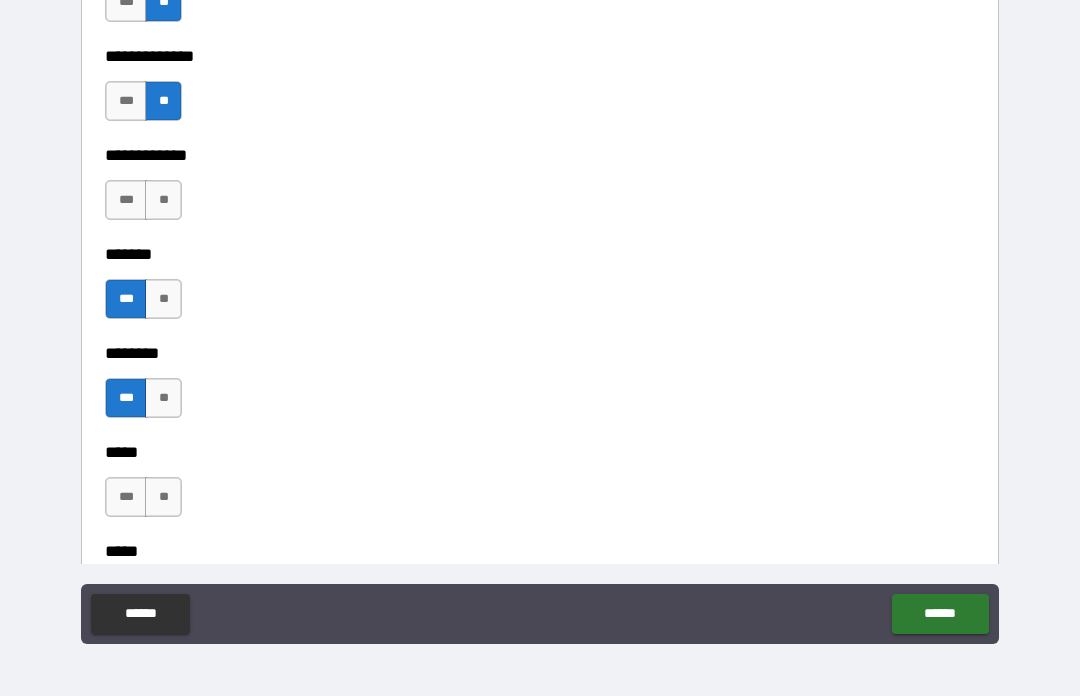 click on "**" at bounding box center [163, 200] 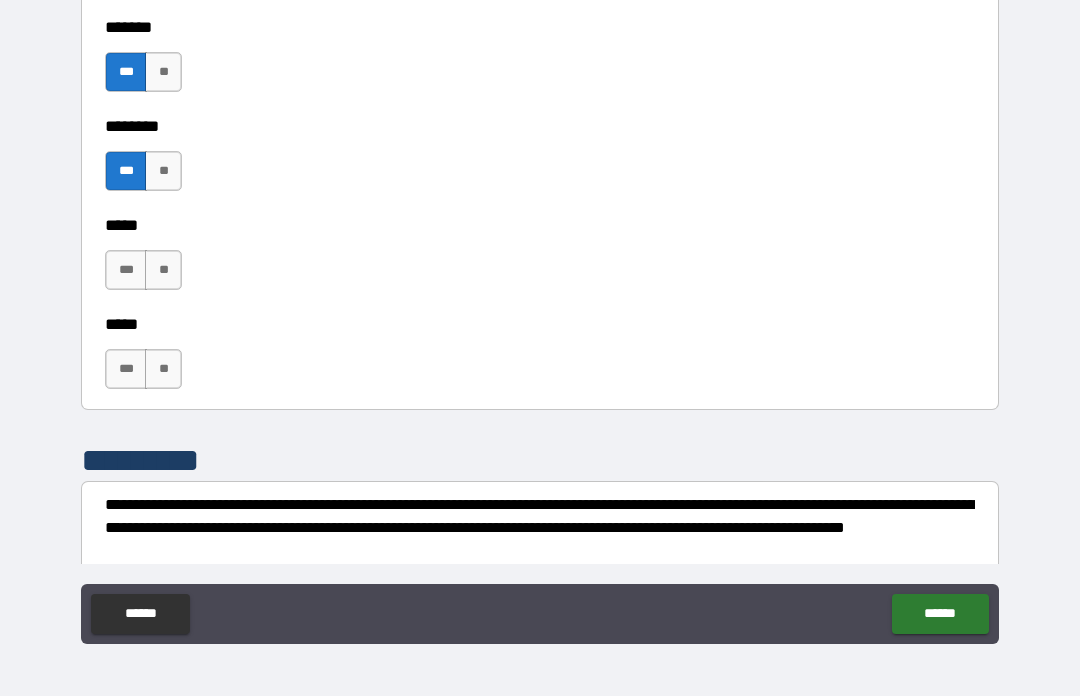 scroll, scrollTop: 998, scrollLeft: 0, axis: vertical 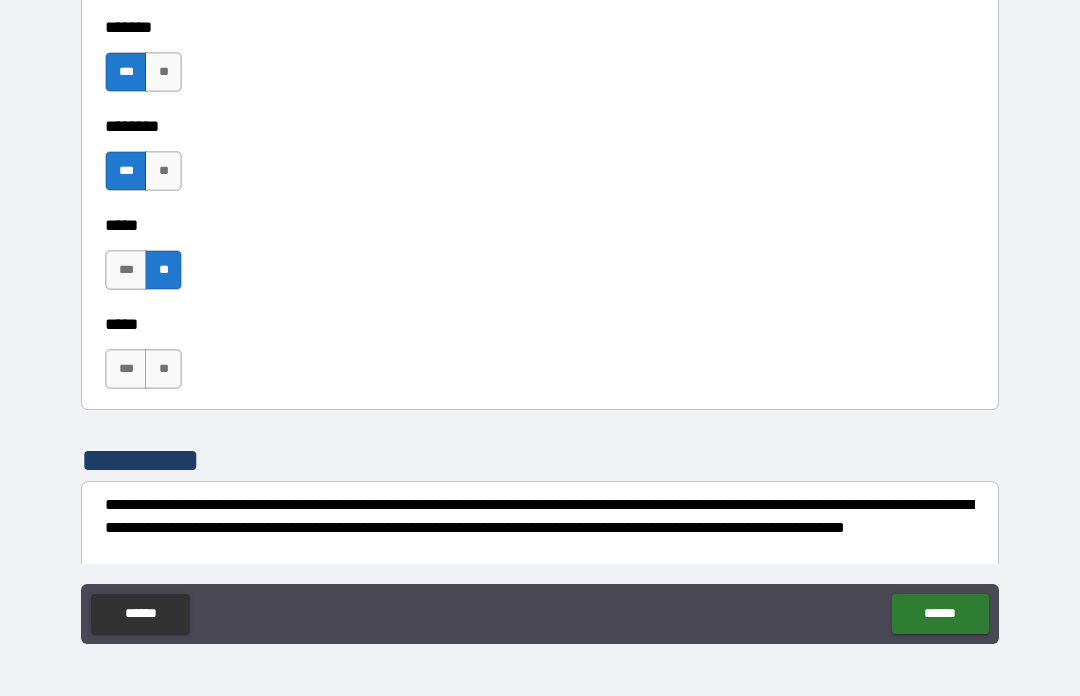 click on "*****" at bounding box center [540, 324] 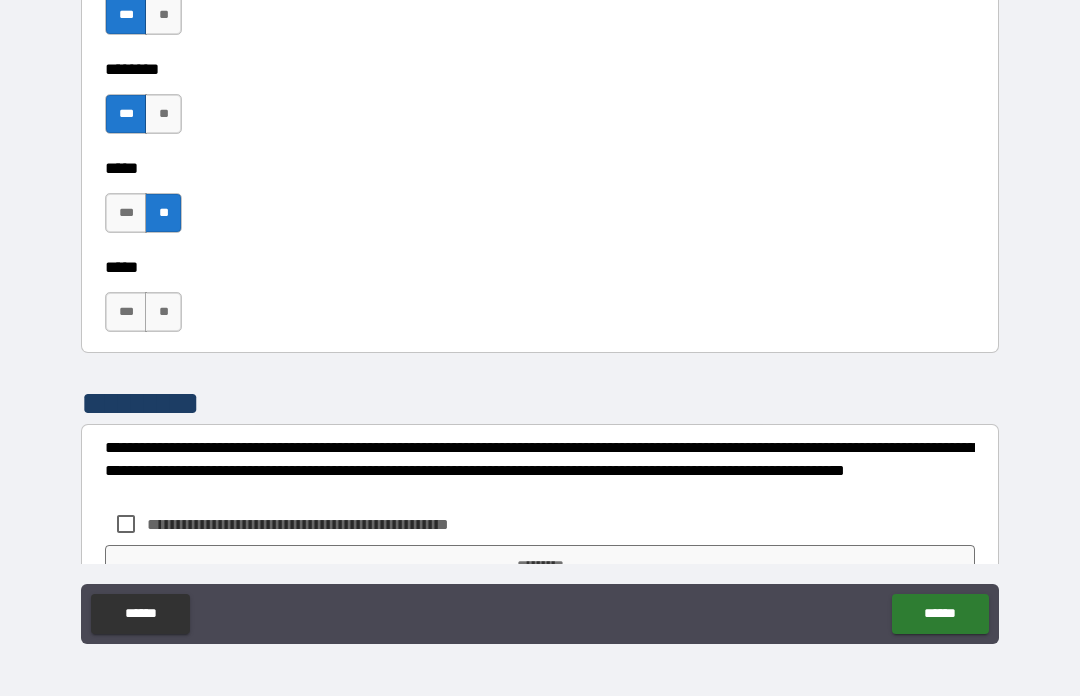 click on "**" at bounding box center [163, 312] 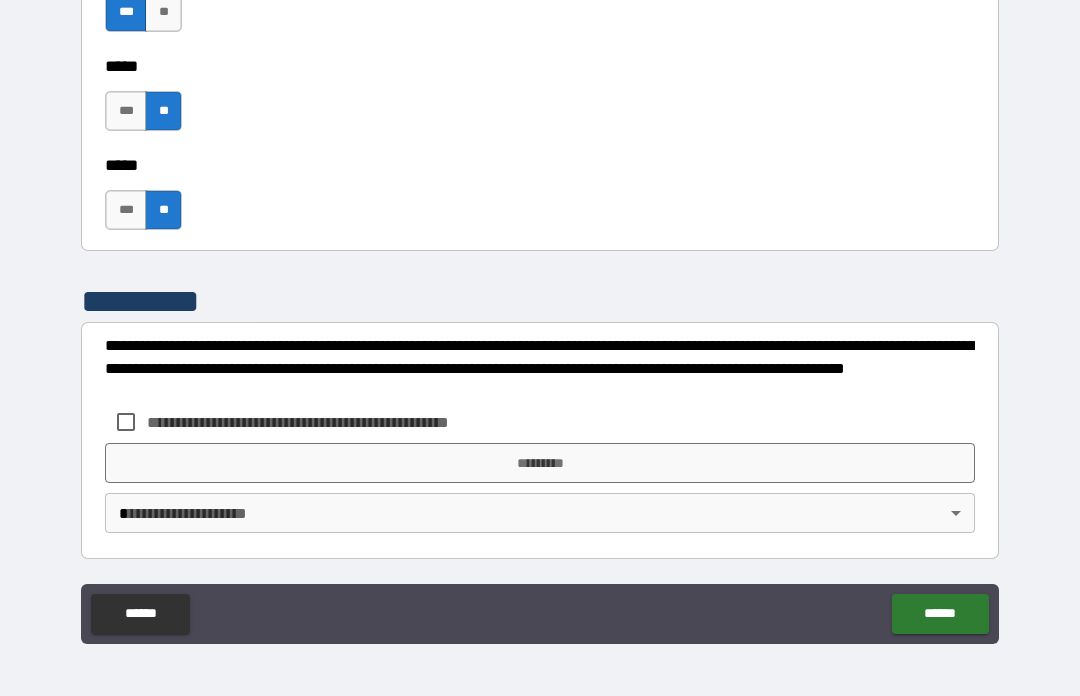 scroll, scrollTop: 1157, scrollLeft: 0, axis: vertical 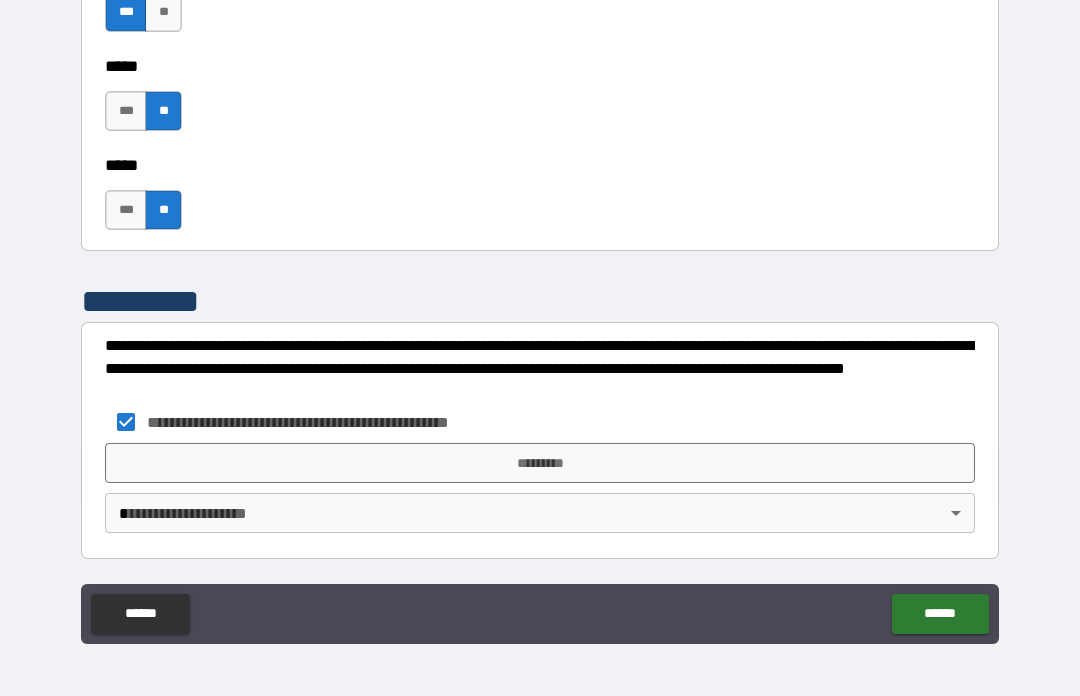 click on "*********" at bounding box center (540, 463) 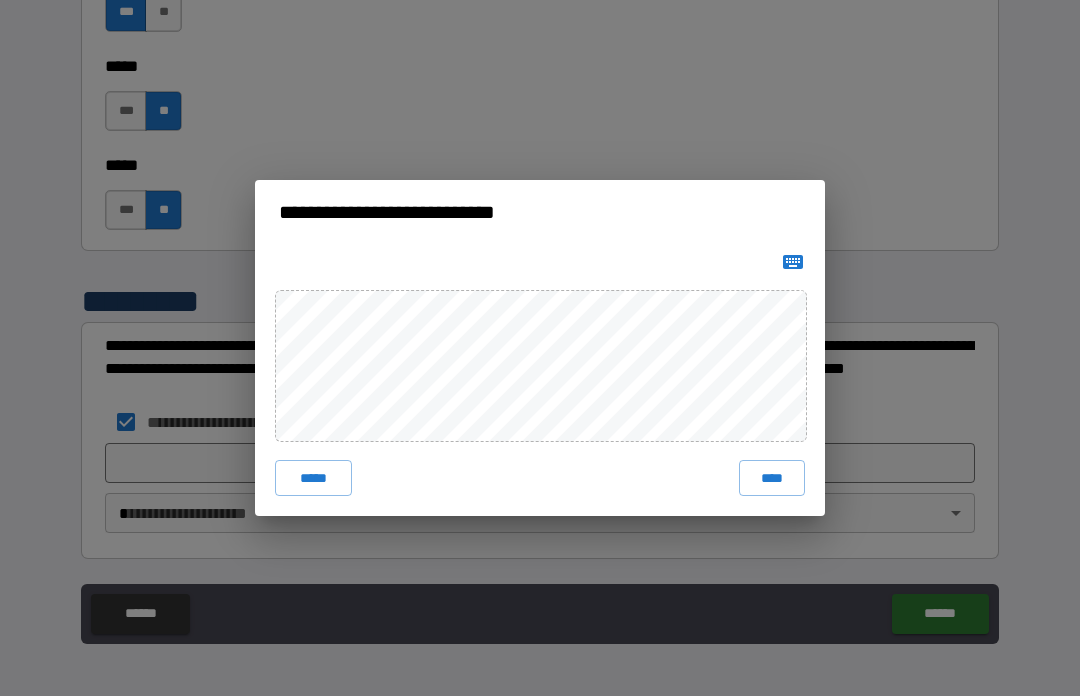 click on "****" at bounding box center [772, 478] 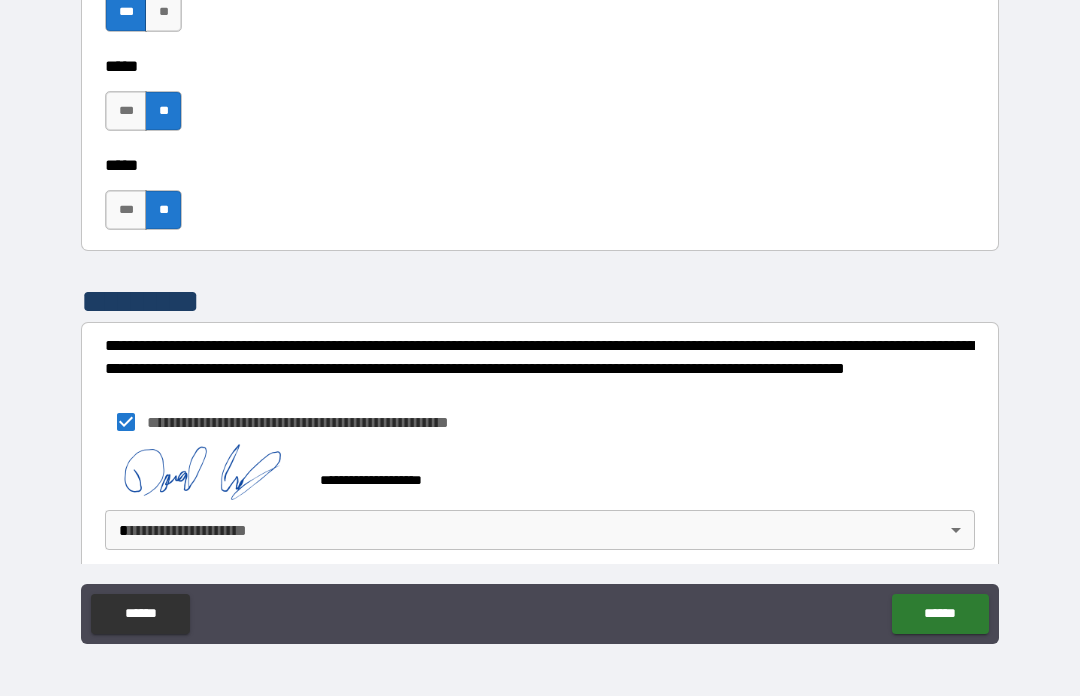 click on "**********" at bounding box center (540, 313) 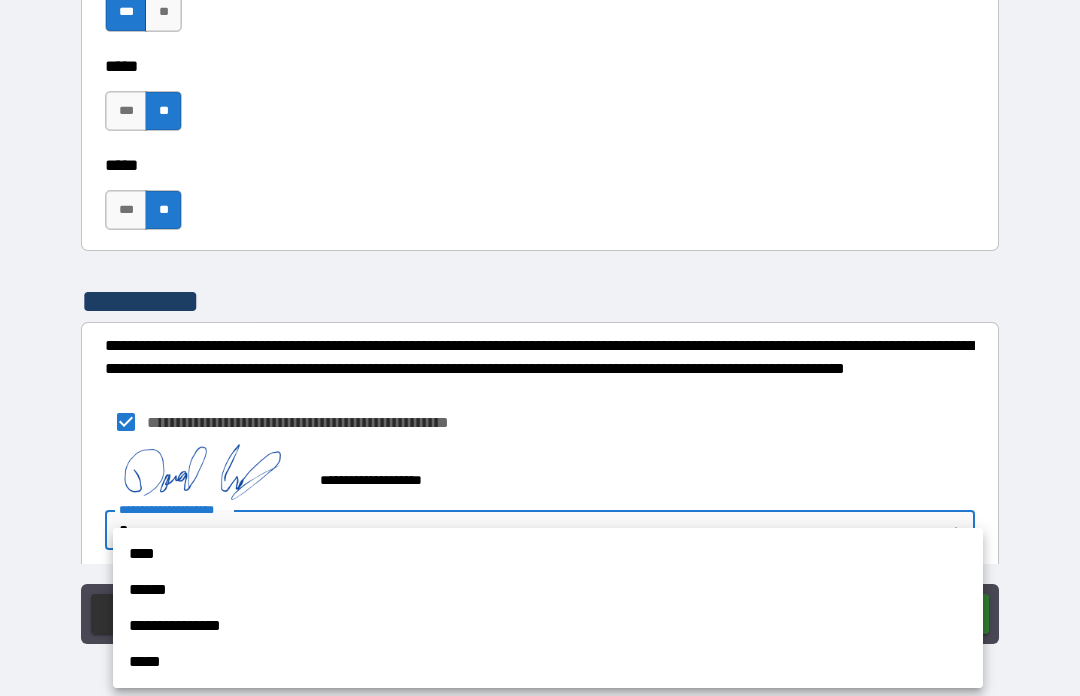 click on "****" at bounding box center (548, 554) 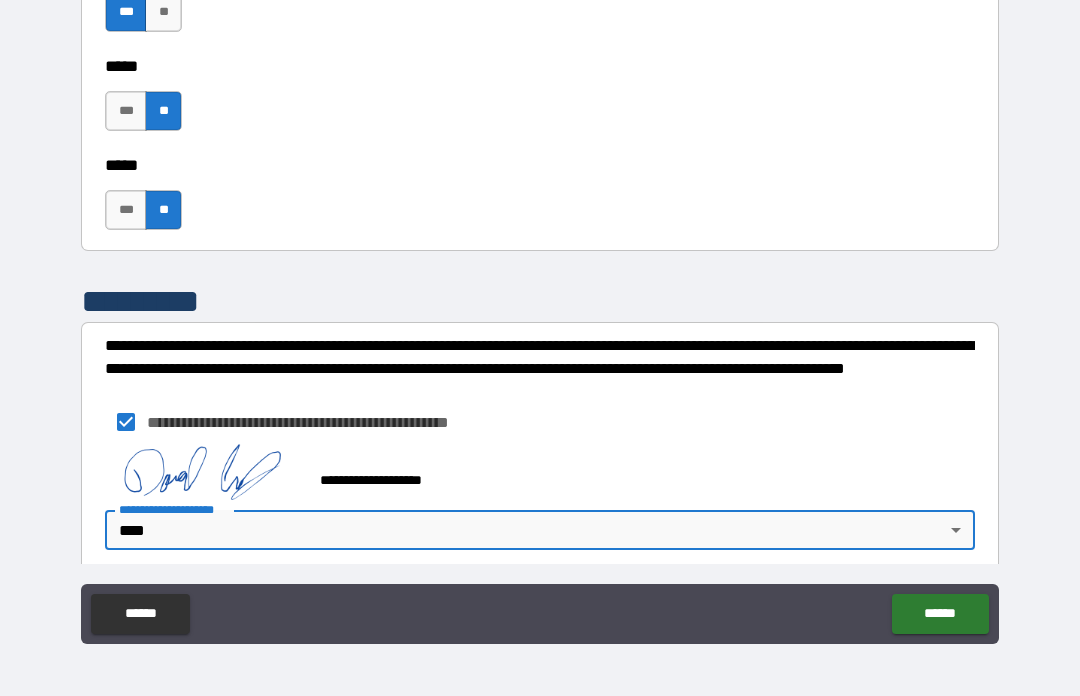 click on "******" at bounding box center [940, 614] 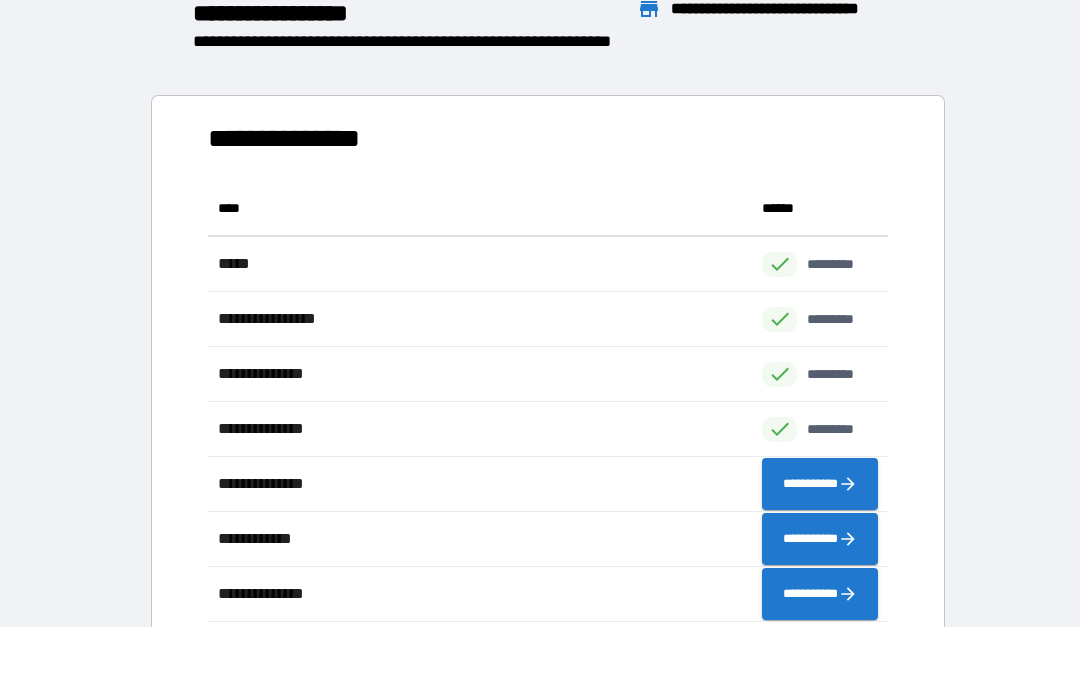 scroll, scrollTop: 441, scrollLeft: 680, axis: both 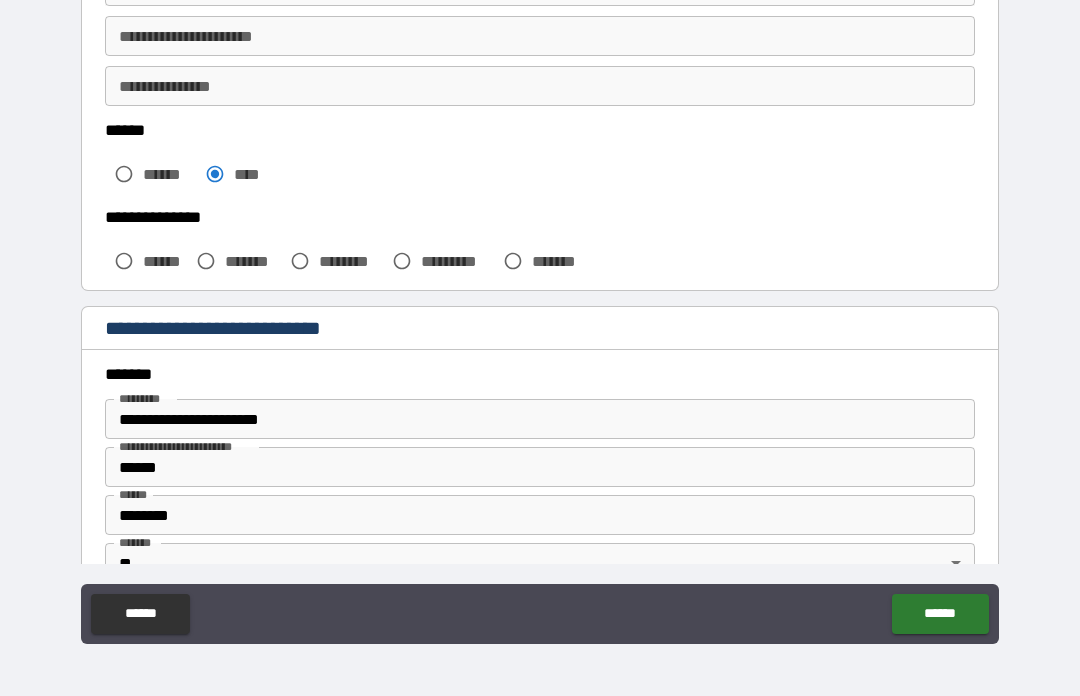 click on "**********" at bounding box center [540, 246] 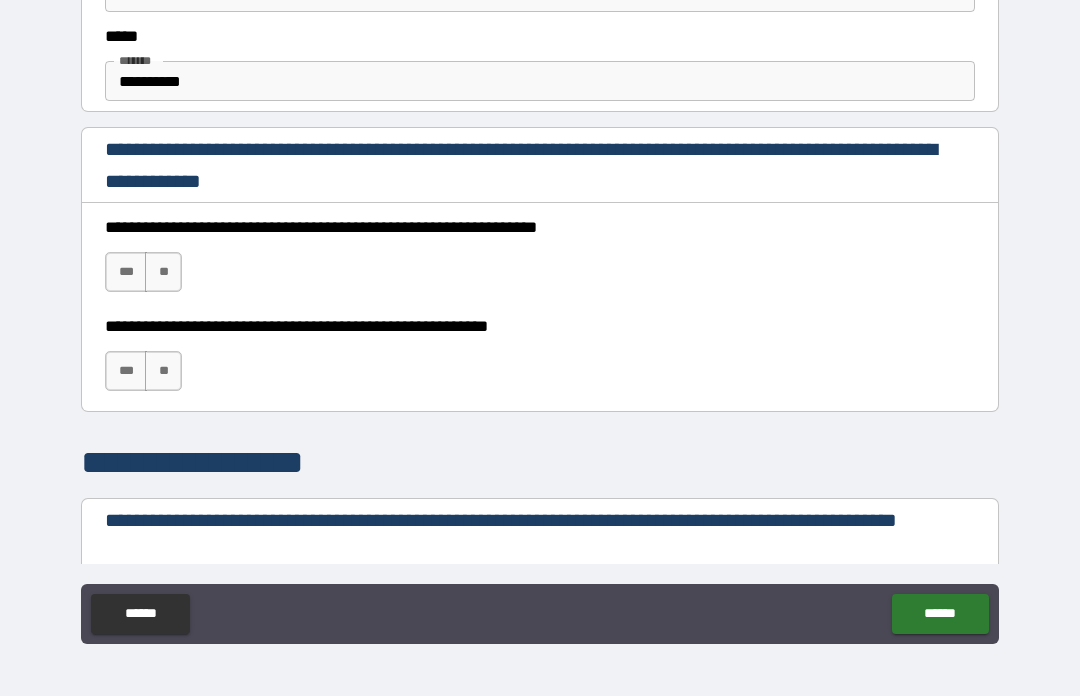scroll, scrollTop: 1216, scrollLeft: 0, axis: vertical 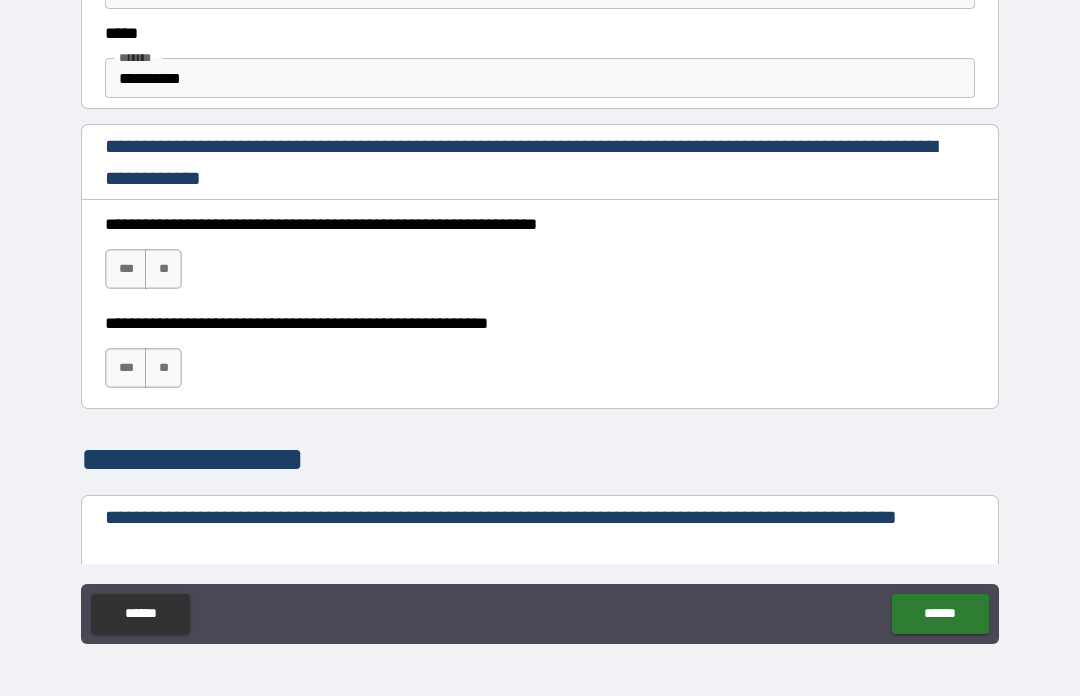 click on "***" at bounding box center (126, 269) 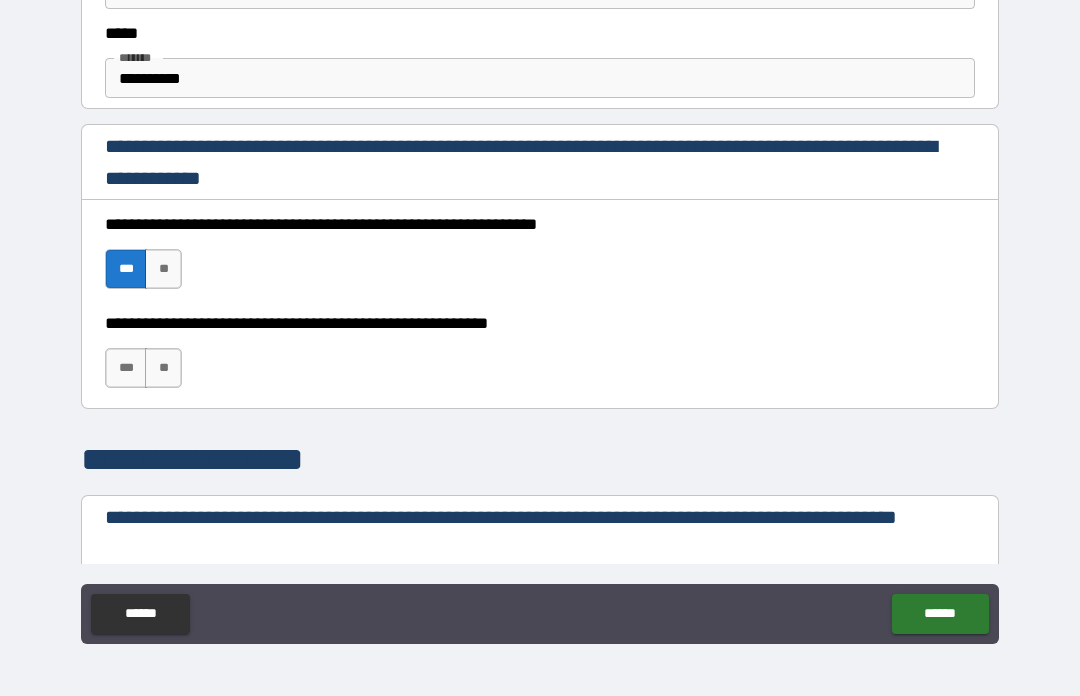 click on "***" at bounding box center [126, 368] 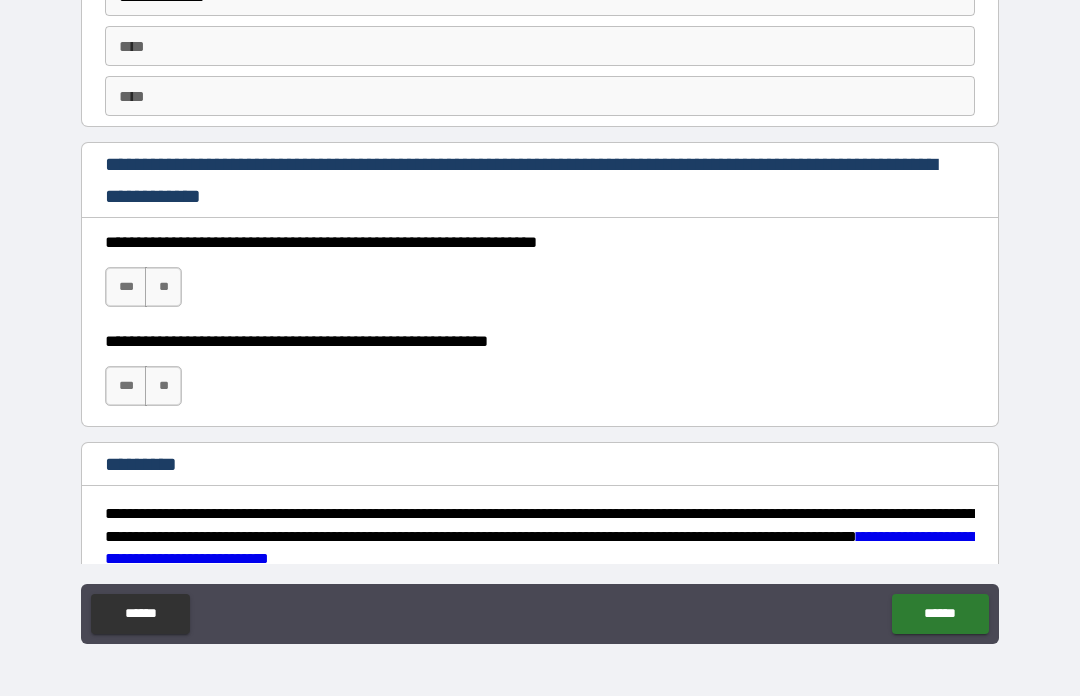 scroll, scrollTop: 2833, scrollLeft: 0, axis: vertical 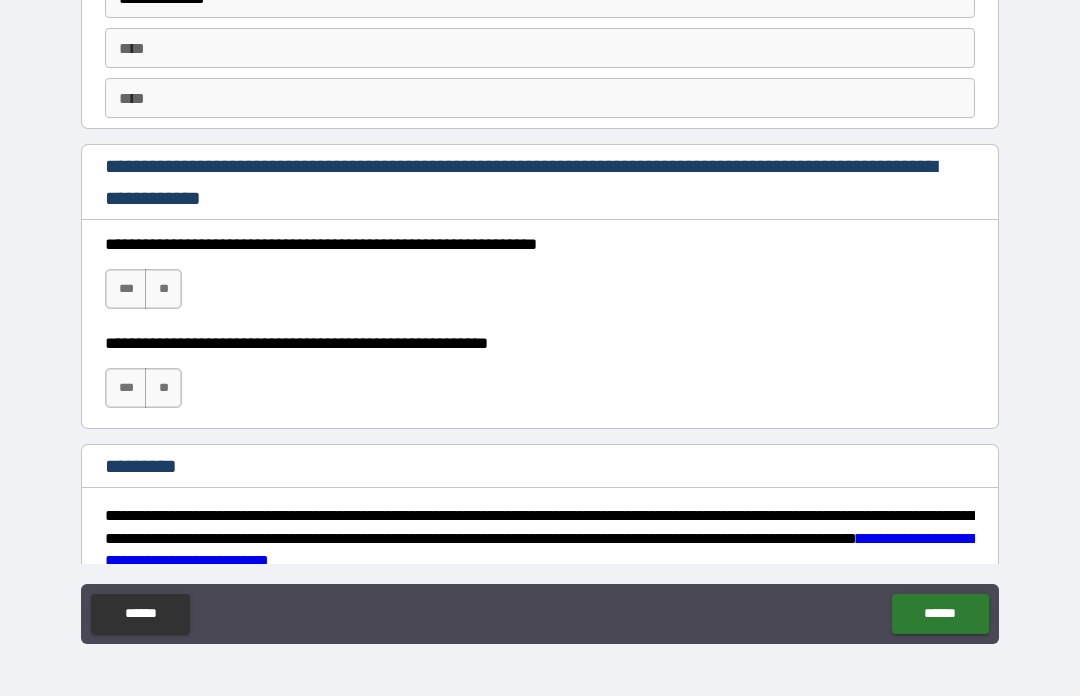 click on "**********" at bounding box center (540, 279) 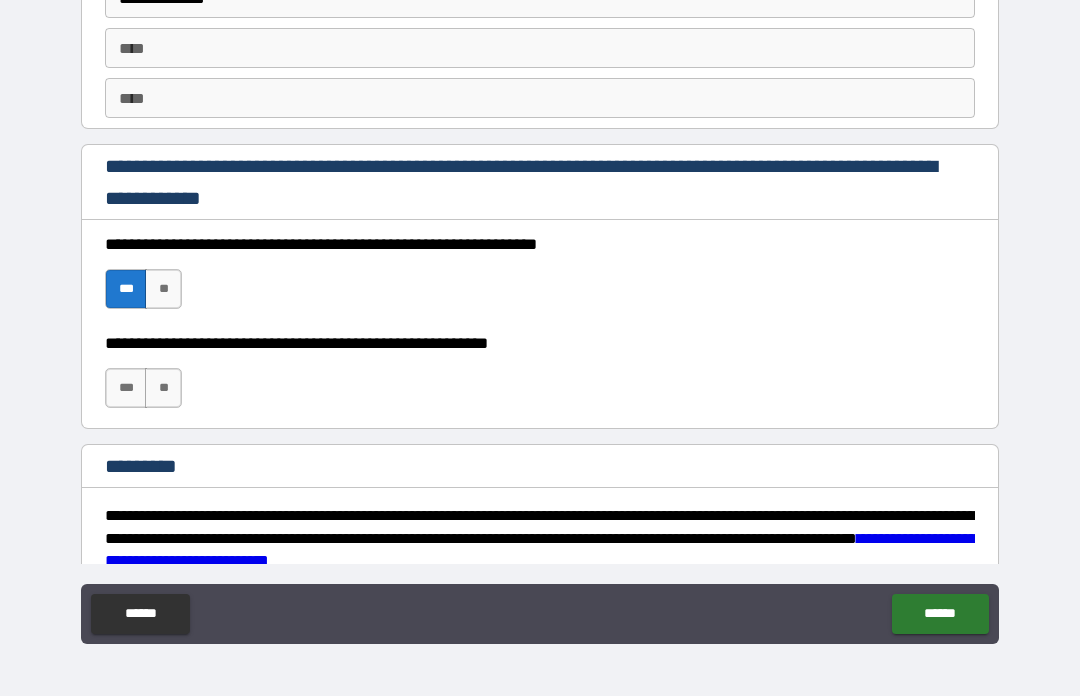 click on "**********" at bounding box center (540, 378) 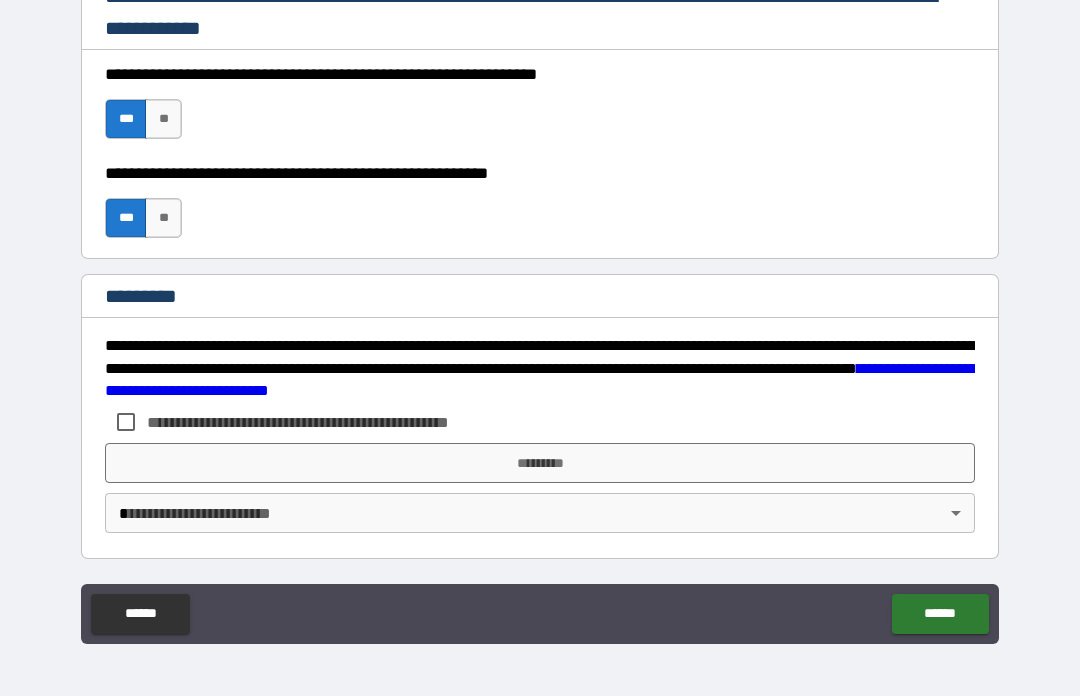 scroll, scrollTop: 3003, scrollLeft: 0, axis: vertical 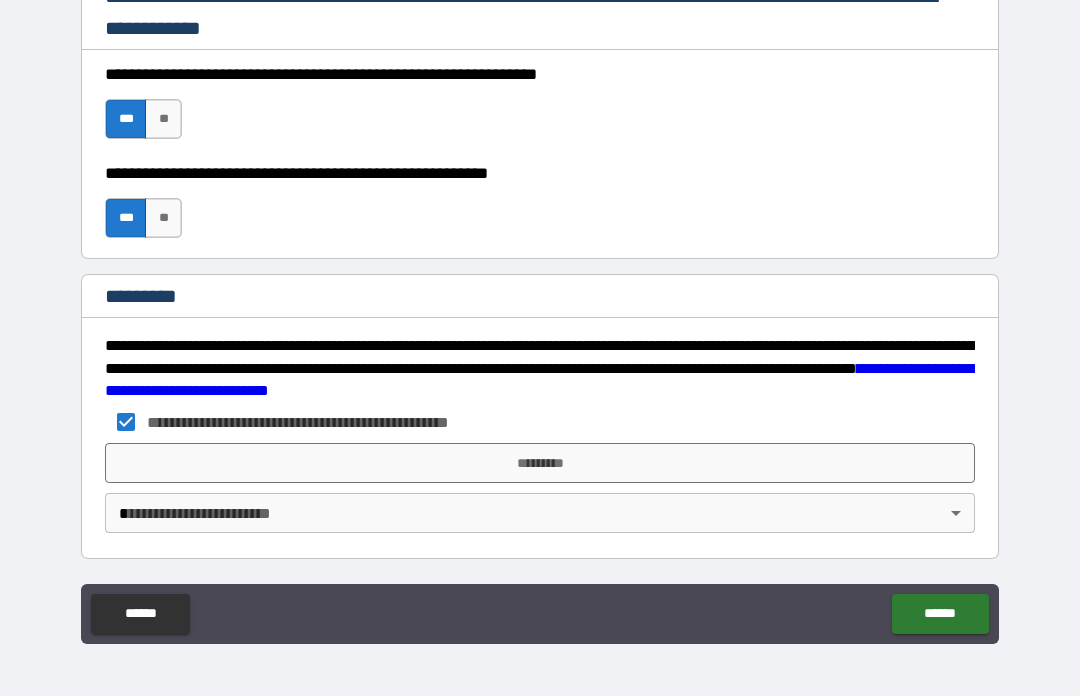 click on "*********" at bounding box center [540, 463] 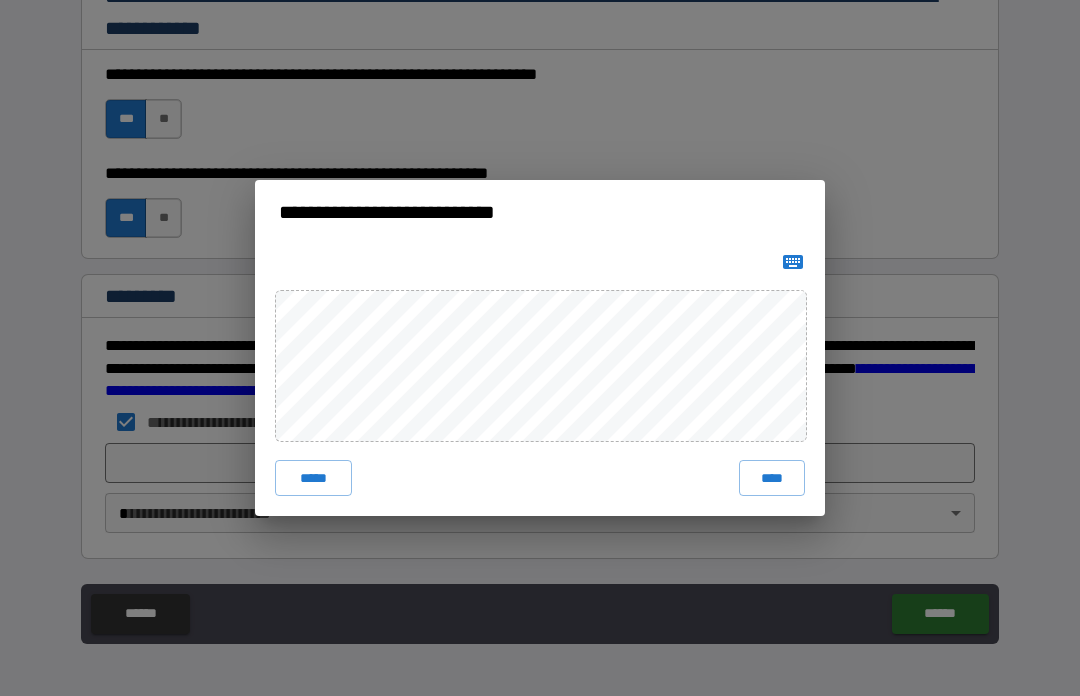 click on "****" at bounding box center [772, 478] 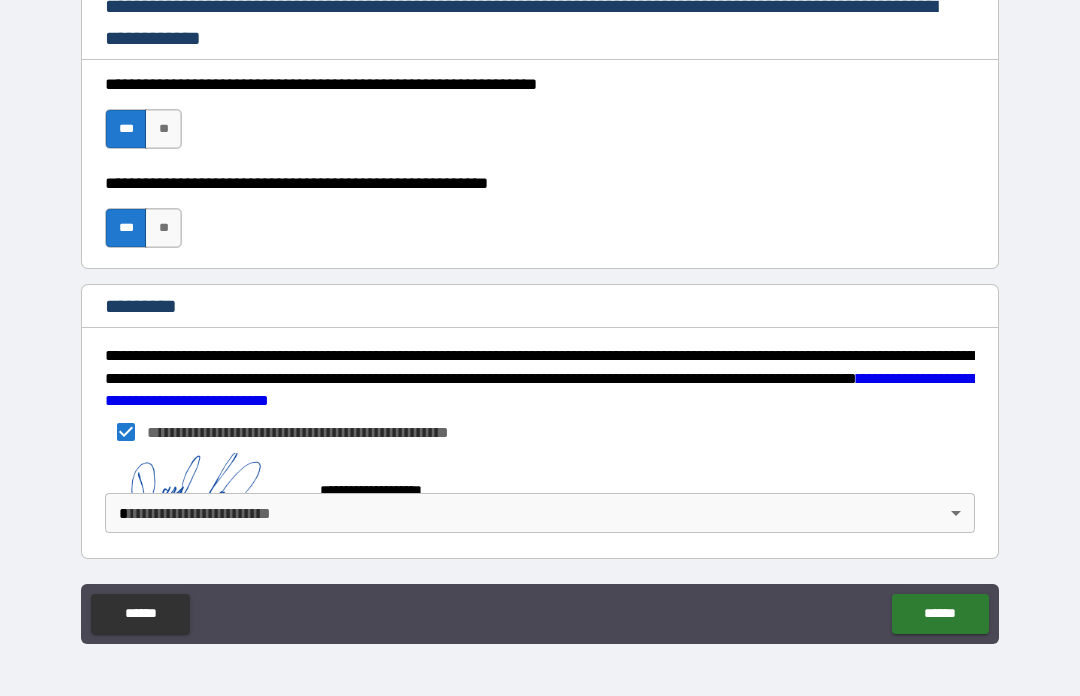 scroll, scrollTop: 2993, scrollLeft: 0, axis: vertical 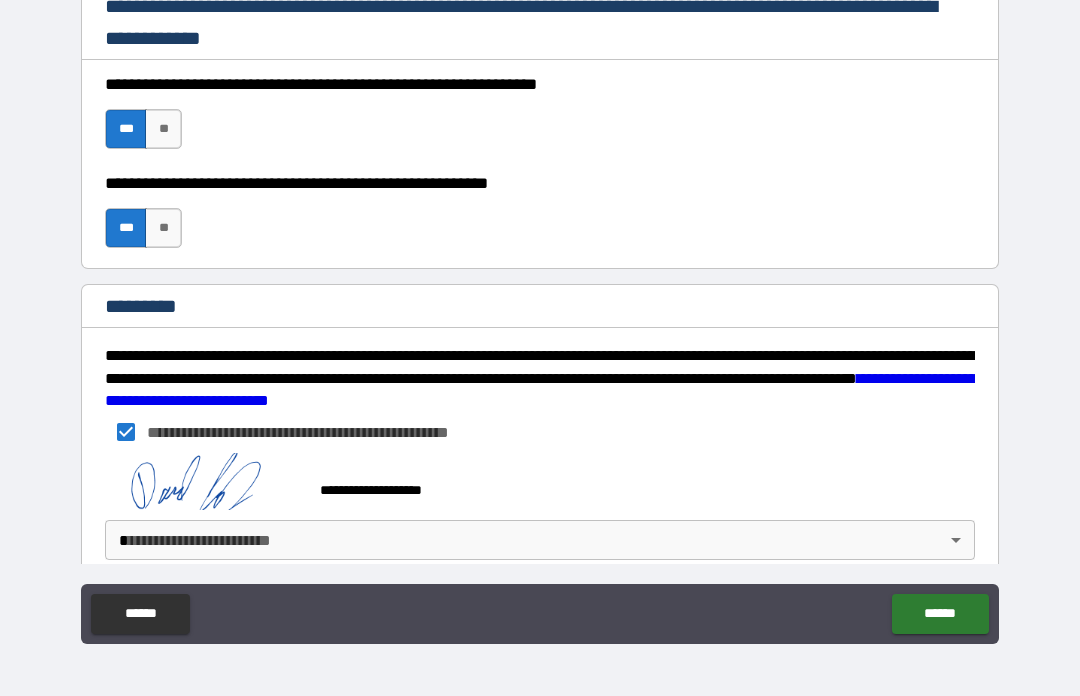 click on "**********" at bounding box center (540, 313) 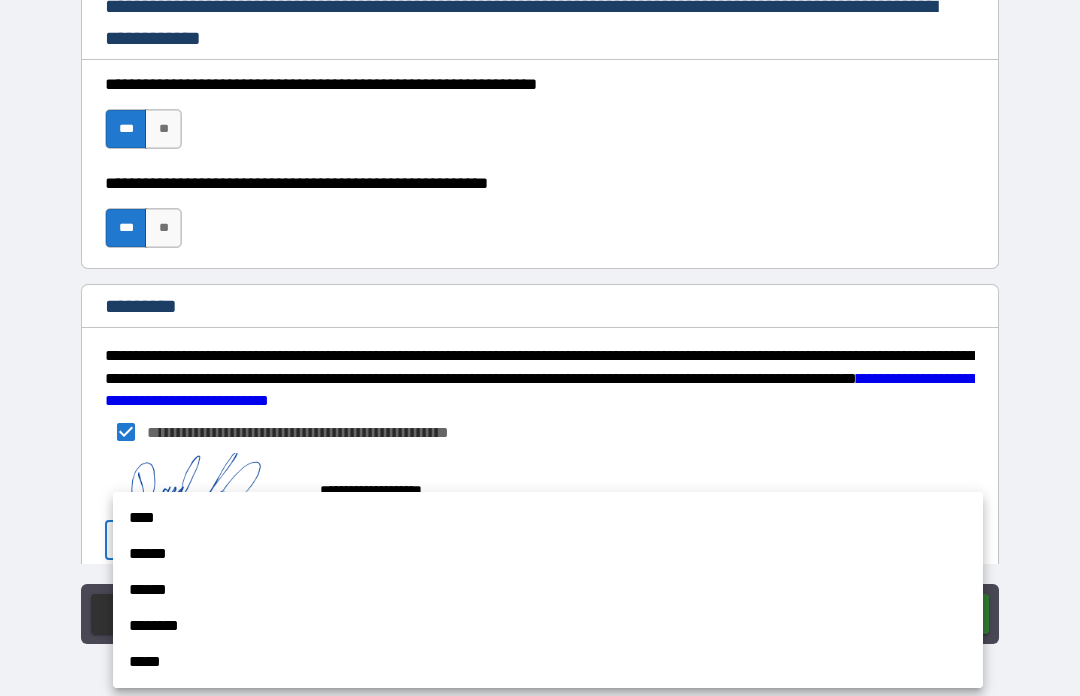 click on "****" at bounding box center (548, 518) 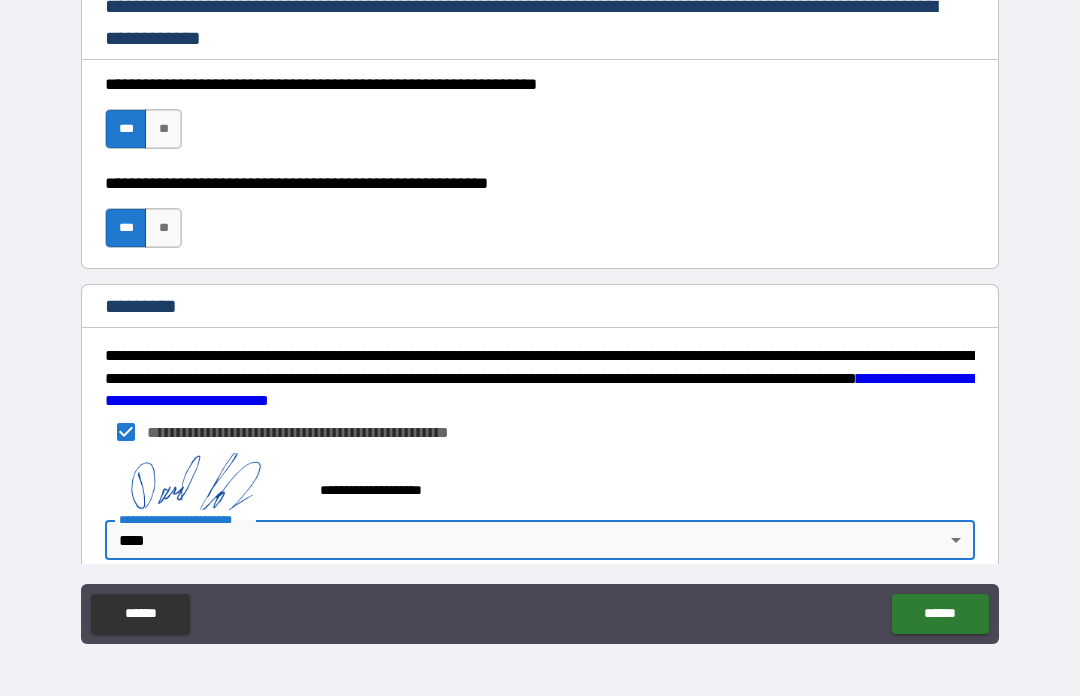 click on "******" at bounding box center (940, 614) 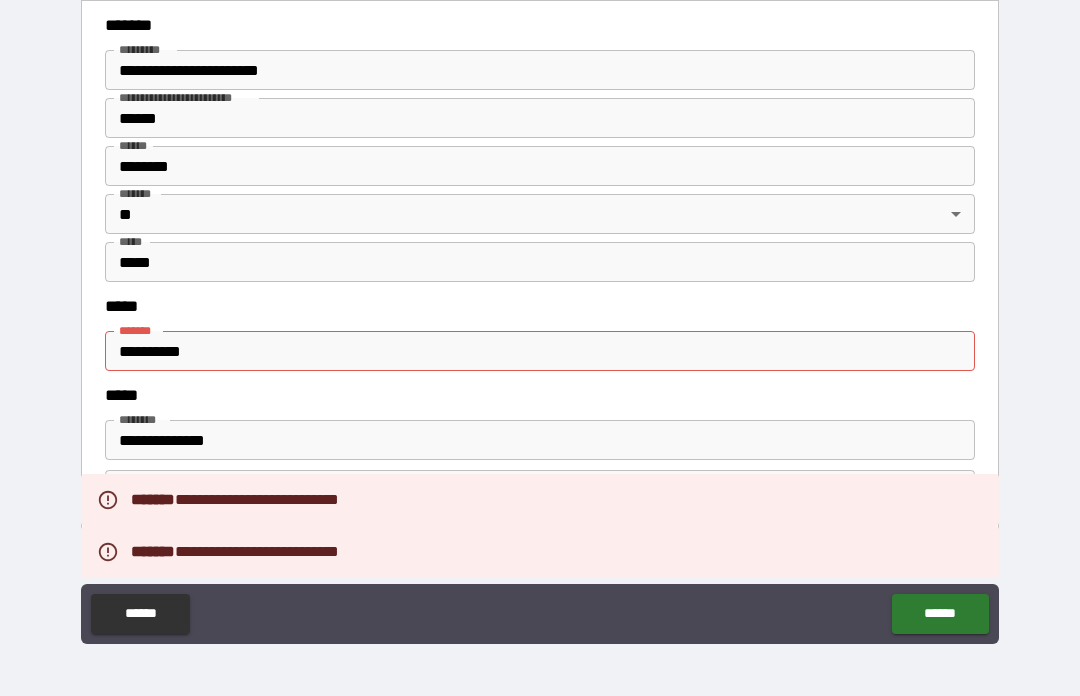 scroll, scrollTop: 2399, scrollLeft: 0, axis: vertical 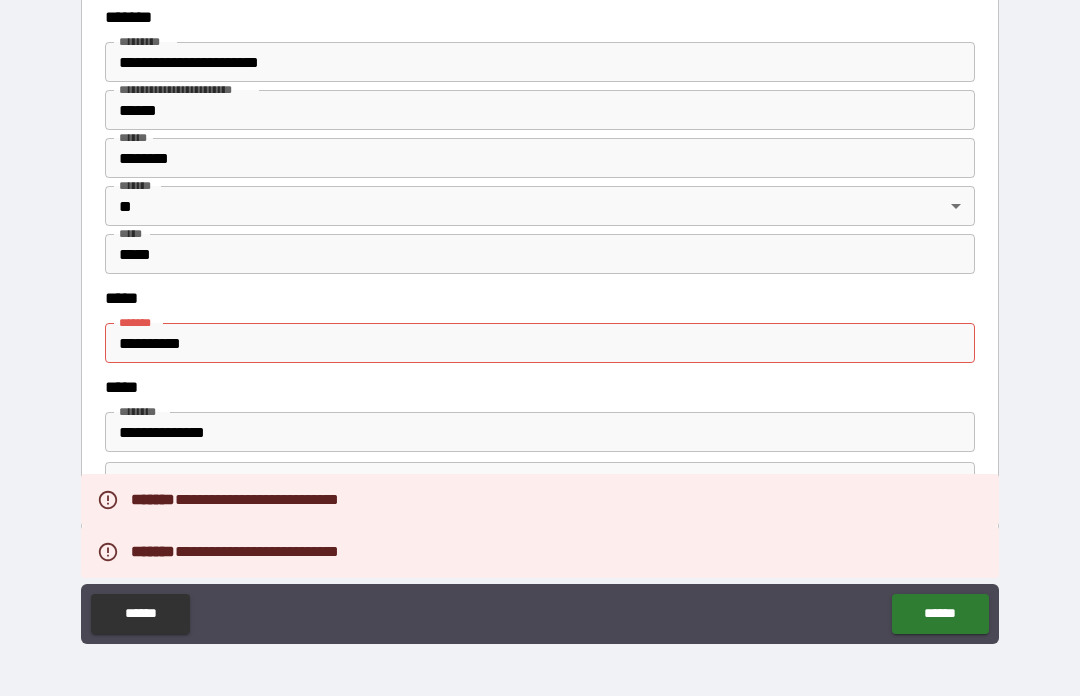 click on "**********" at bounding box center [540, 343] 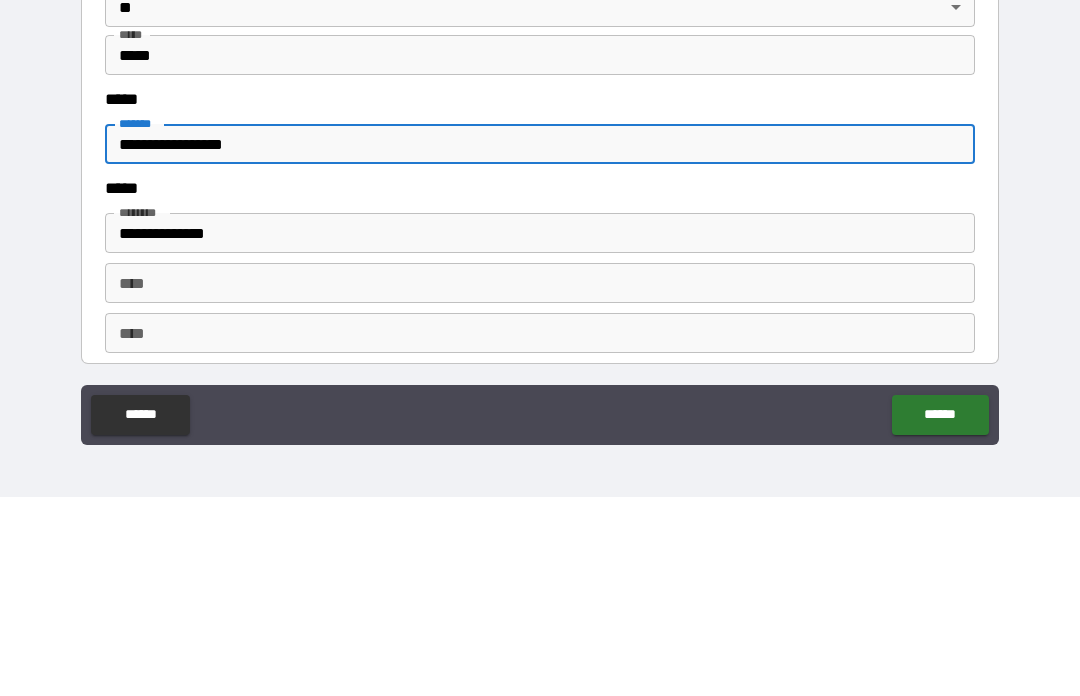 click on "**********" at bounding box center (540, 343) 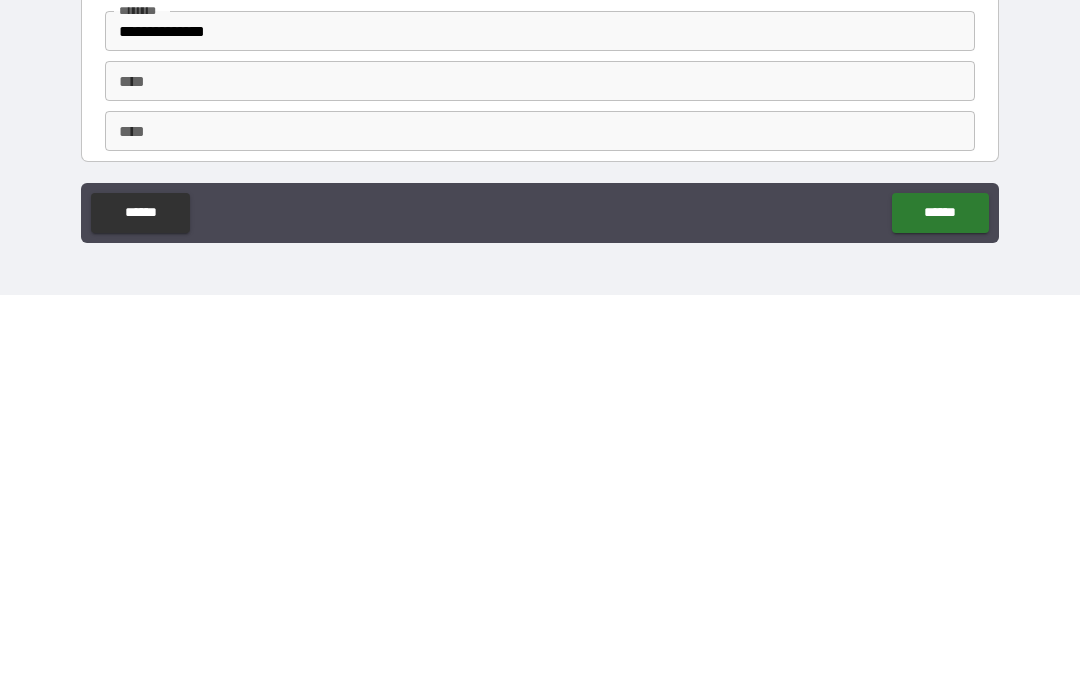 scroll, scrollTop: 70, scrollLeft: 0, axis: vertical 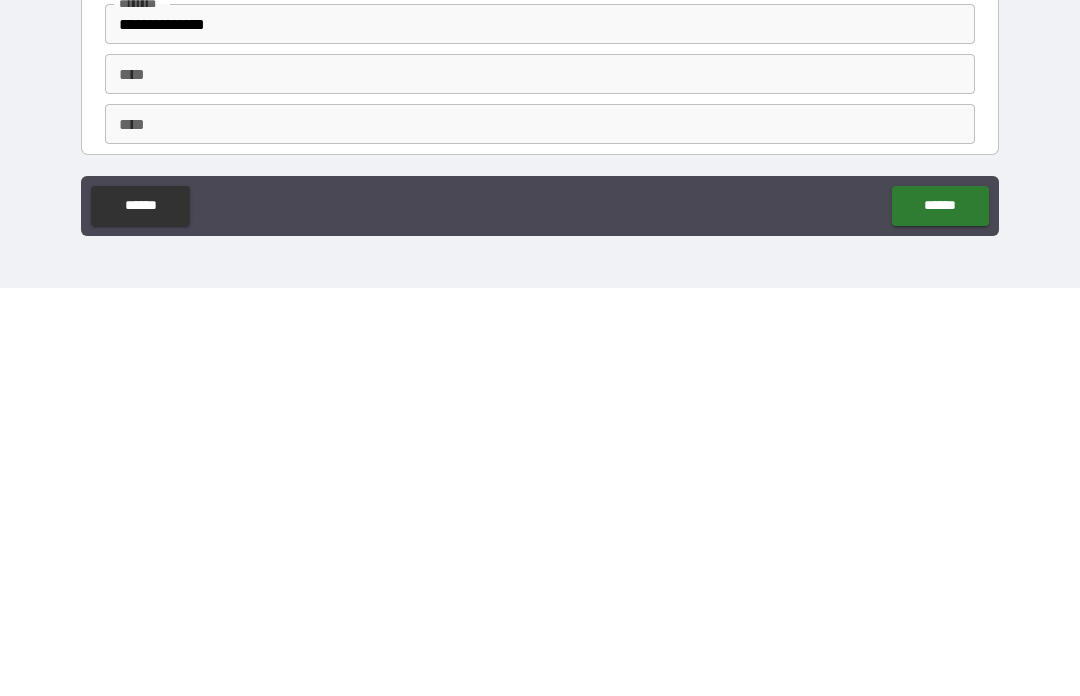click on "******" at bounding box center [940, 614] 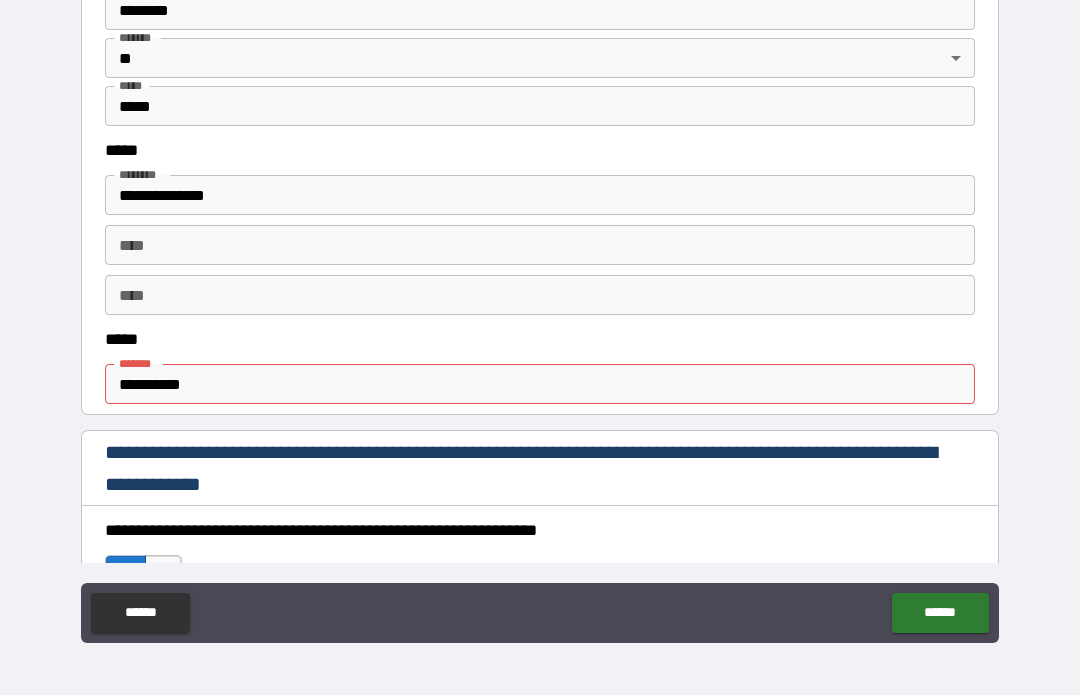 scroll, scrollTop: 917, scrollLeft: 0, axis: vertical 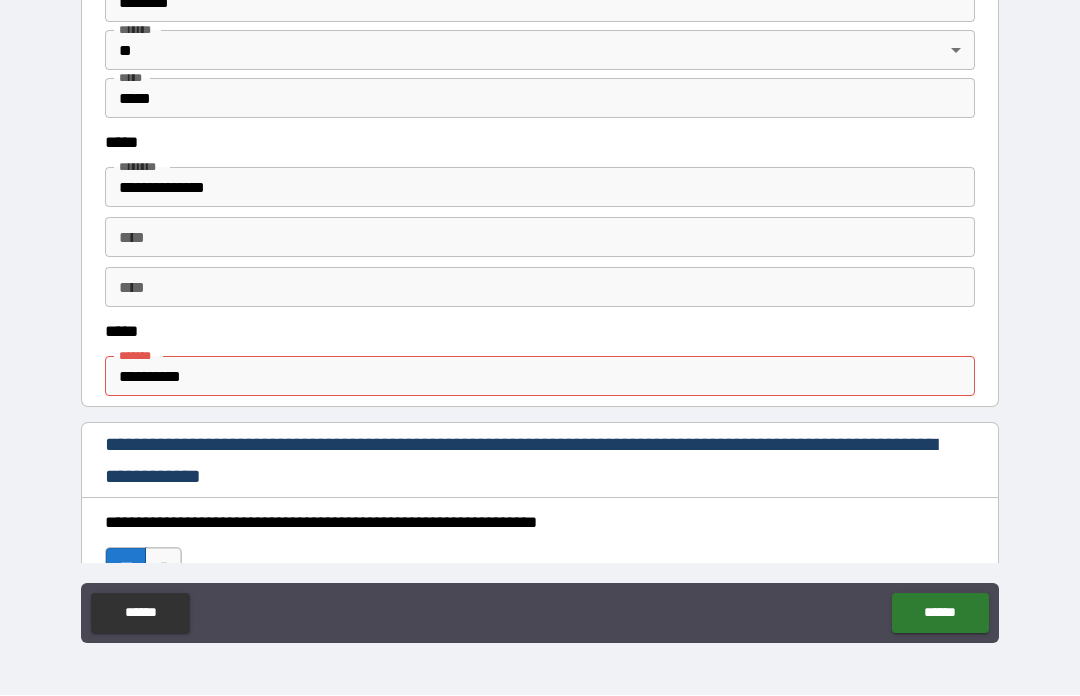 click on "**********" at bounding box center (540, 377) 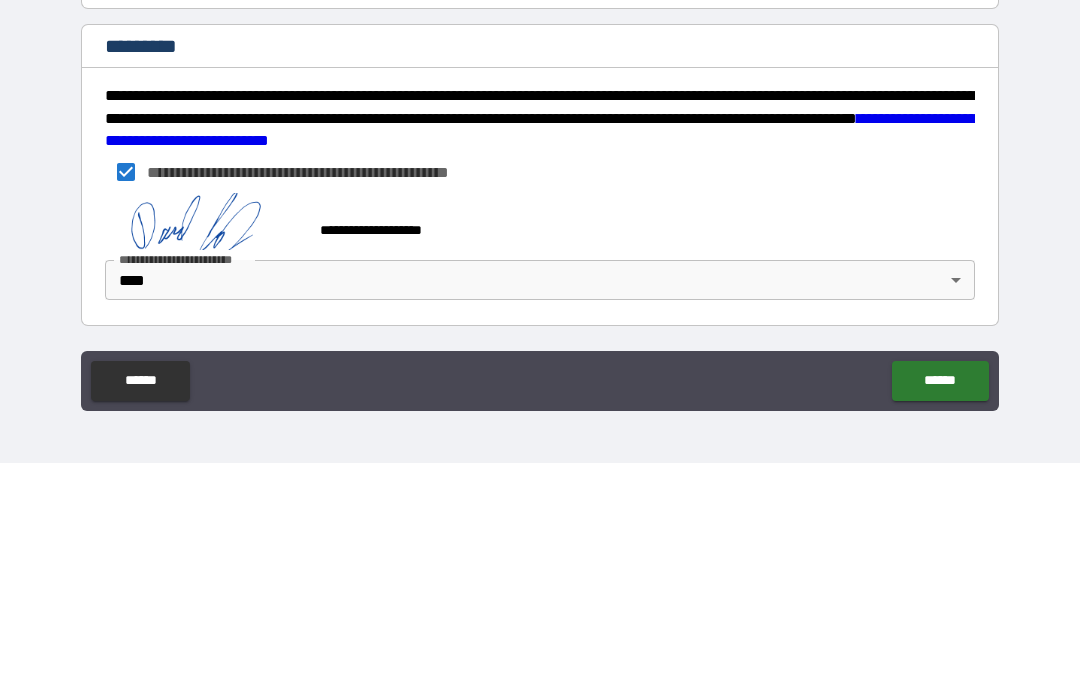 scroll, scrollTop: 3020, scrollLeft: 0, axis: vertical 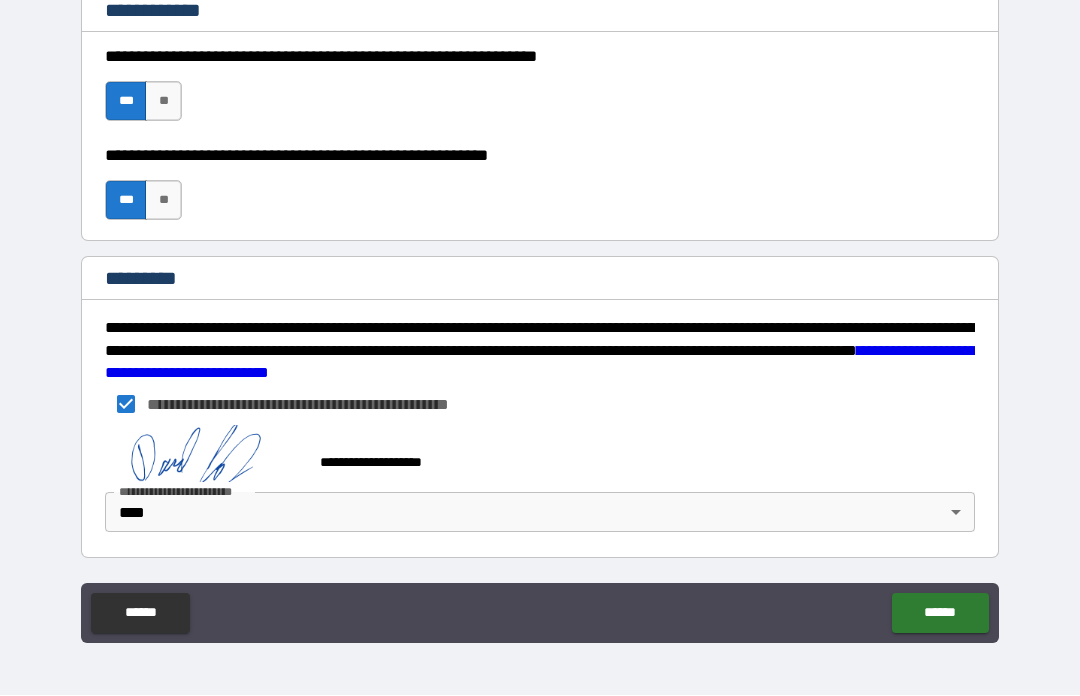 click on "******" at bounding box center [940, 614] 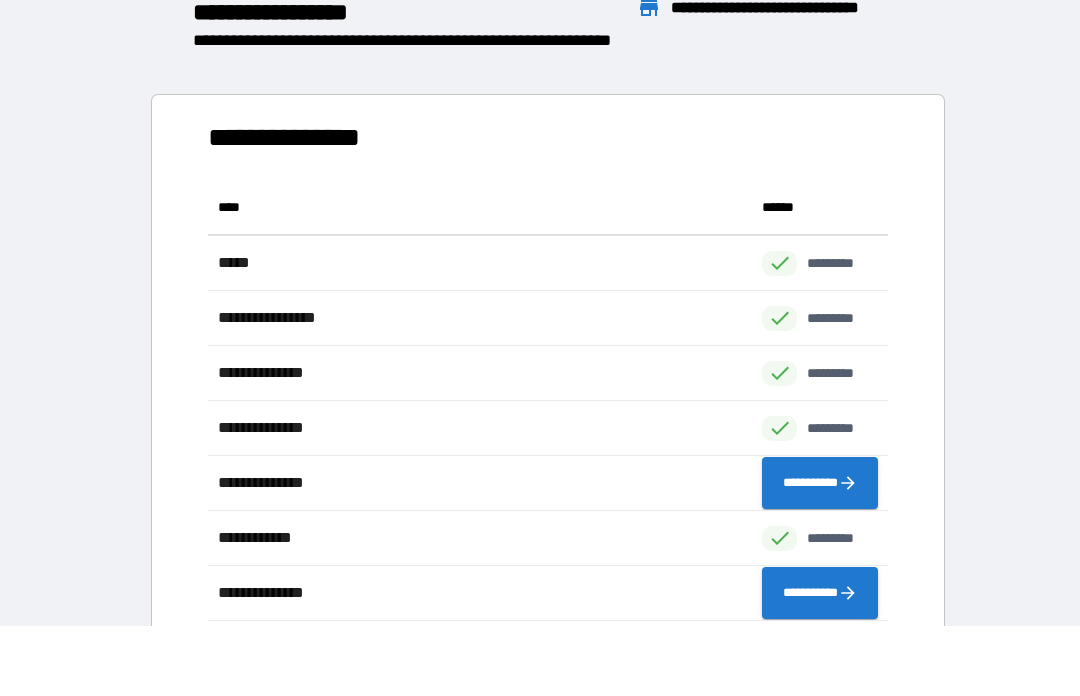 scroll, scrollTop: 1, scrollLeft: 1, axis: both 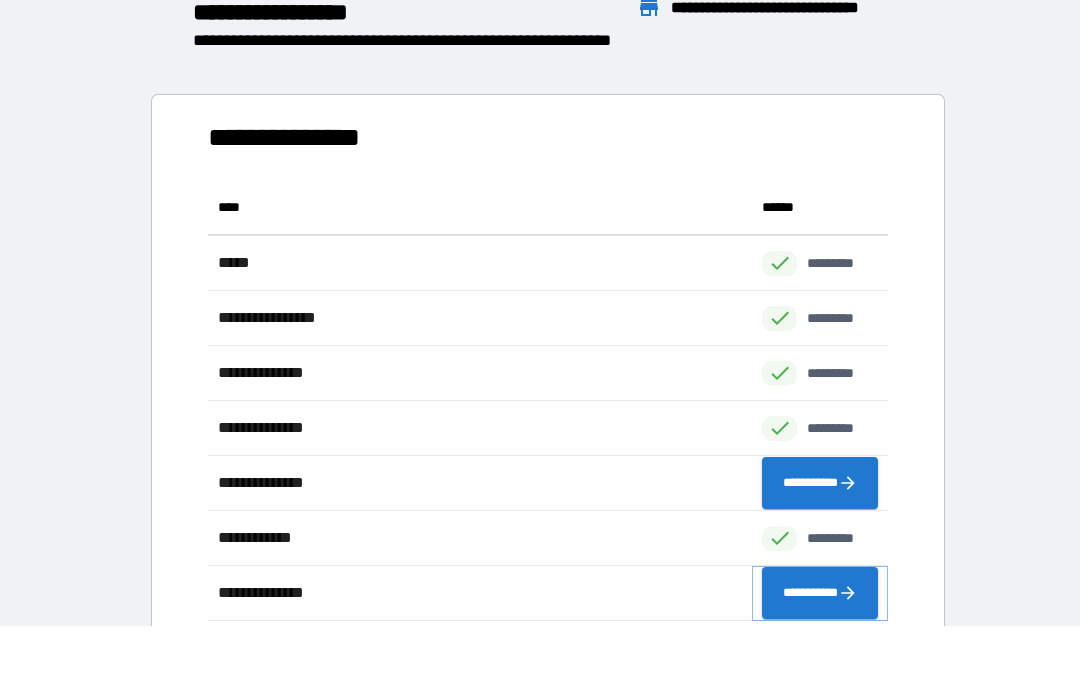 click on "**********" at bounding box center (820, 594) 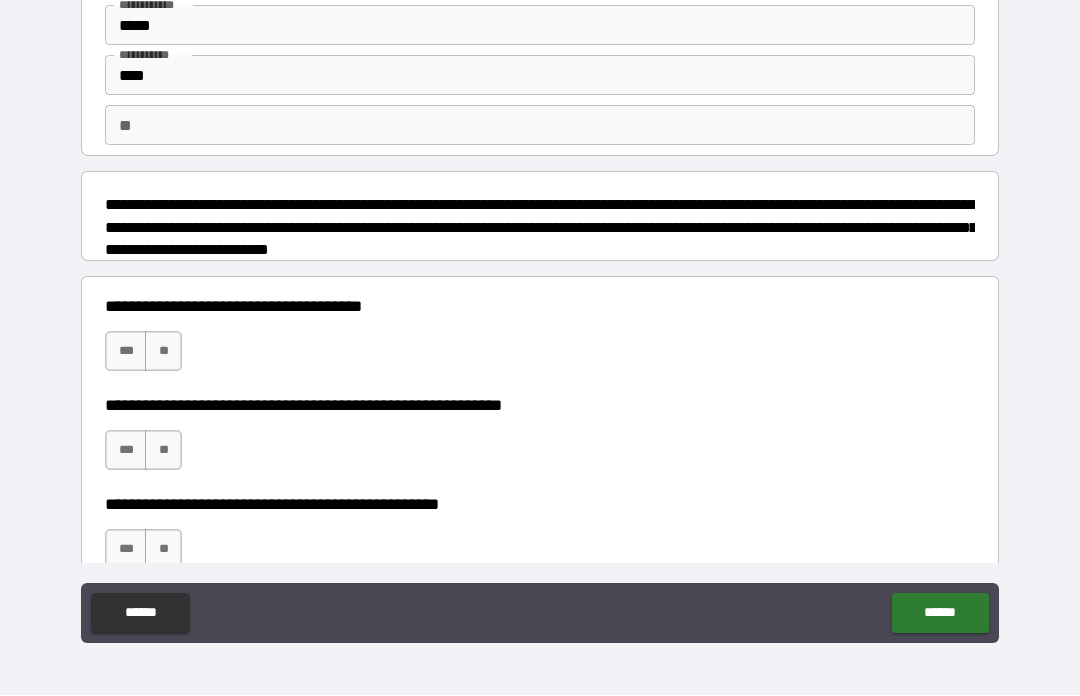 click on "***" at bounding box center [126, 352] 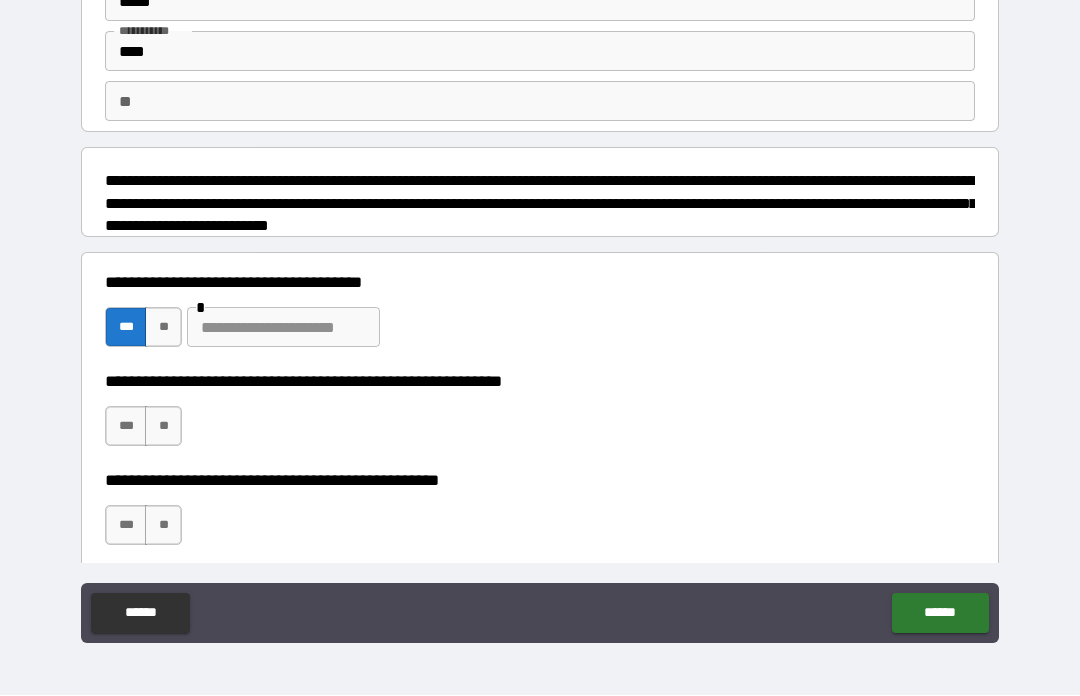 scroll, scrollTop: 90, scrollLeft: 0, axis: vertical 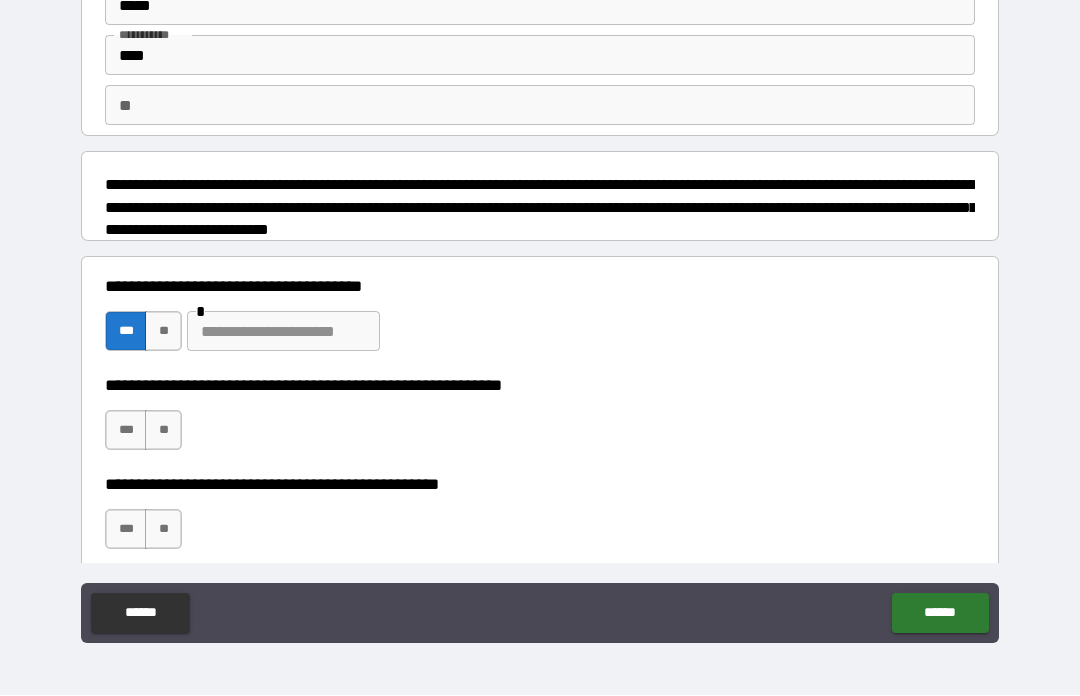 click on "**" at bounding box center [163, 332] 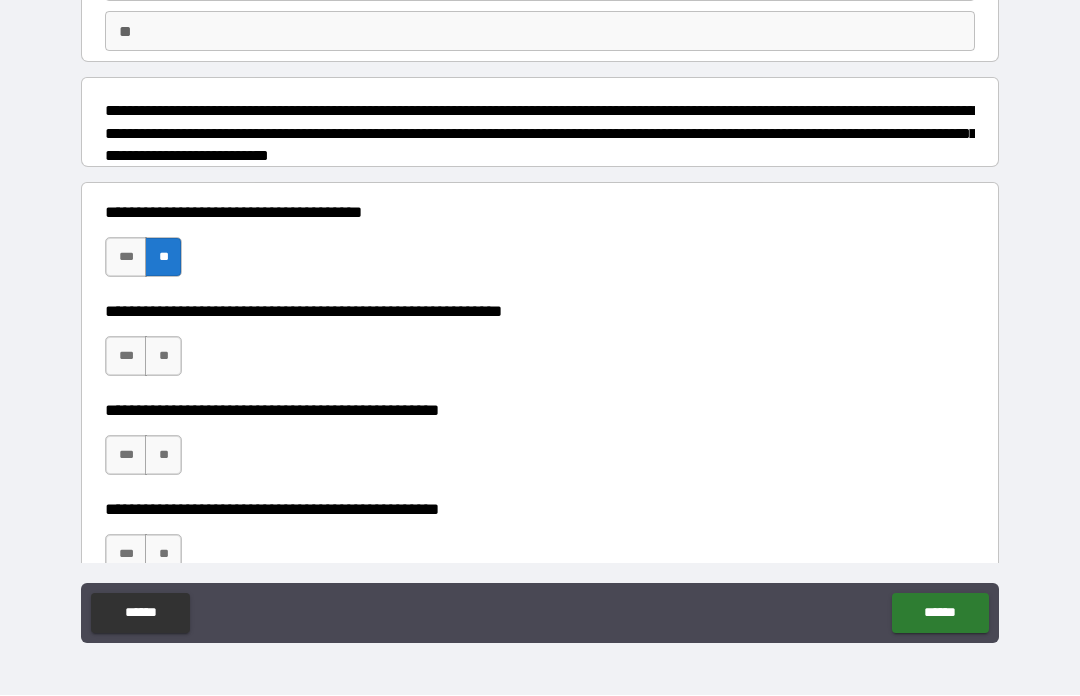 scroll, scrollTop: 179, scrollLeft: 0, axis: vertical 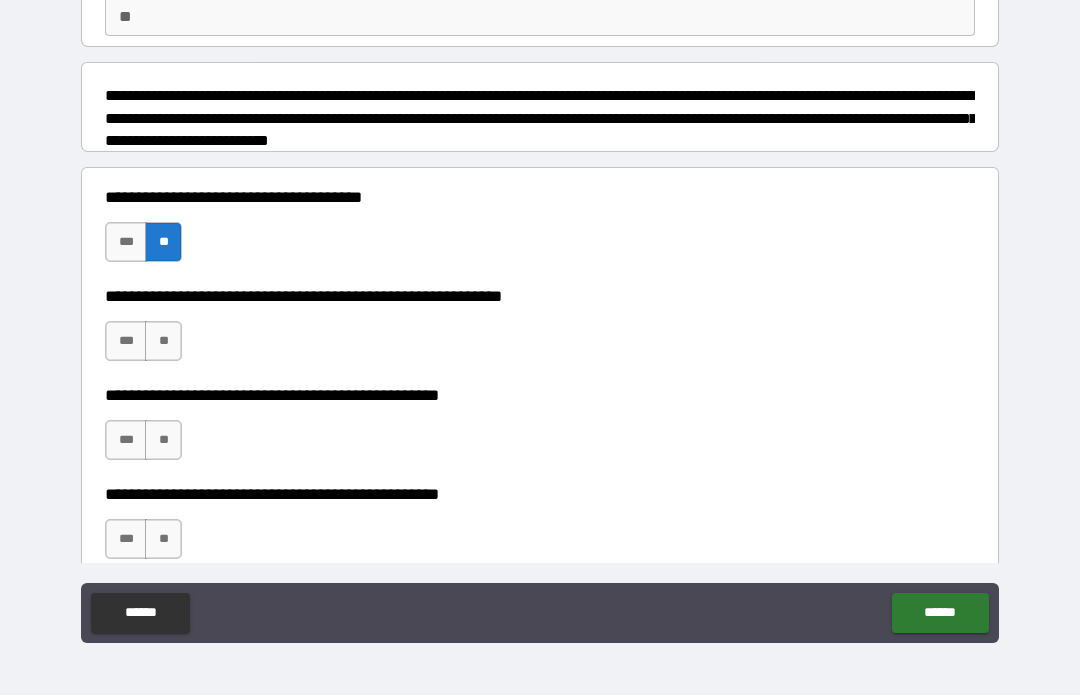 click on "***" at bounding box center (126, 342) 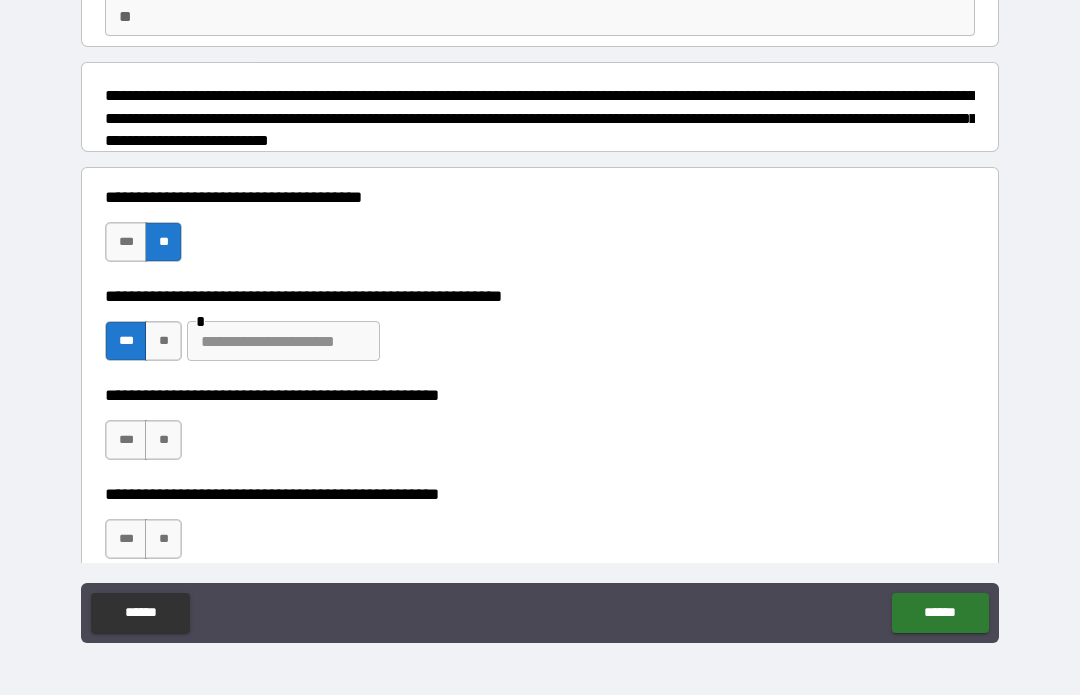 click at bounding box center [283, 342] 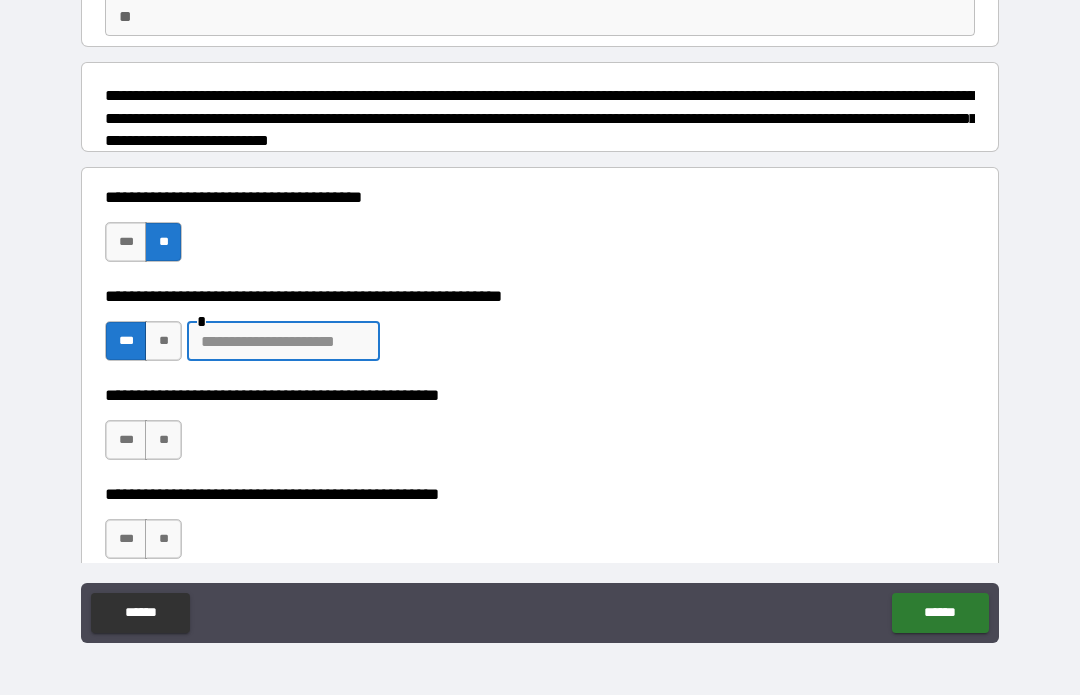 click at bounding box center (283, 342) 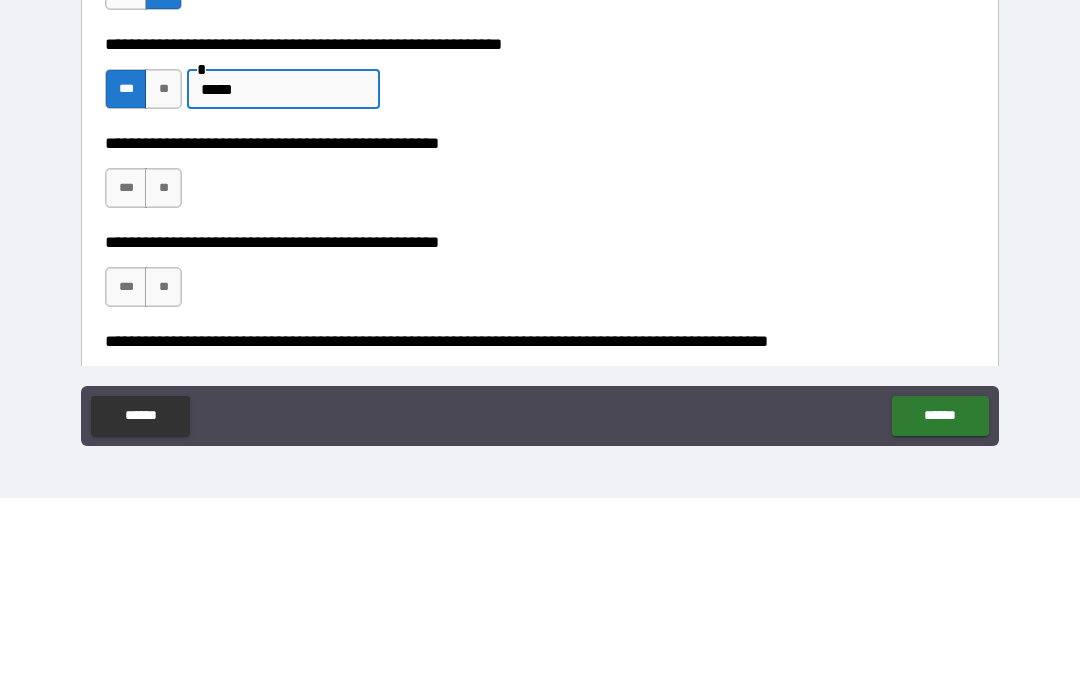 scroll, scrollTop: 235, scrollLeft: 0, axis: vertical 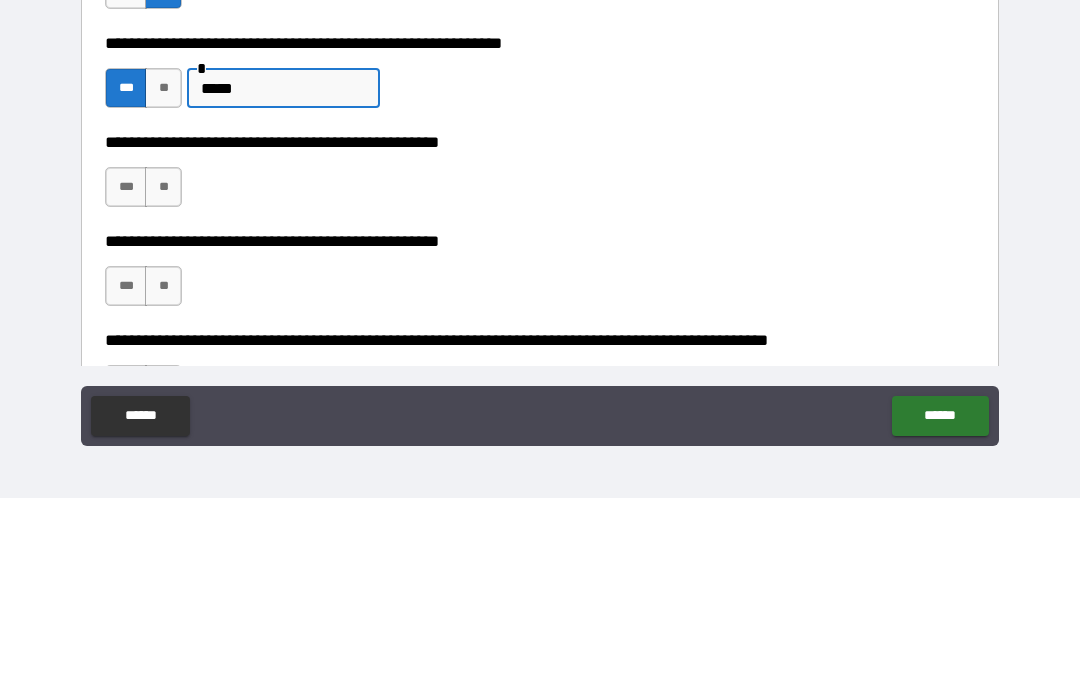 click on "**" at bounding box center (163, 385) 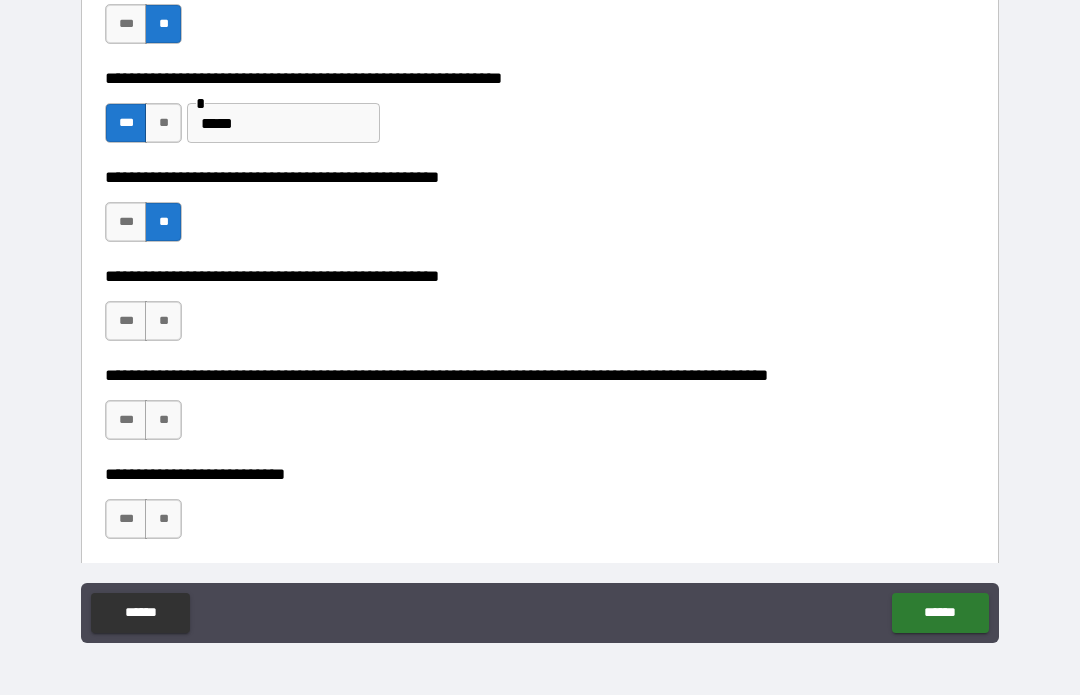 click on "**" at bounding box center (163, 322) 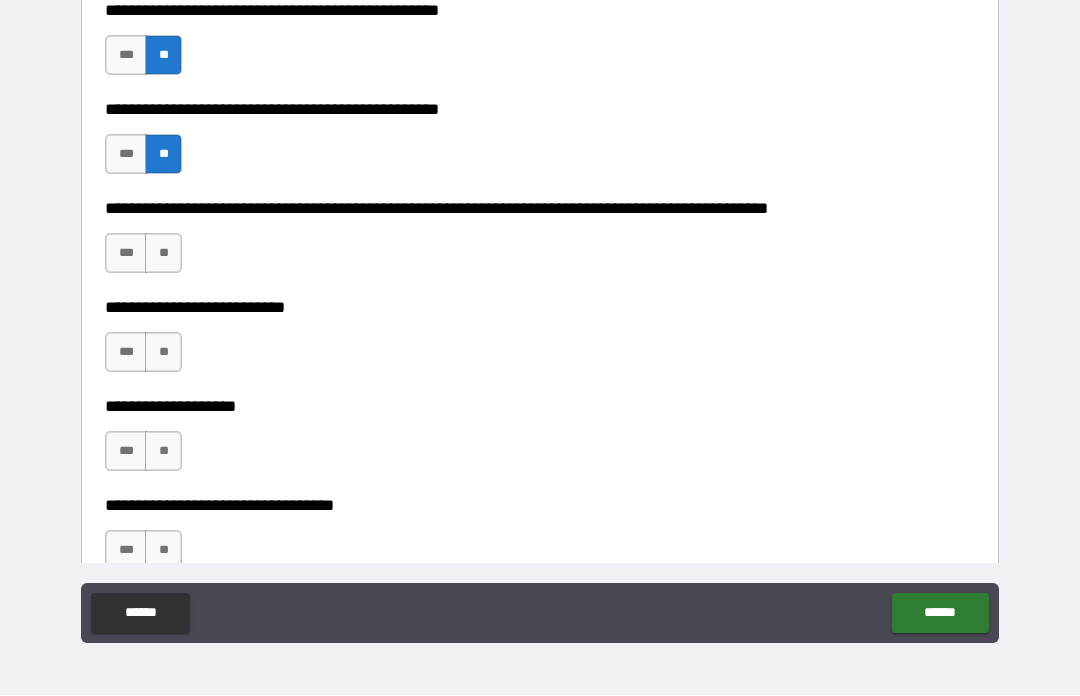 scroll, scrollTop: 570, scrollLeft: 0, axis: vertical 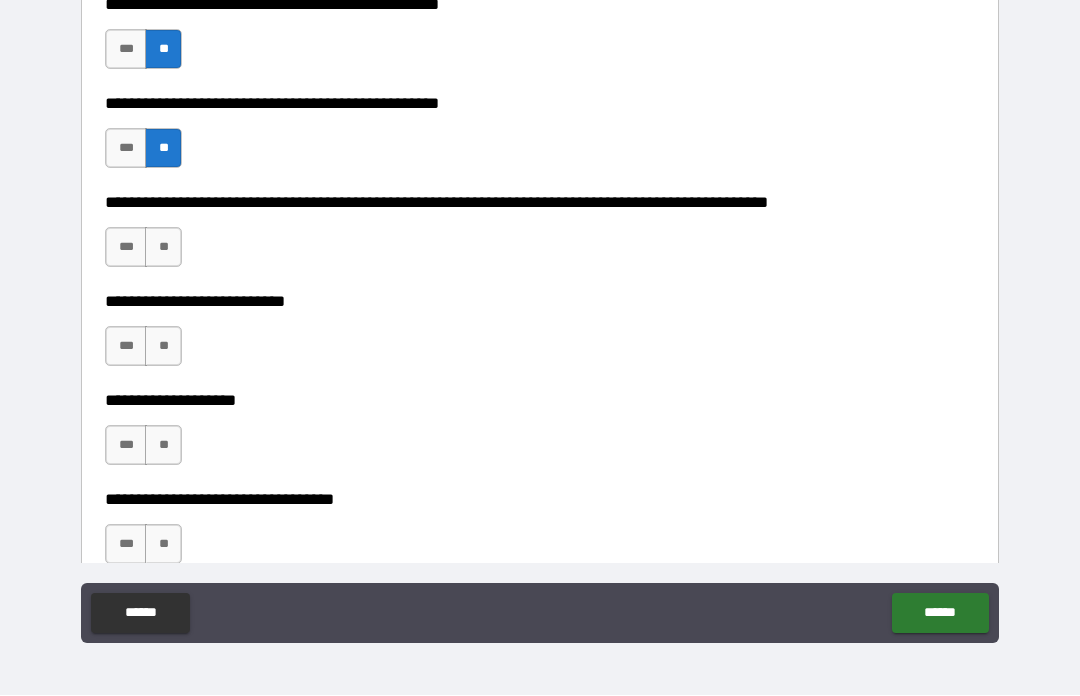 click on "**" at bounding box center (163, 248) 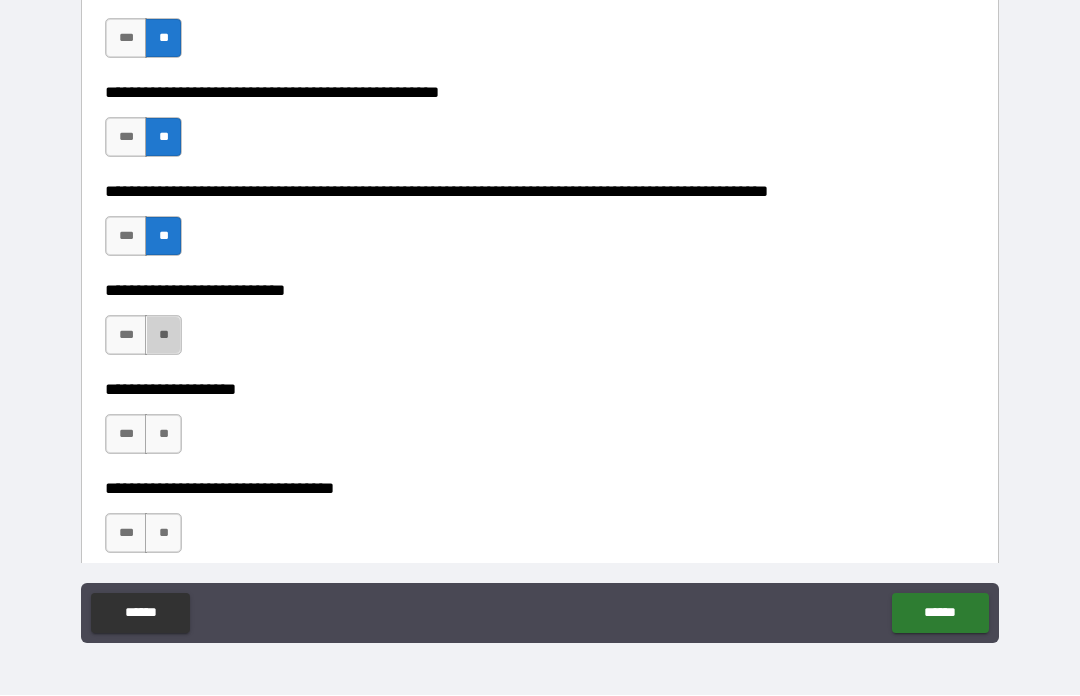 click on "**" at bounding box center (163, 336) 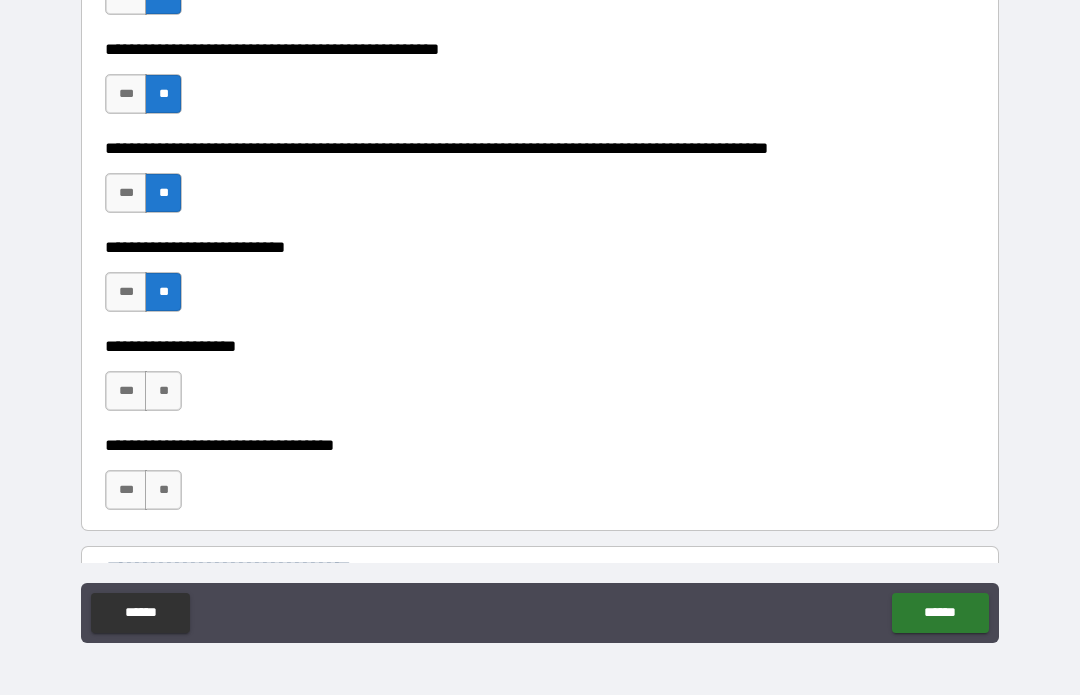 click on "**" at bounding box center (163, 392) 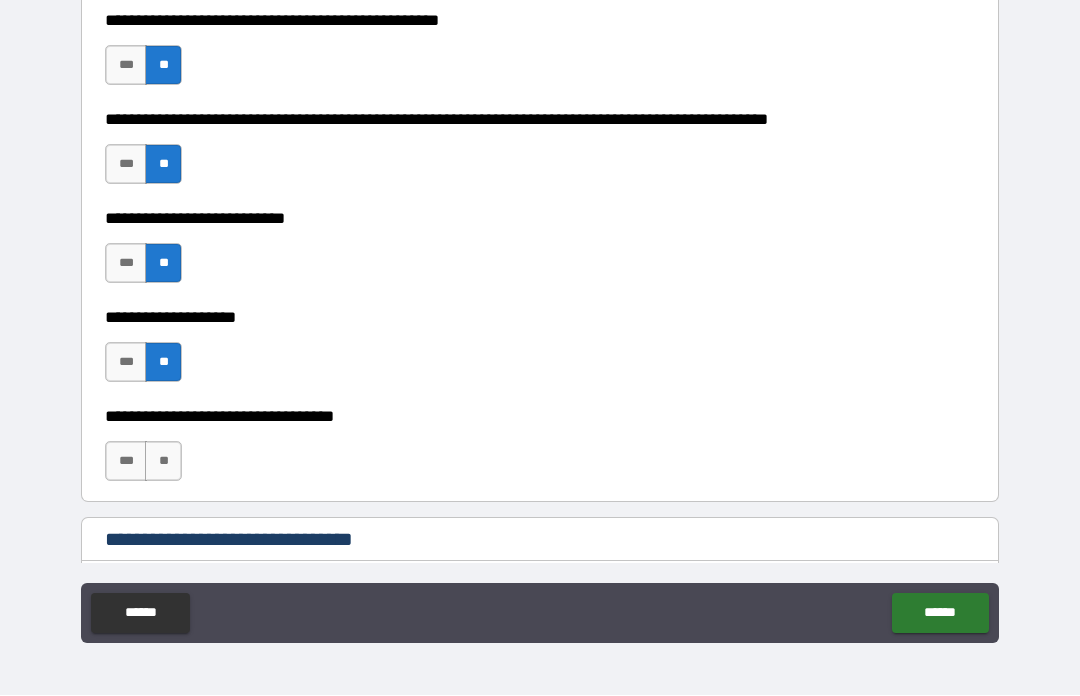 scroll, scrollTop: 671, scrollLeft: 0, axis: vertical 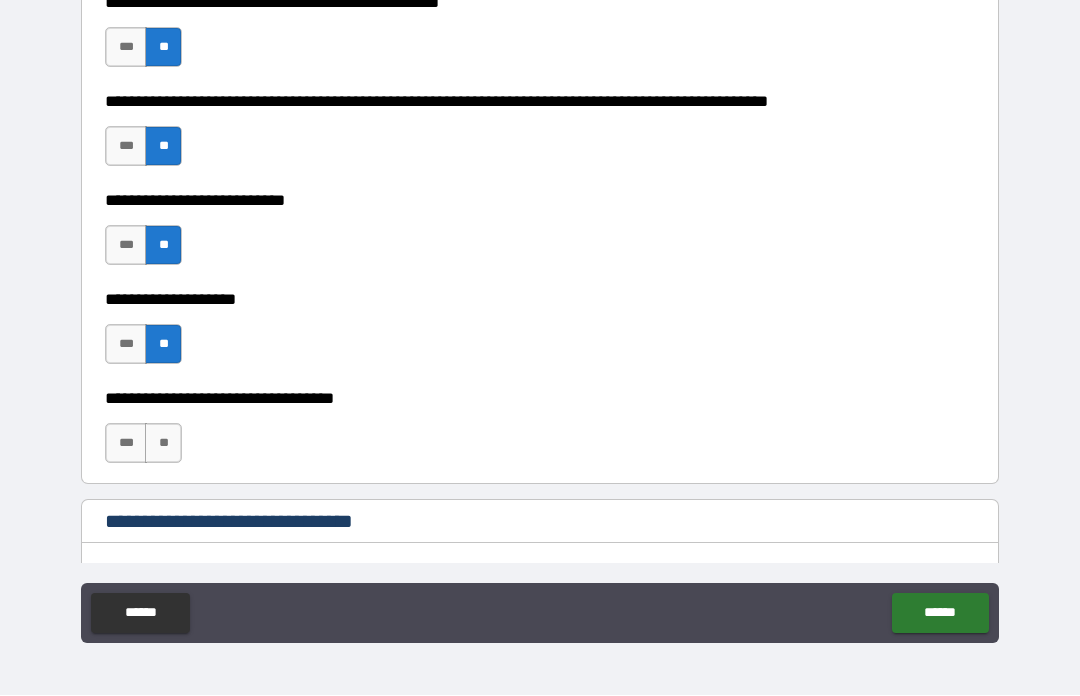 click on "**********" at bounding box center [540, 434] 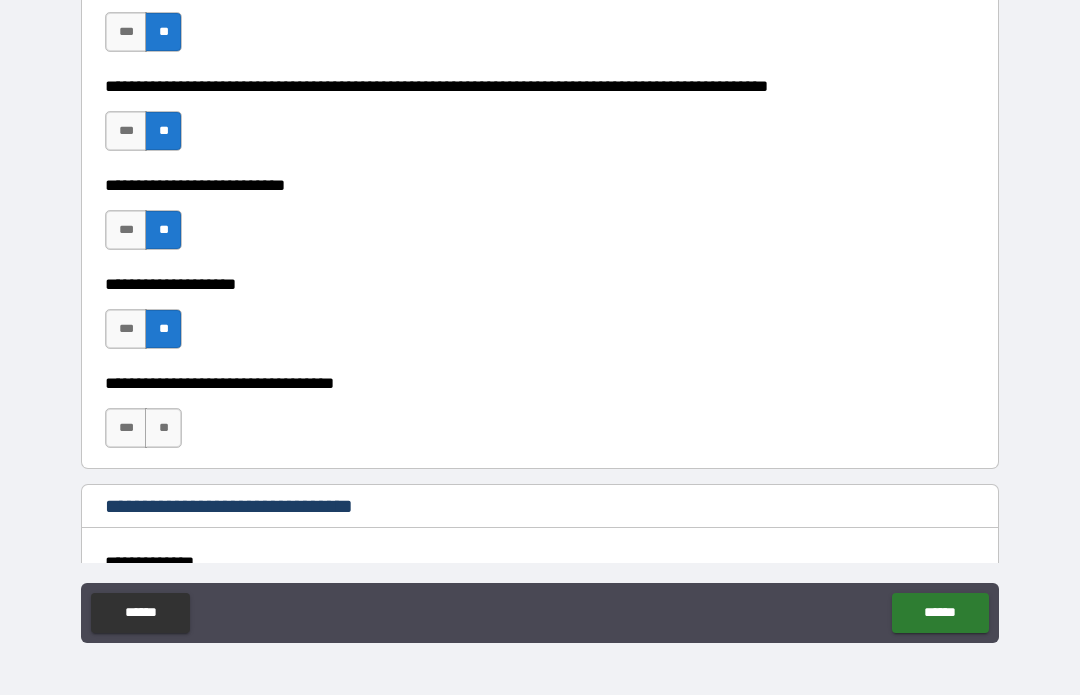 click on "**" at bounding box center (163, 429) 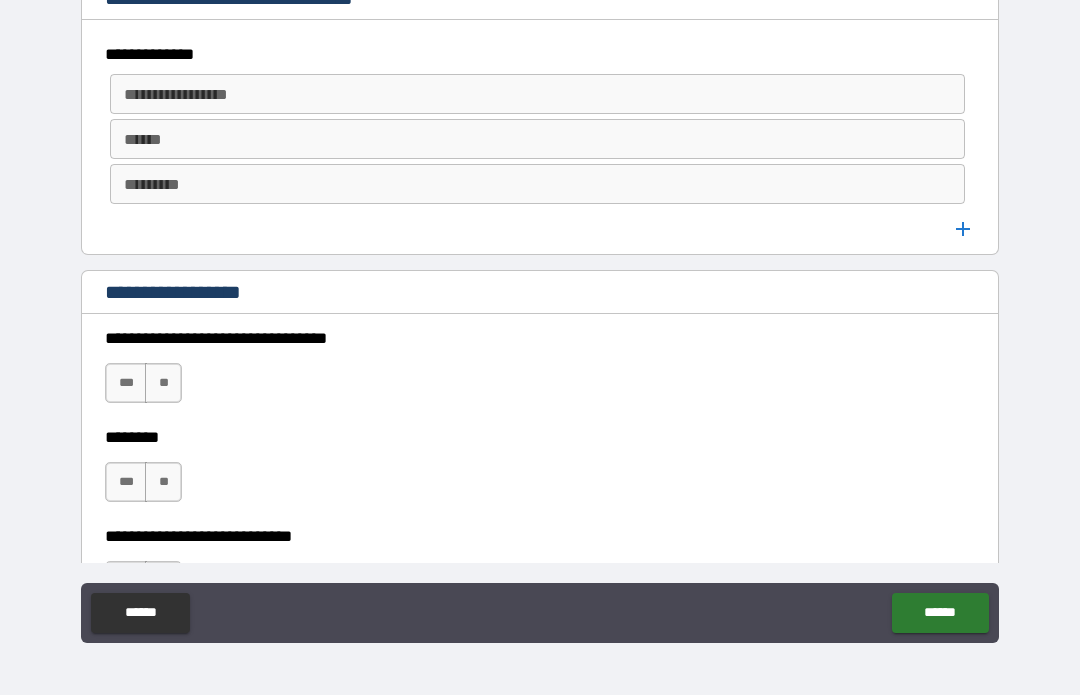 scroll, scrollTop: 1195, scrollLeft: 0, axis: vertical 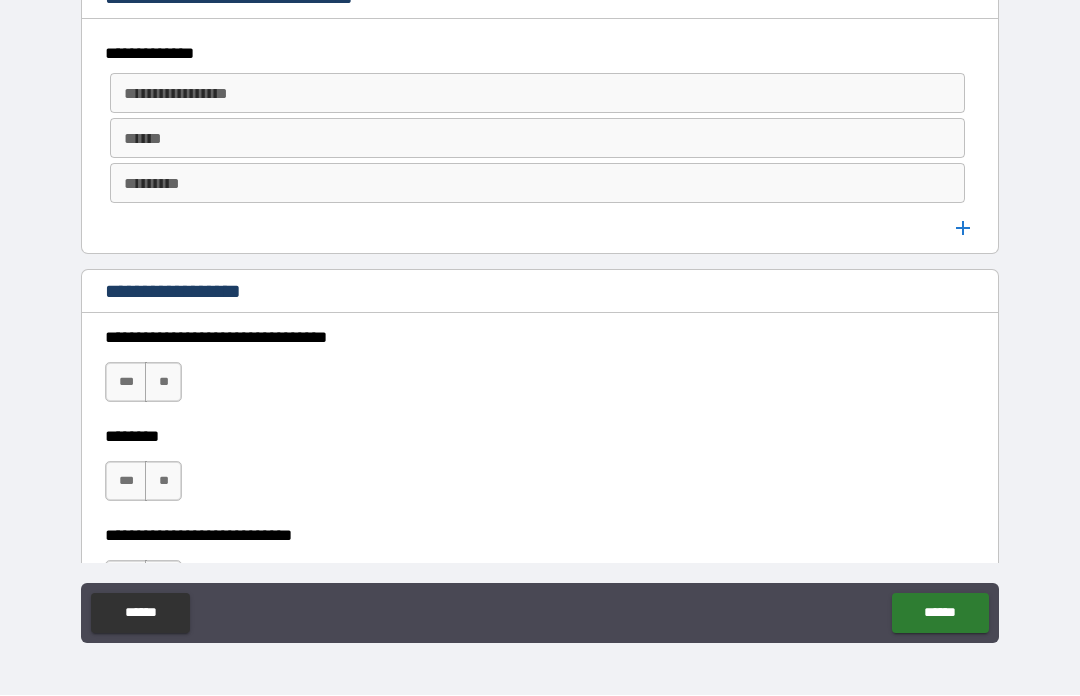 click on "**********" at bounding box center (536, 94) 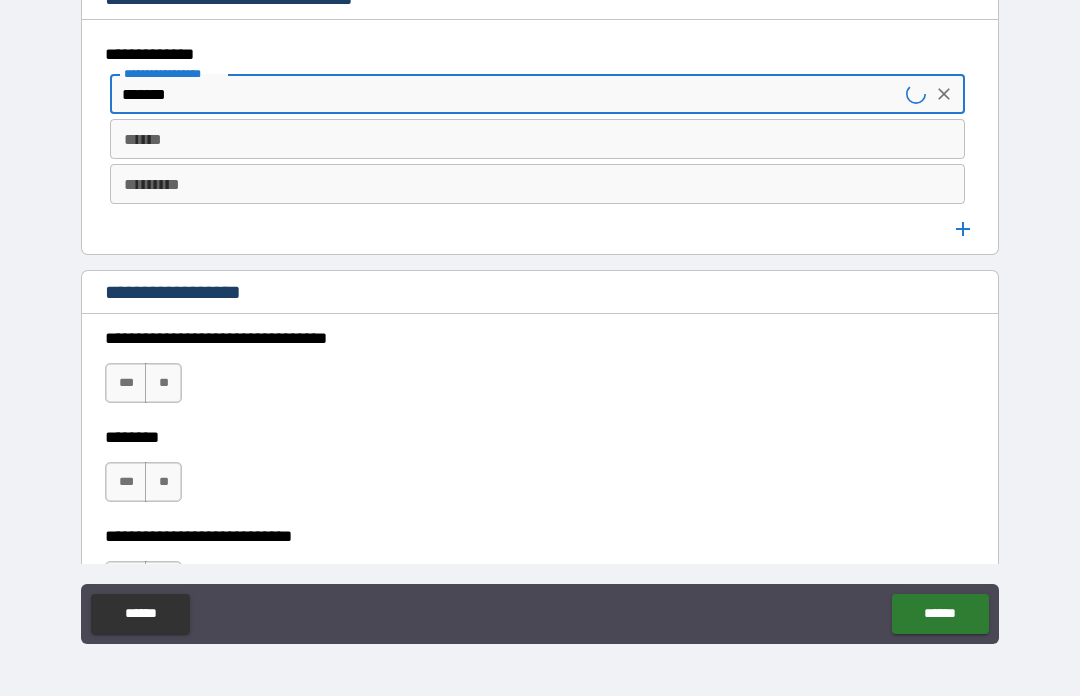 click on "******" at bounding box center [537, 139] 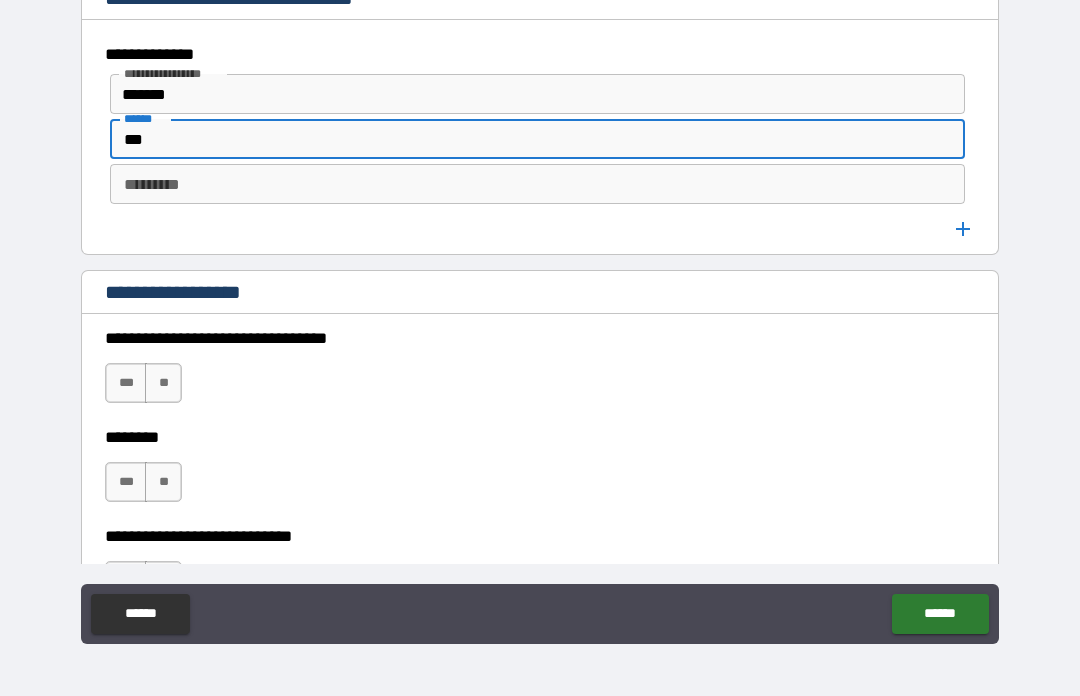 click on "*********" at bounding box center (537, 184) 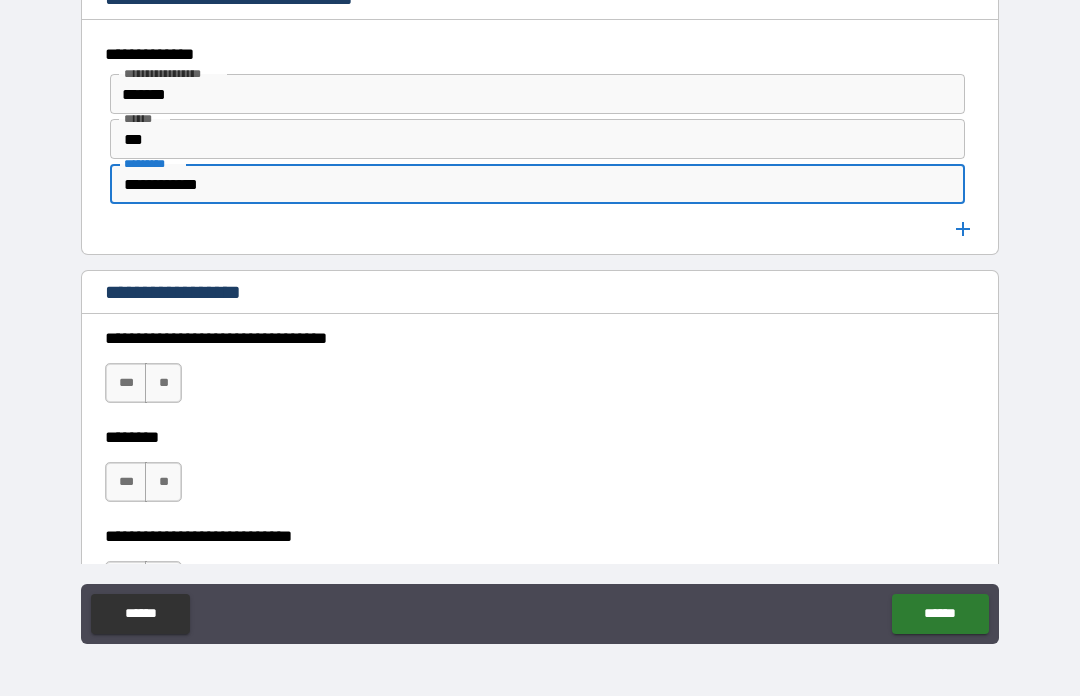 click on "**********" at bounding box center (540, 316) 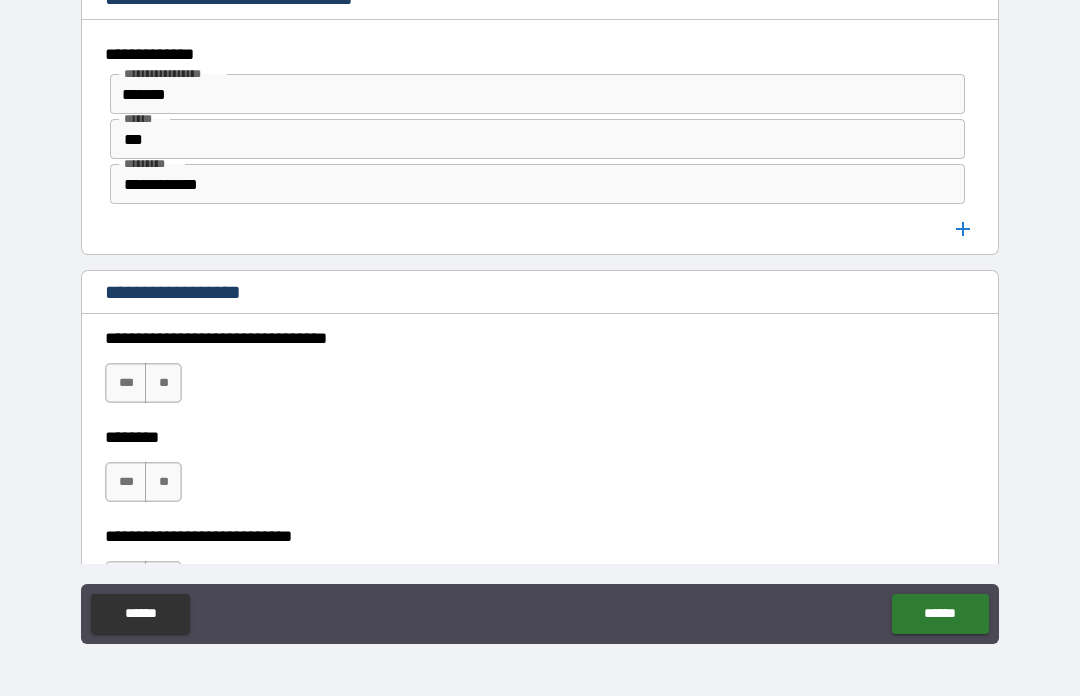 scroll, scrollTop: 1238, scrollLeft: 0, axis: vertical 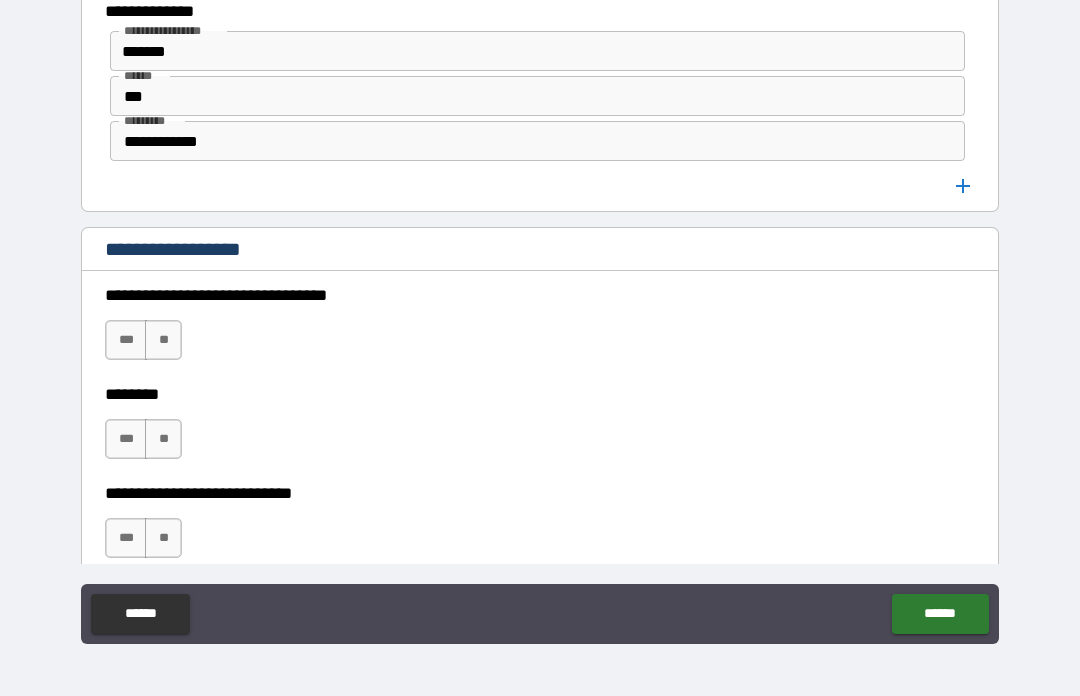 click on "**" at bounding box center (163, 340) 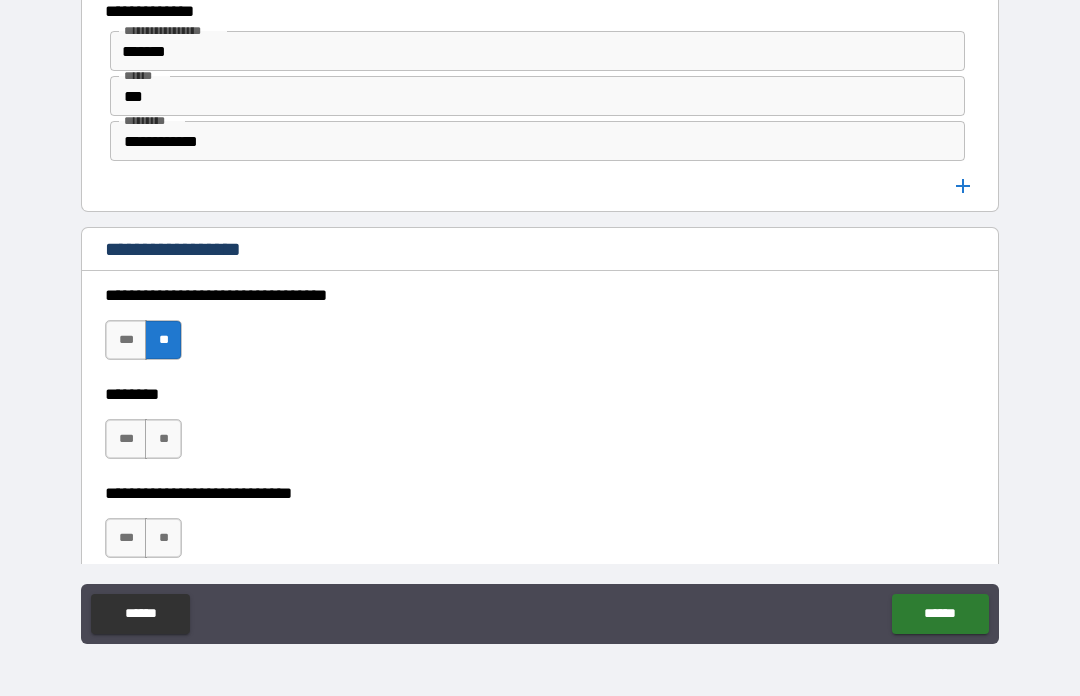 scroll, scrollTop: 1268, scrollLeft: 0, axis: vertical 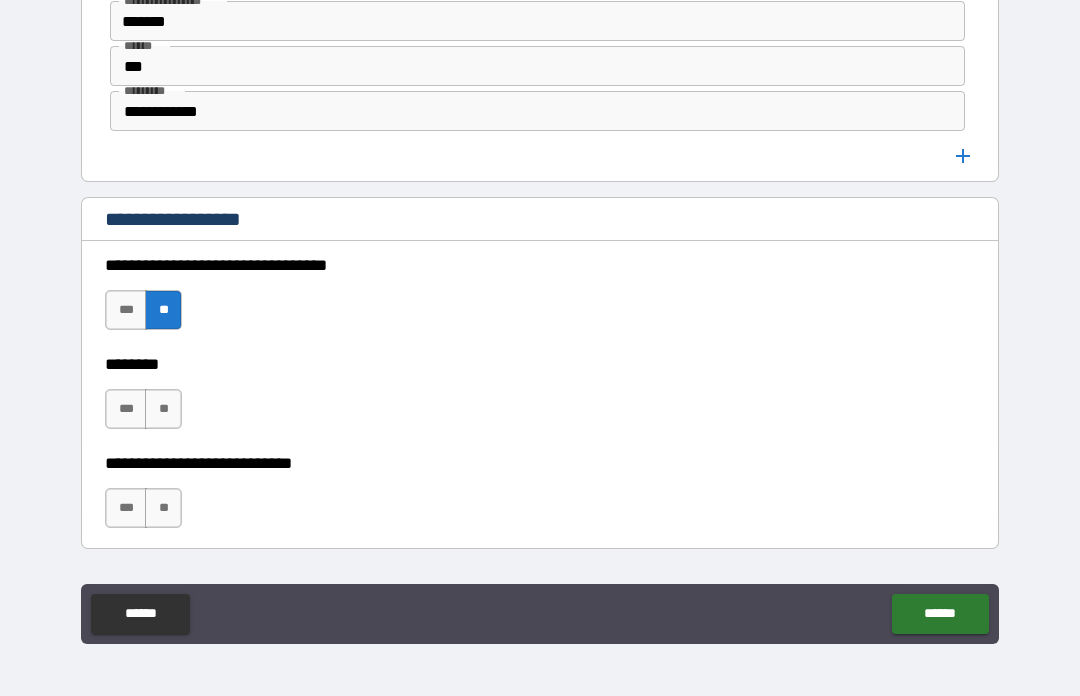 click on "**" at bounding box center (163, 409) 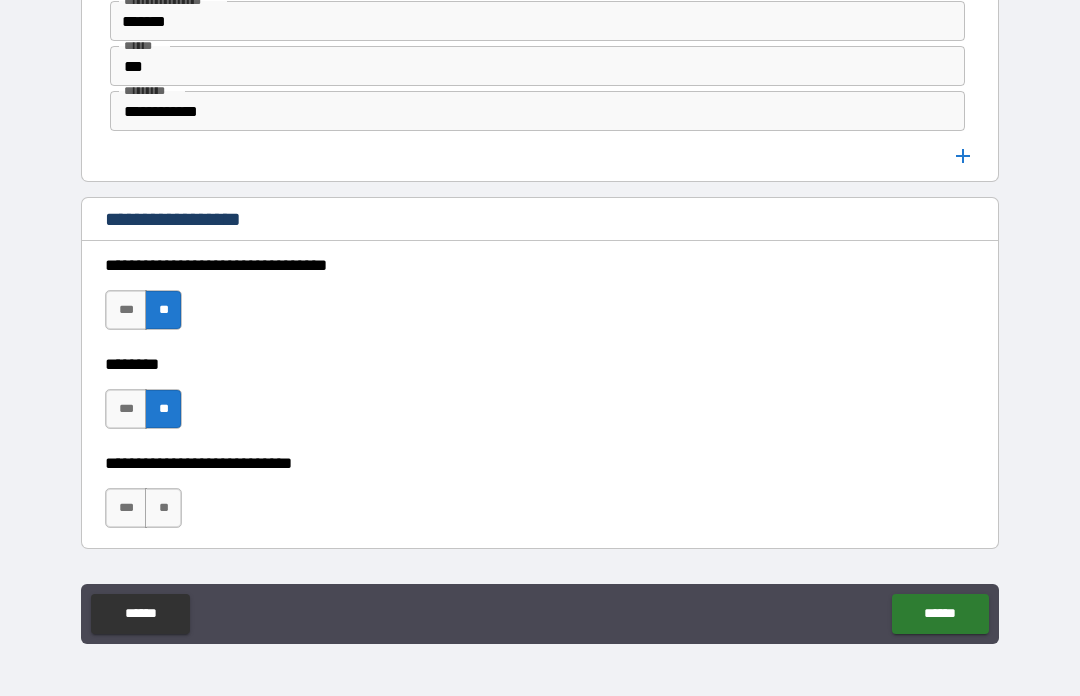 click on "**" at bounding box center [163, 508] 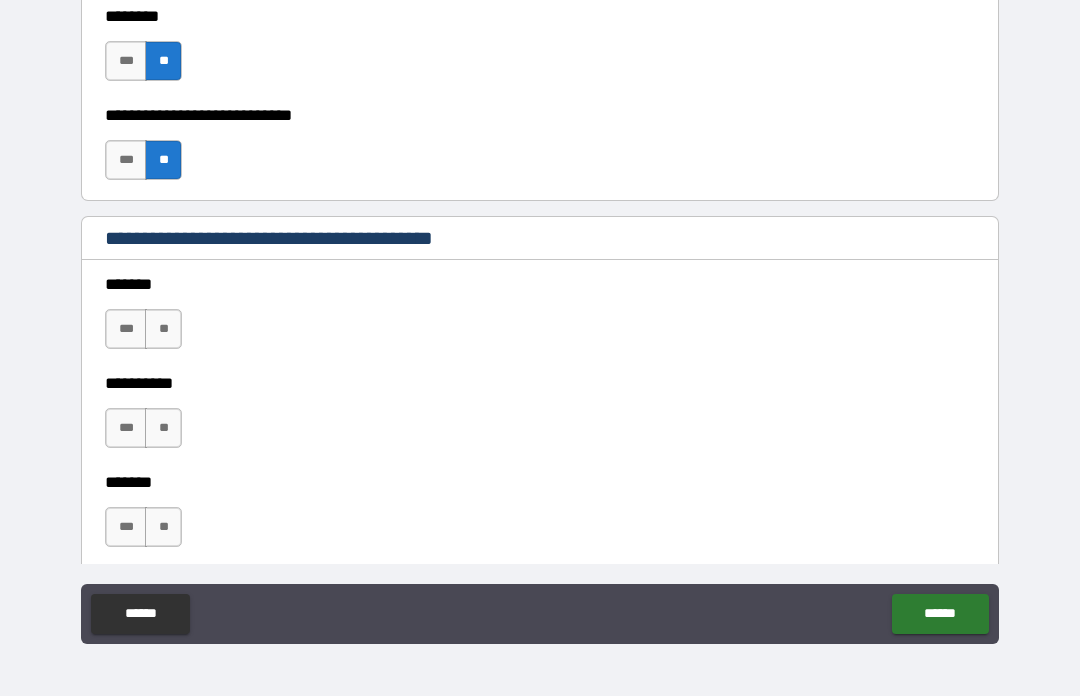 scroll, scrollTop: 1626, scrollLeft: 0, axis: vertical 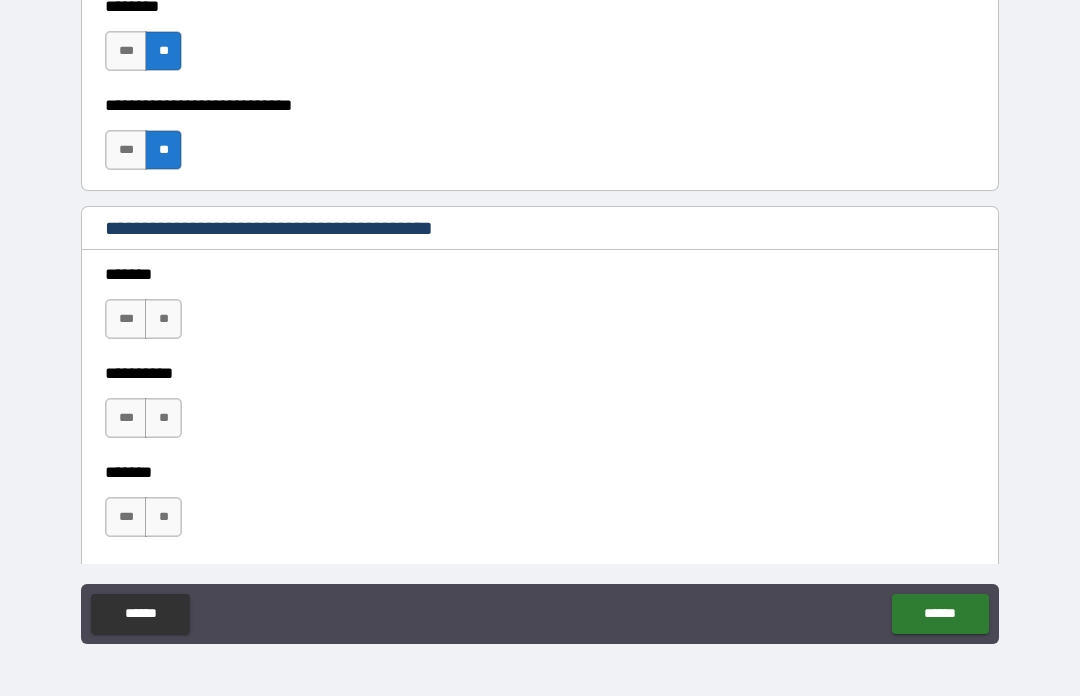 click on "**" at bounding box center (163, 319) 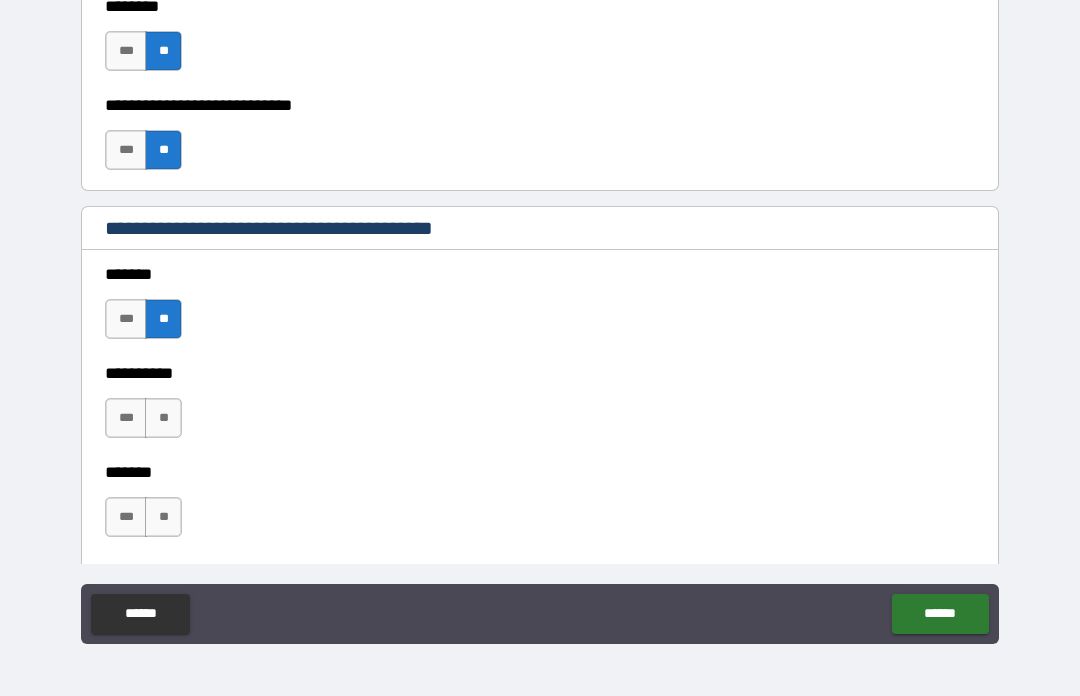 click on "**" at bounding box center (163, 418) 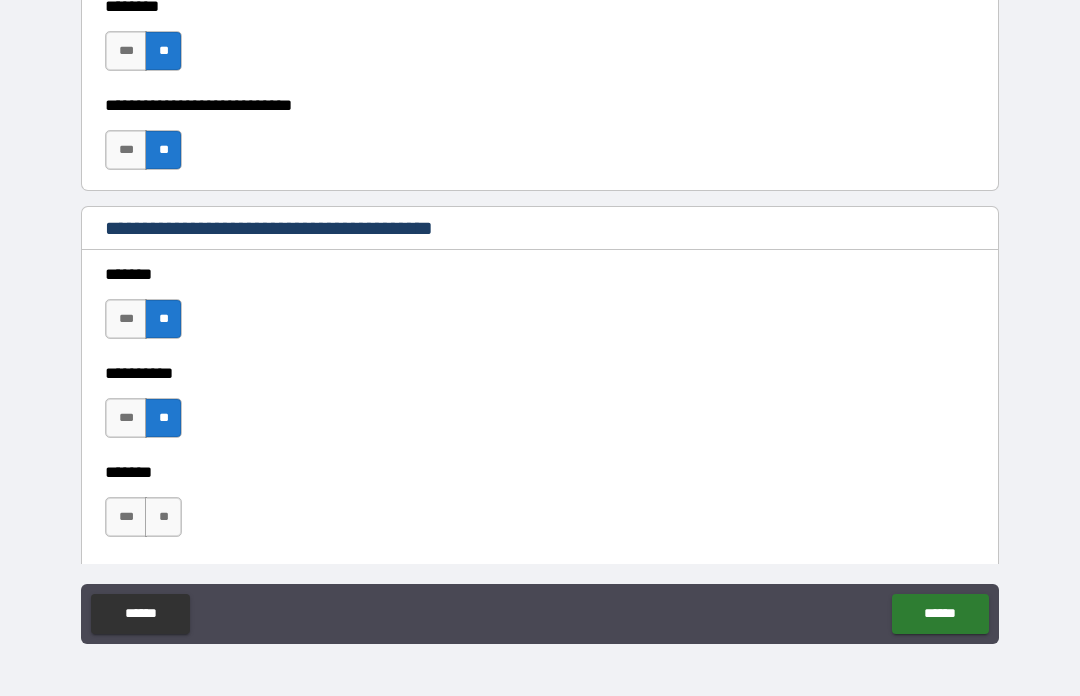 scroll, scrollTop: 1711, scrollLeft: 0, axis: vertical 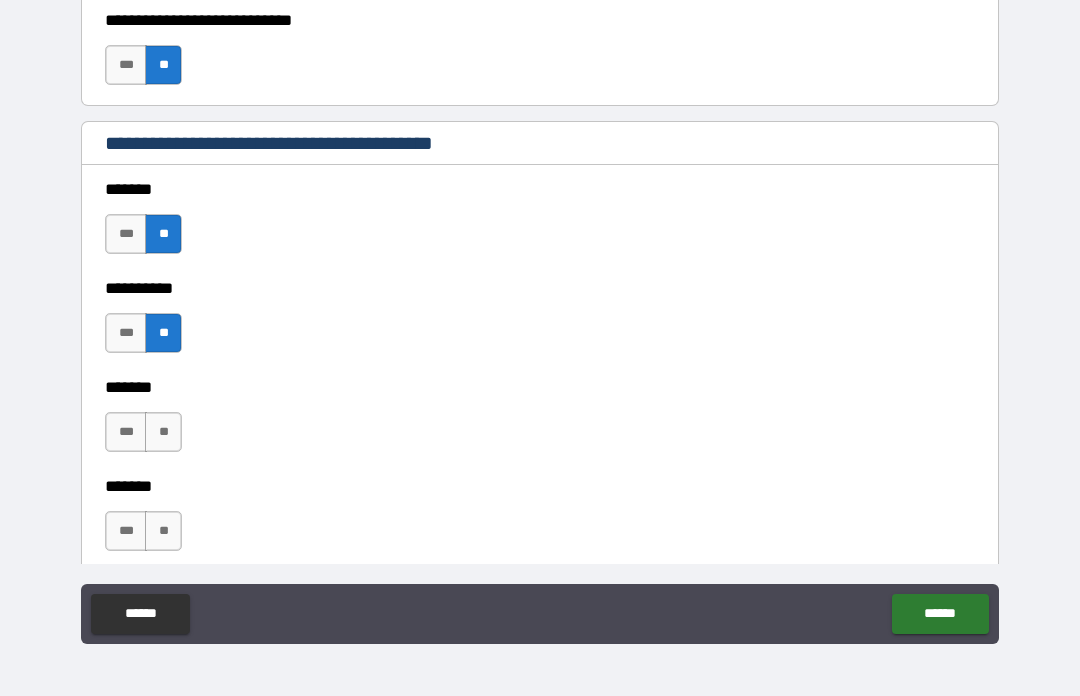 click on "**" at bounding box center (163, 432) 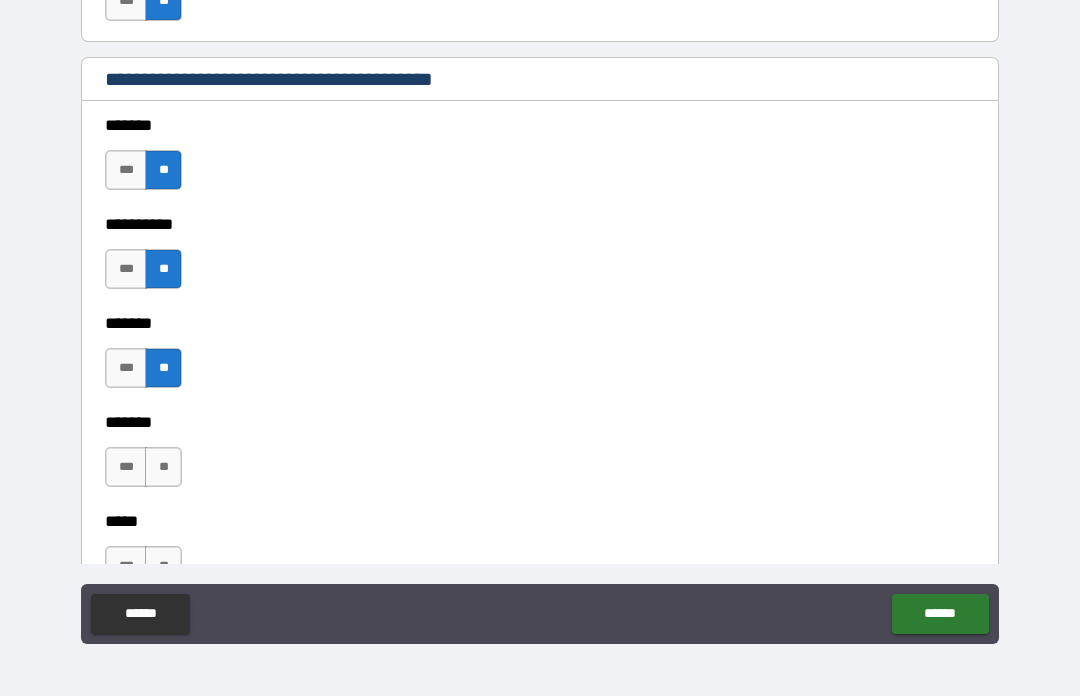 click on "**" at bounding box center [163, 467] 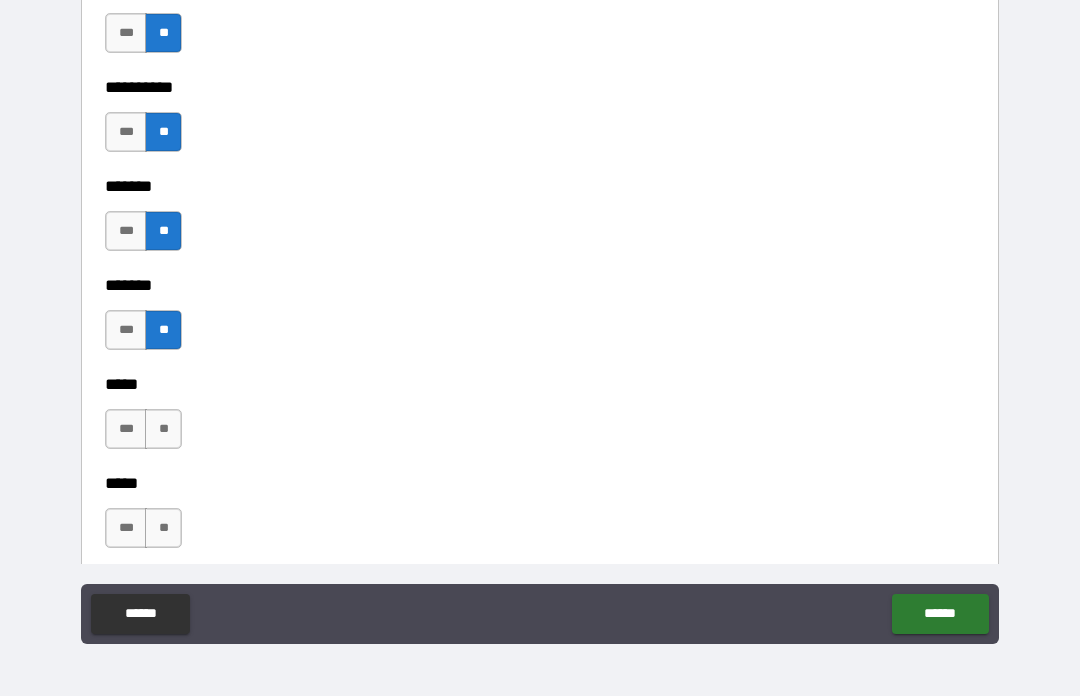 scroll, scrollTop: 1924, scrollLeft: 0, axis: vertical 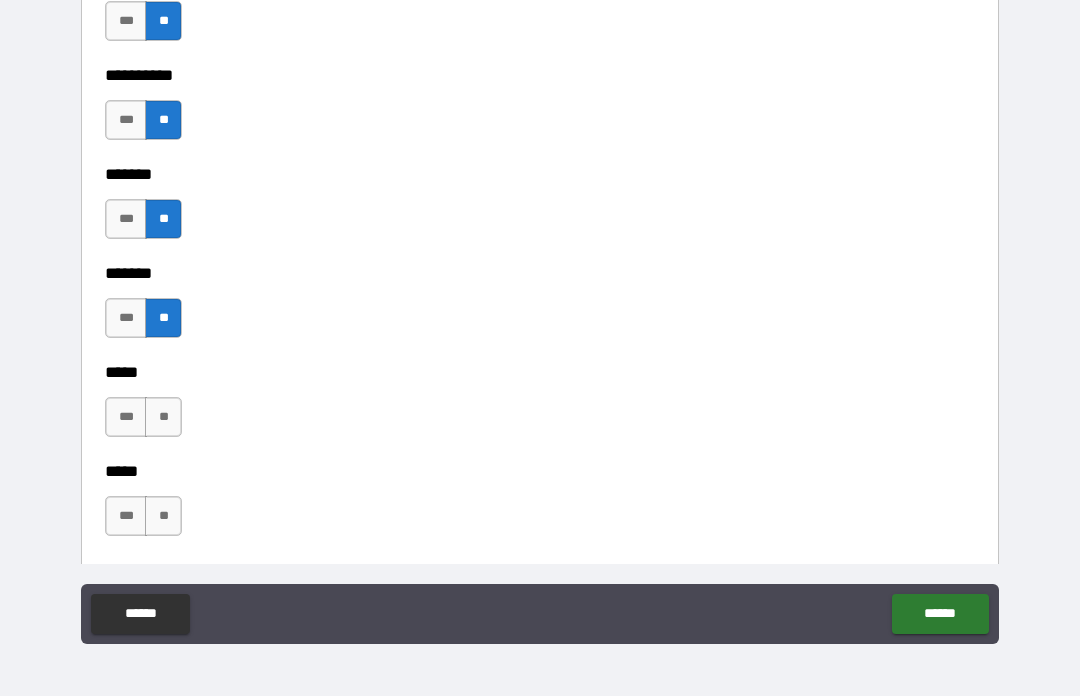 click on "***** *** ** ***** *** **" at bounding box center (540, 457) 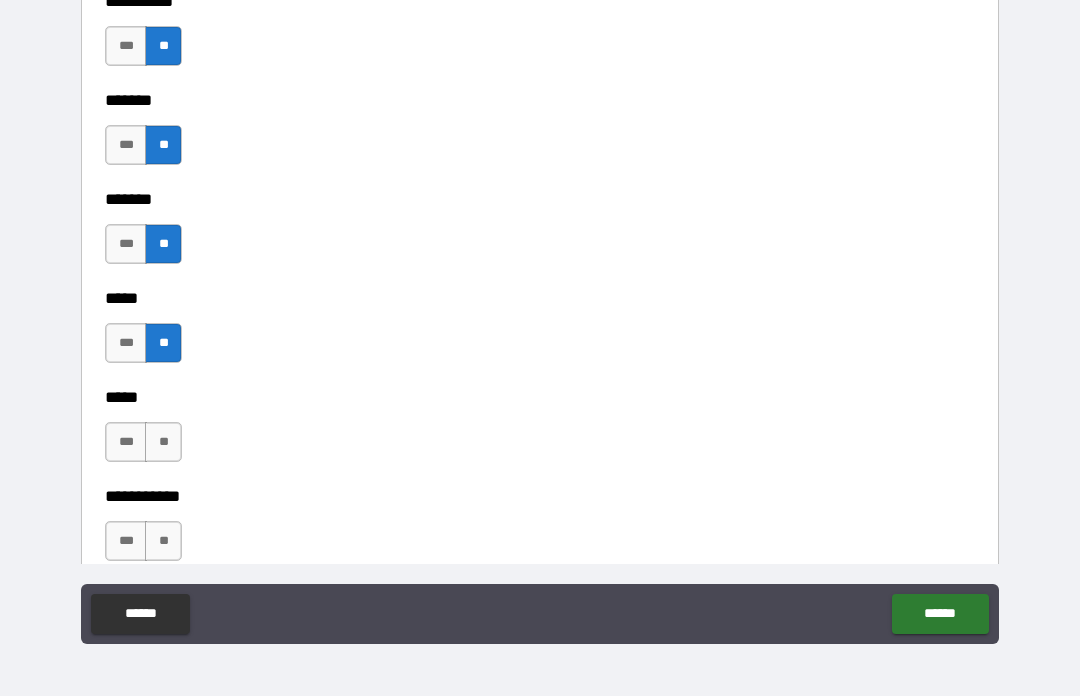 click on "**" at bounding box center (163, 442) 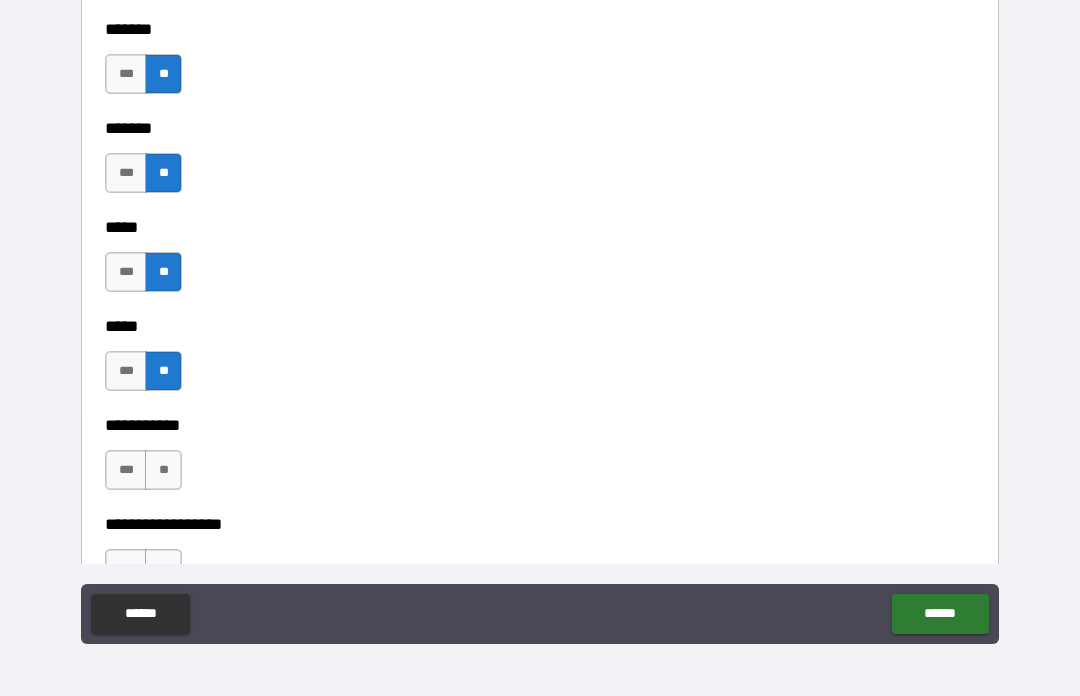 scroll, scrollTop: 2081, scrollLeft: 0, axis: vertical 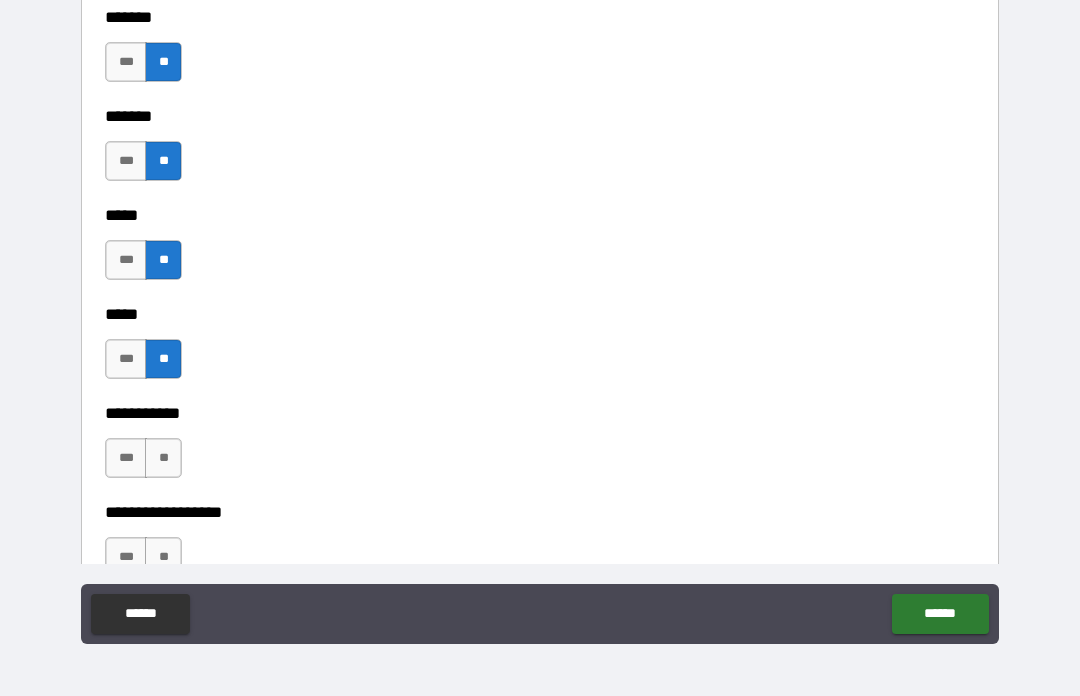 click on "**********" at bounding box center [540, 413] 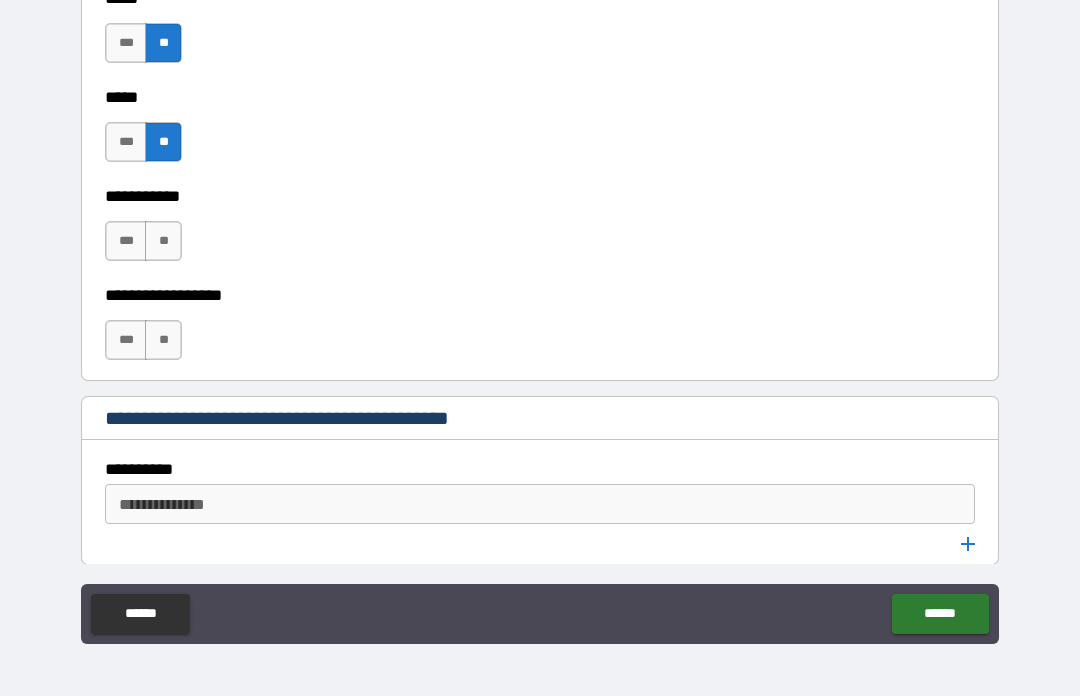 scroll, scrollTop: 2296, scrollLeft: 0, axis: vertical 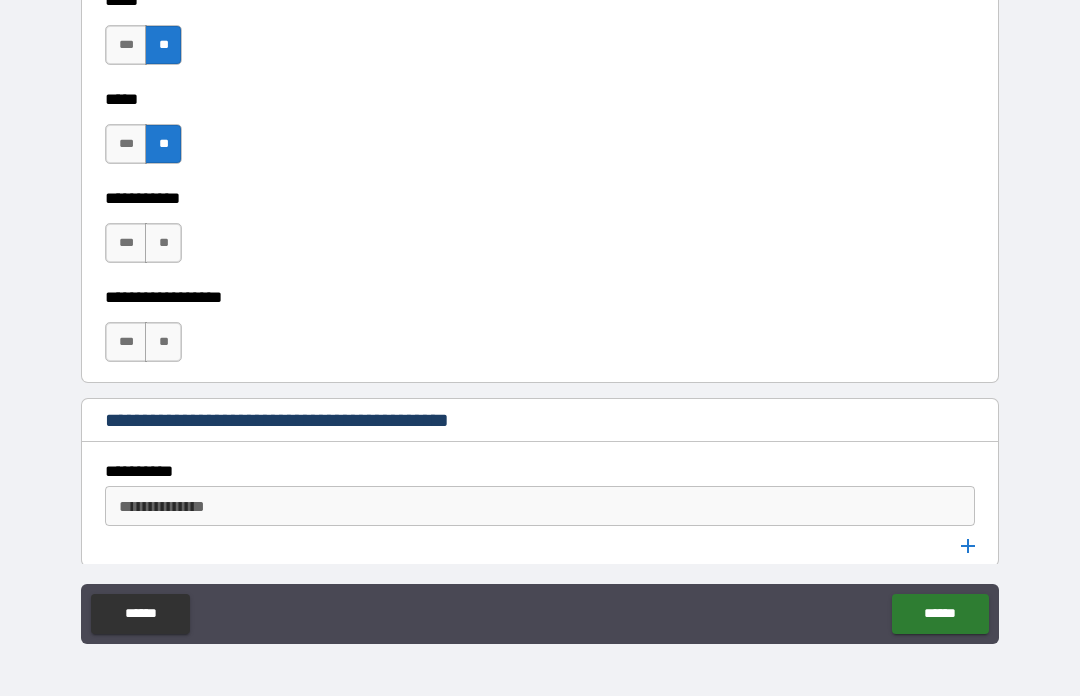 click on "**" at bounding box center (163, 243) 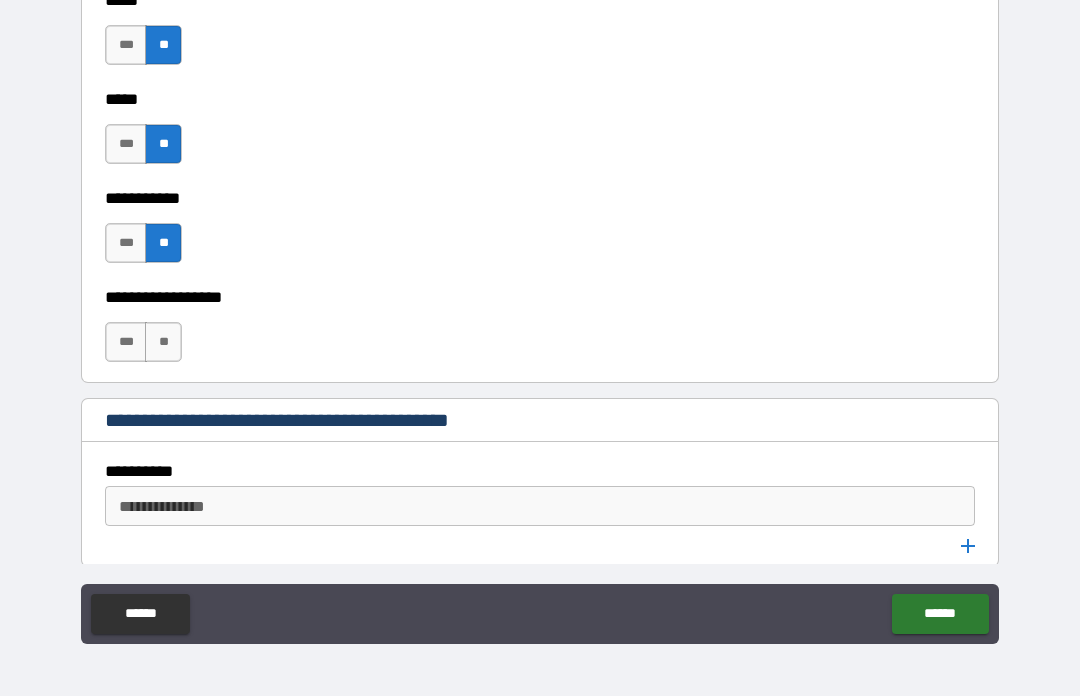 click on "**" at bounding box center [163, 342] 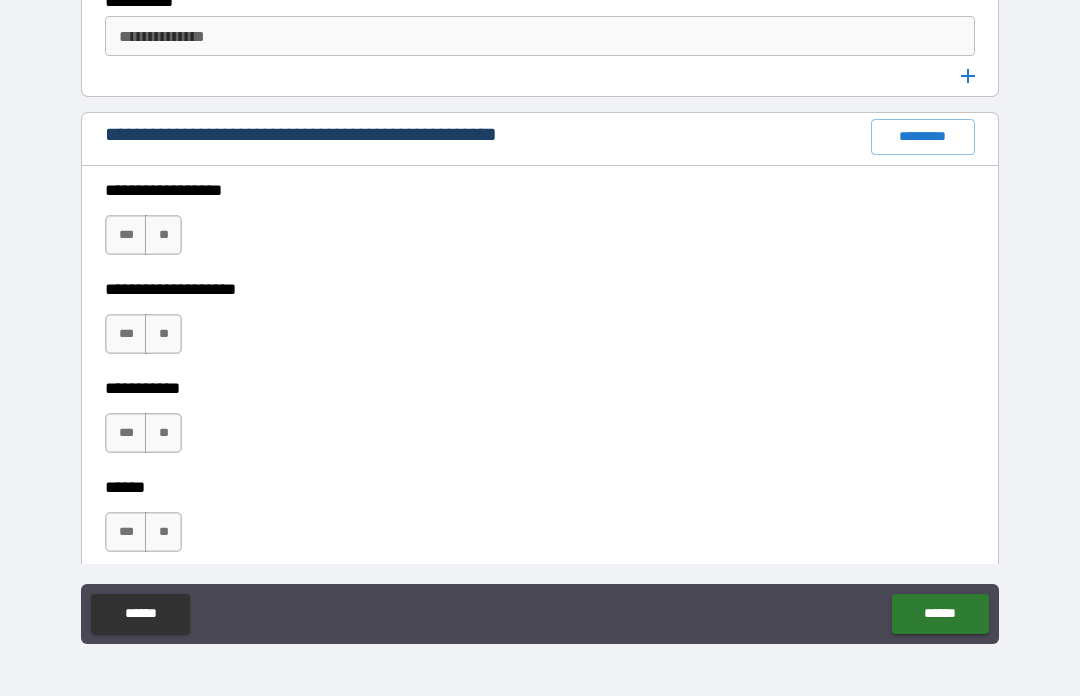 scroll, scrollTop: 2772, scrollLeft: 0, axis: vertical 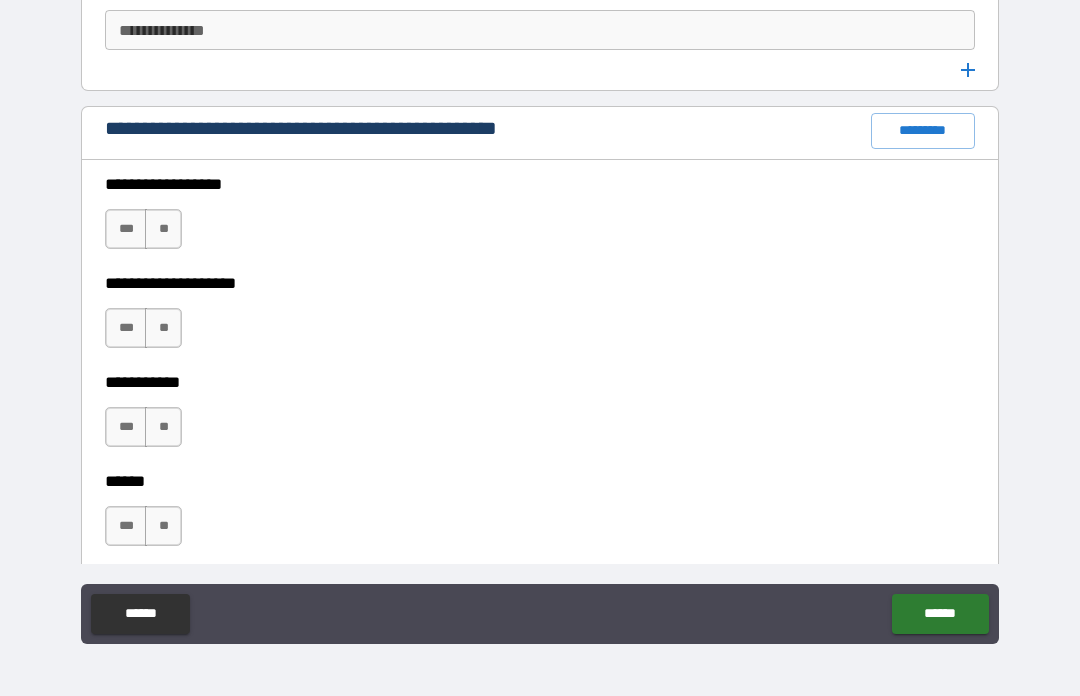 click on "**" at bounding box center [163, 229] 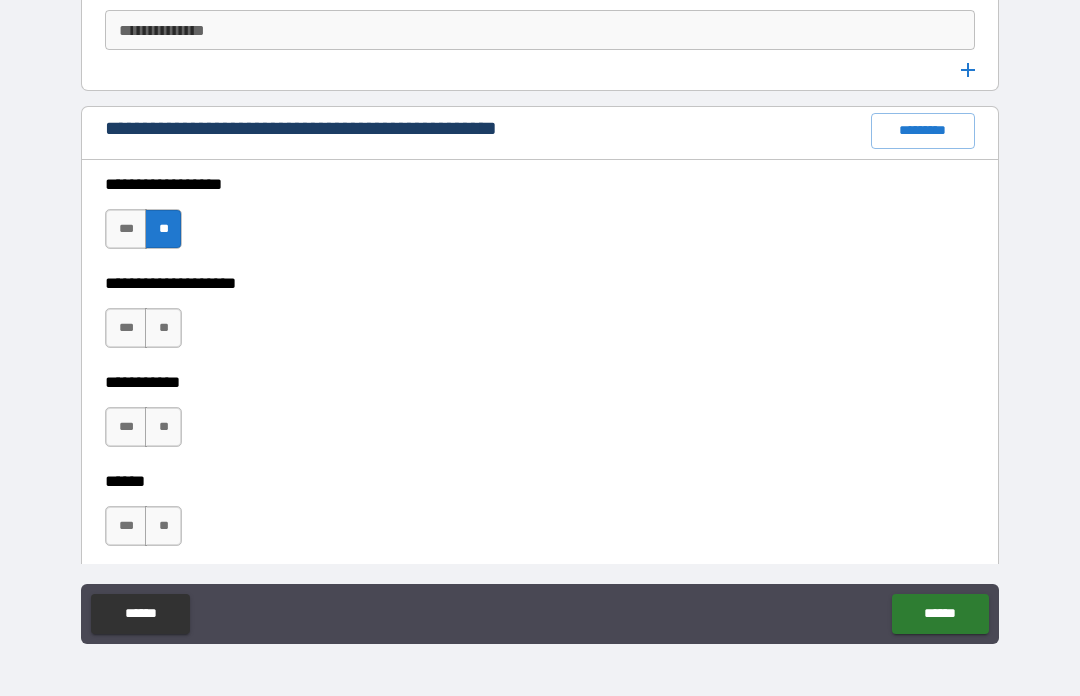 click on "***" at bounding box center [126, 328] 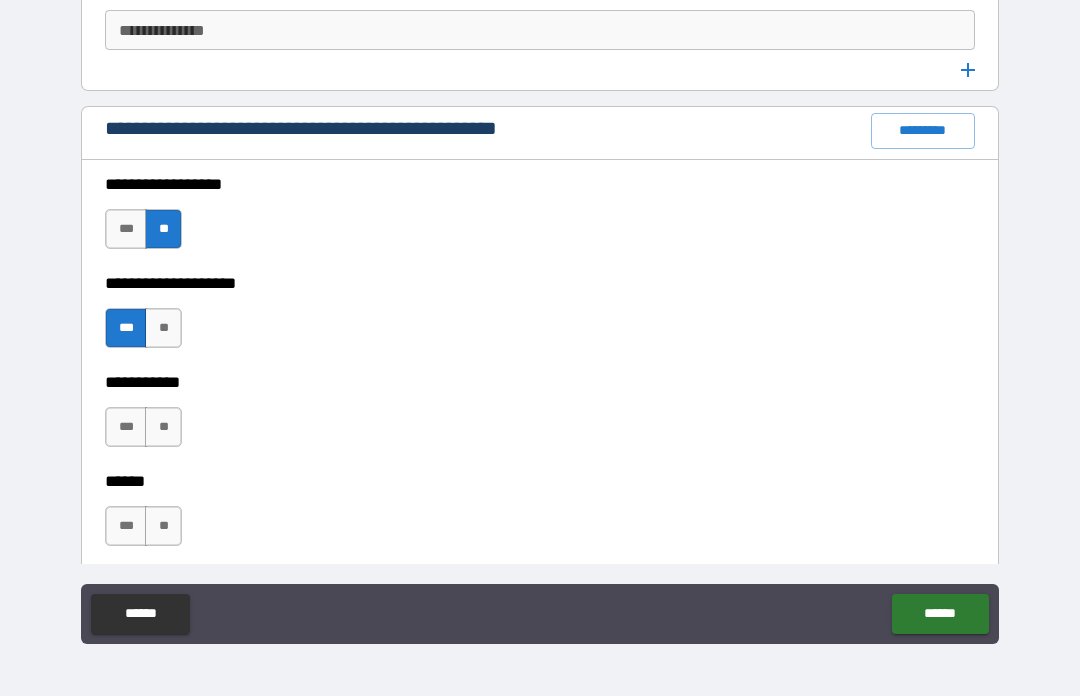 click on "**" at bounding box center (163, 328) 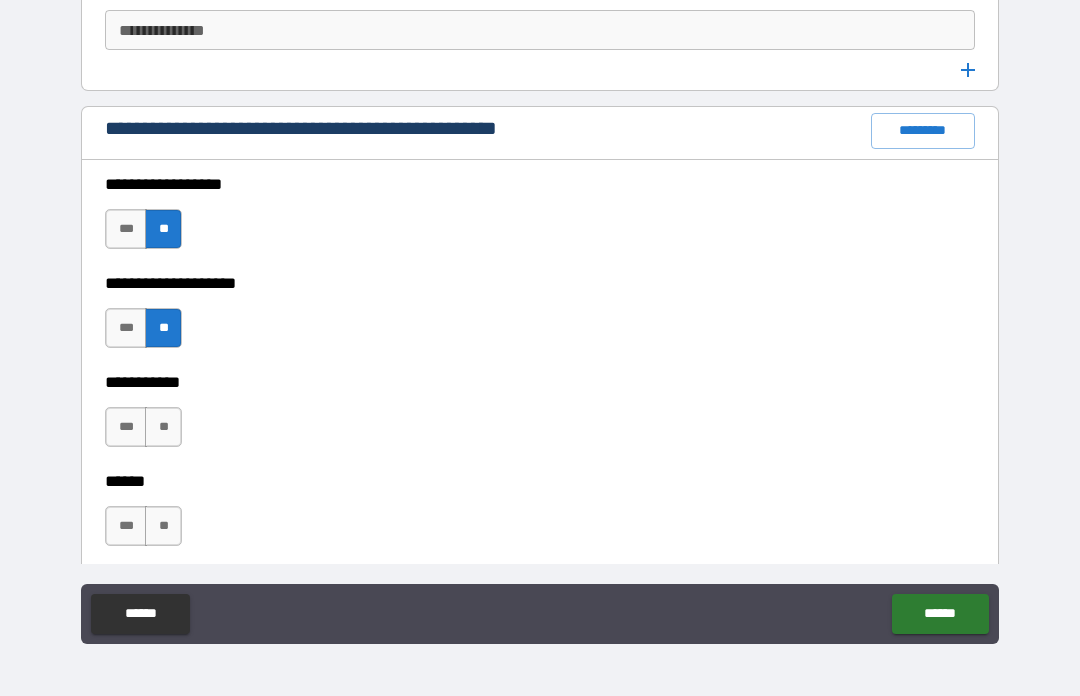 click on "**" at bounding box center [163, 427] 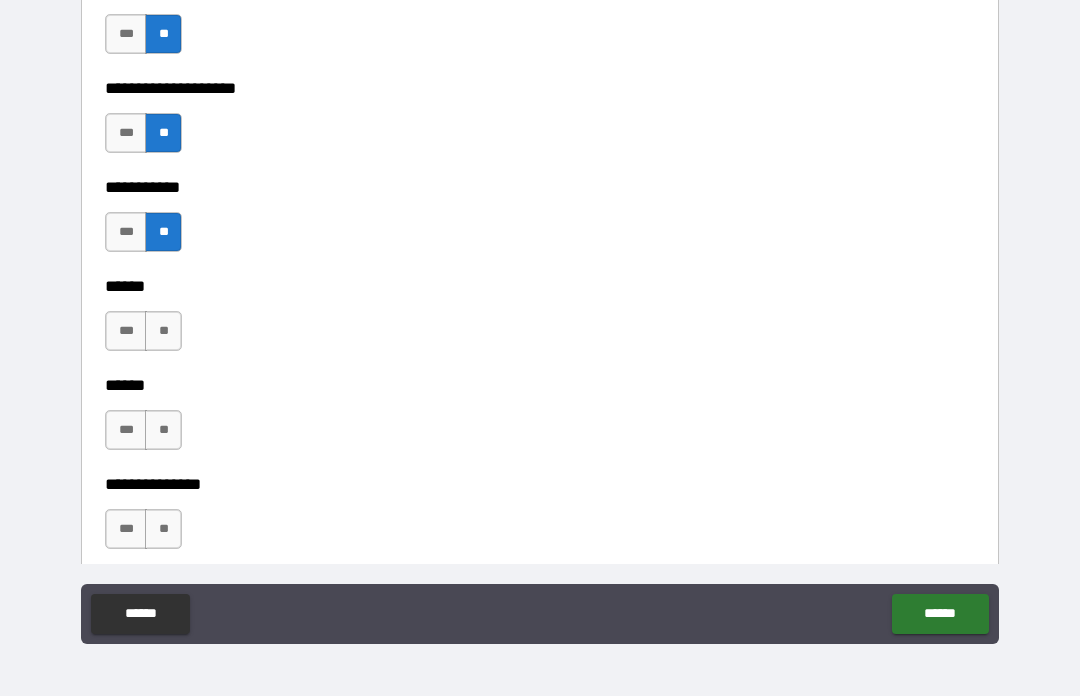 scroll, scrollTop: 2967, scrollLeft: 0, axis: vertical 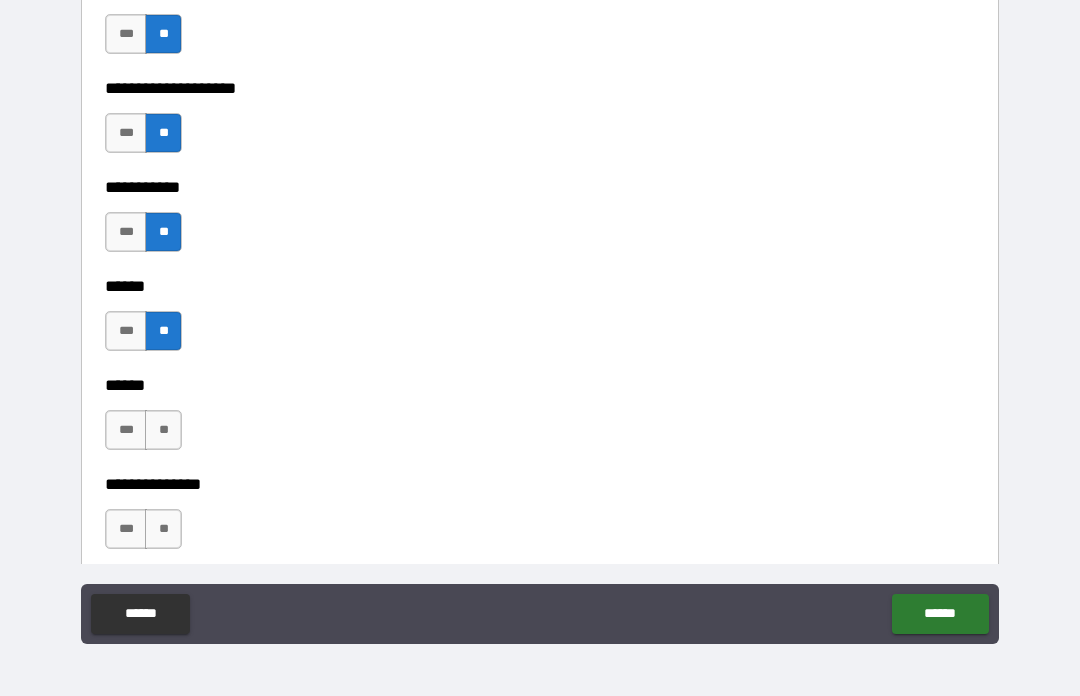 click on "**" at bounding box center (163, 430) 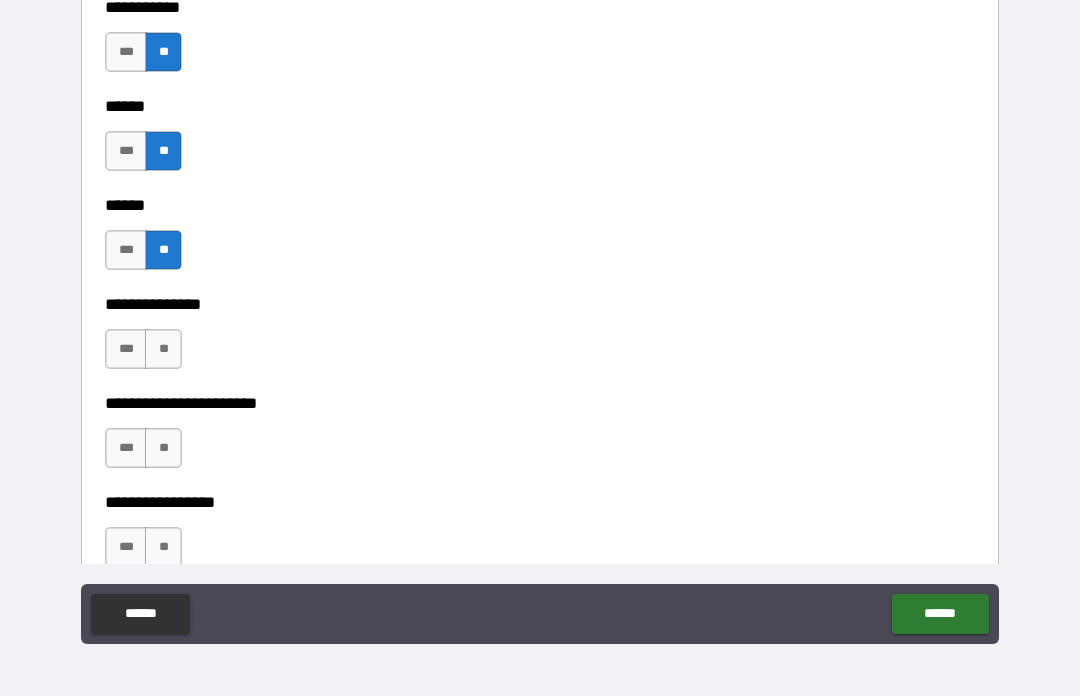 scroll, scrollTop: 3152, scrollLeft: 0, axis: vertical 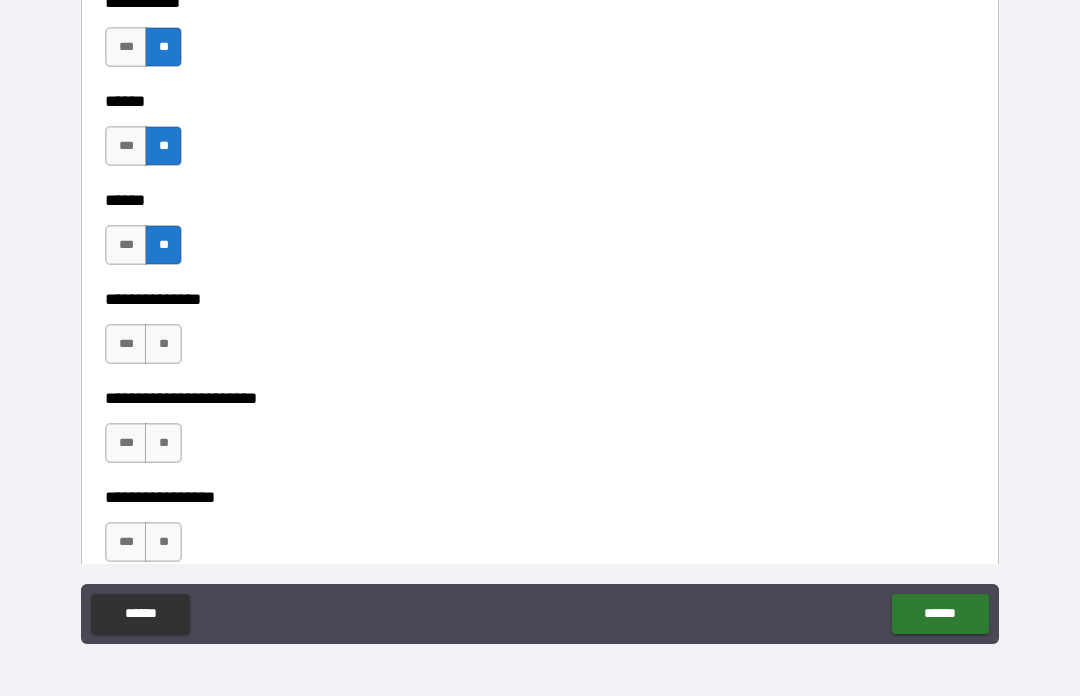 click on "**" at bounding box center [163, 344] 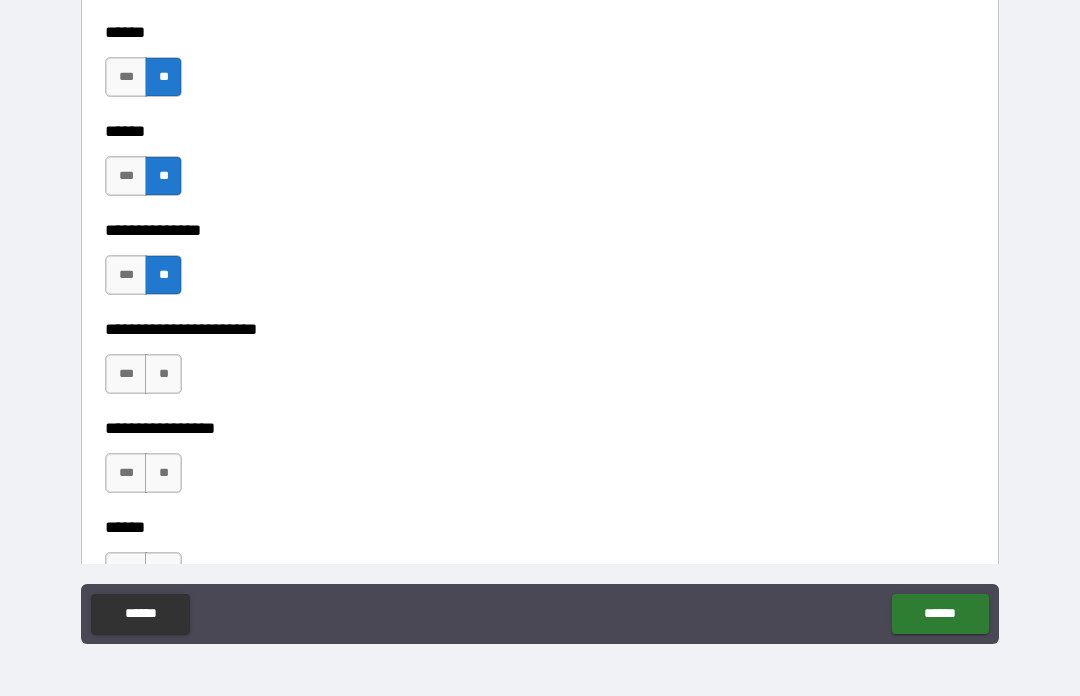 scroll, scrollTop: 3222, scrollLeft: 0, axis: vertical 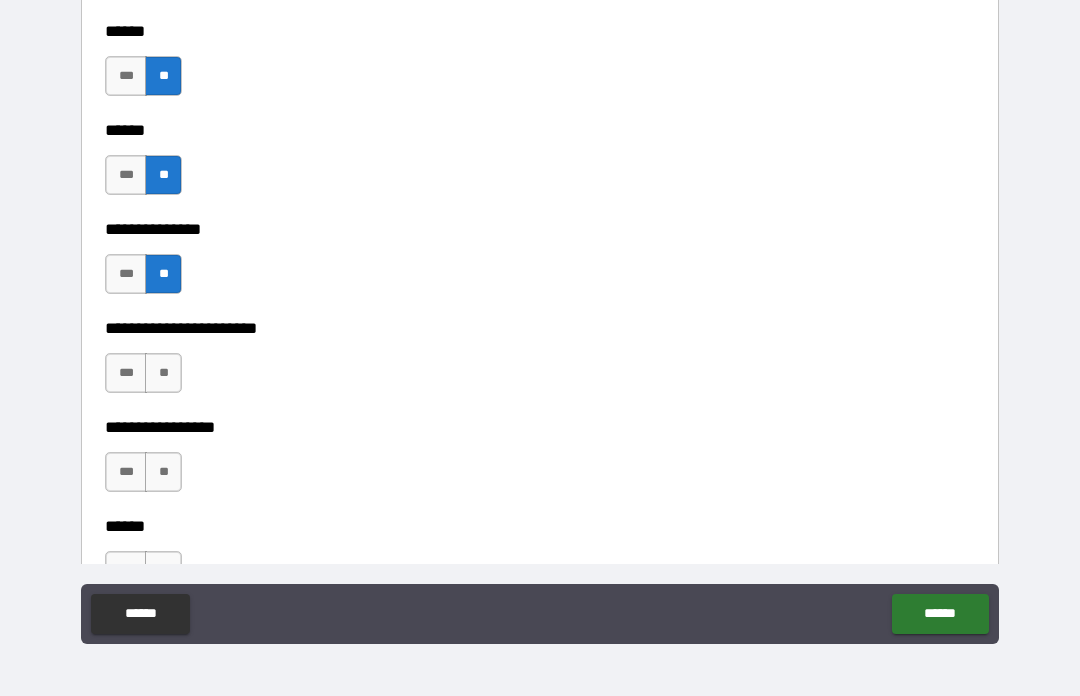 click on "**" at bounding box center [163, 373] 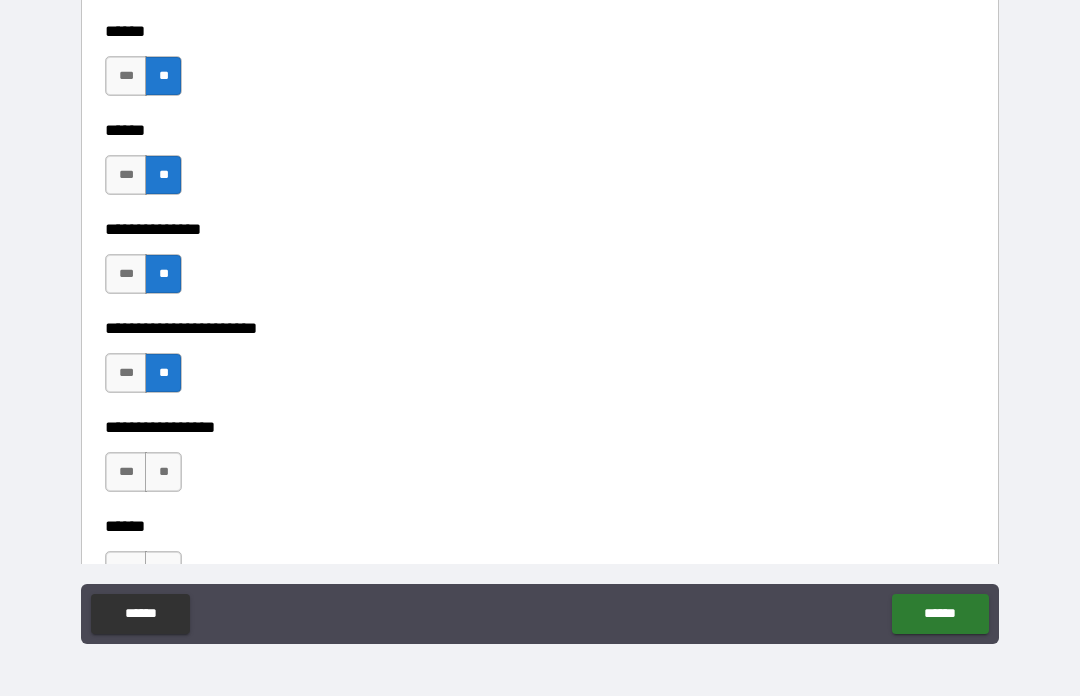 scroll, scrollTop: 3265, scrollLeft: 0, axis: vertical 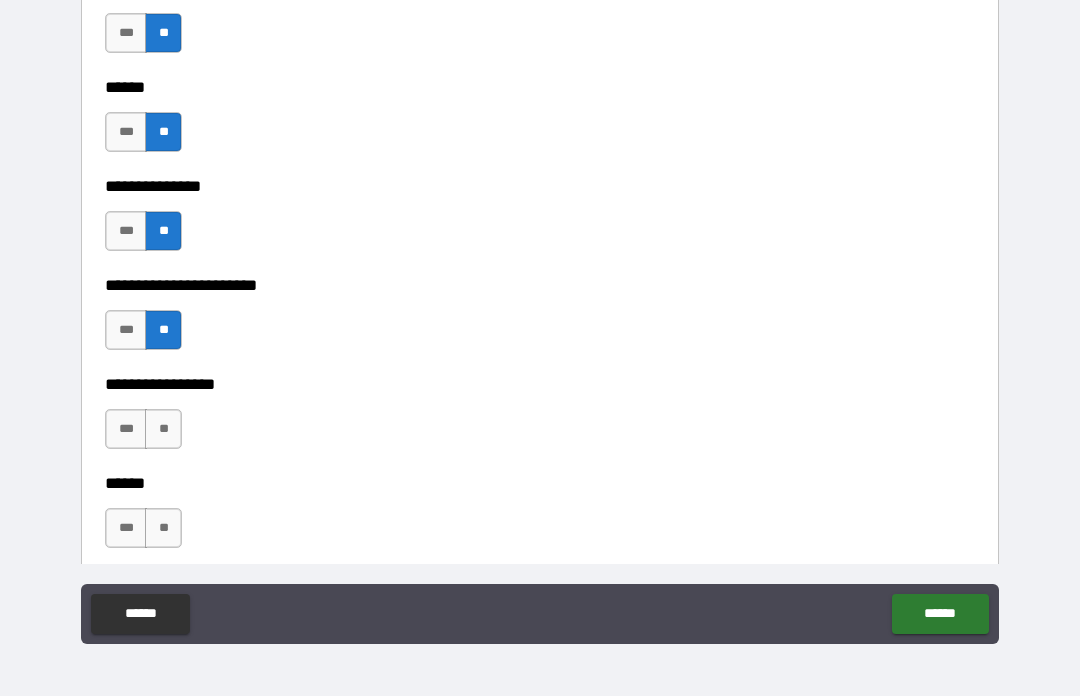 click on "**********" at bounding box center (540, 370) 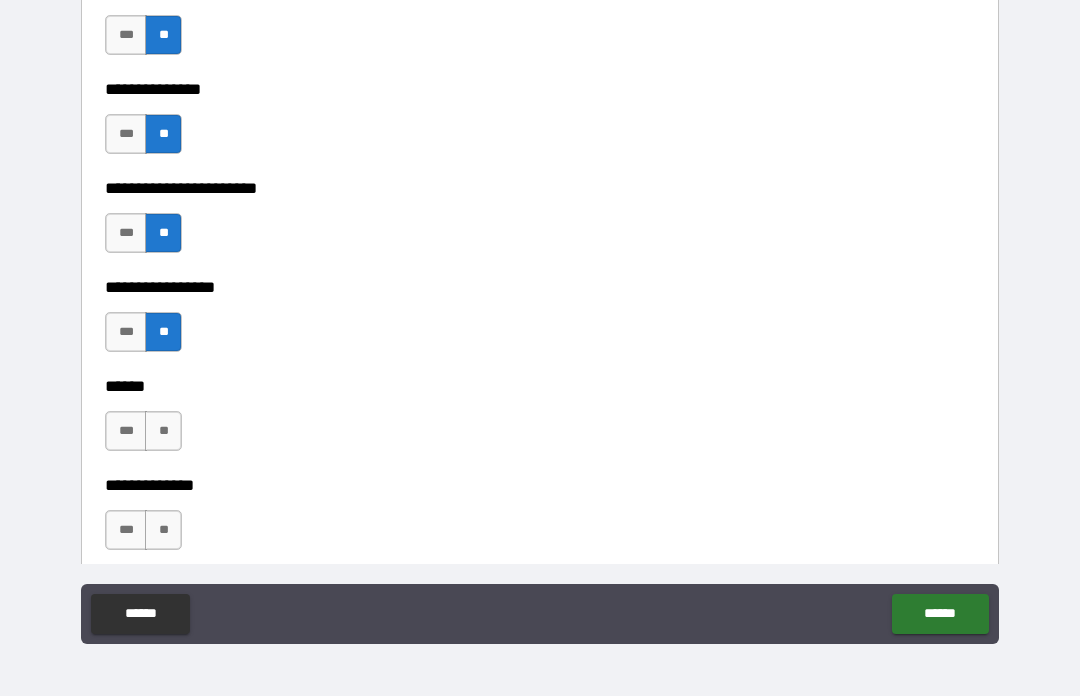 scroll, scrollTop: 3368, scrollLeft: 0, axis: vertical 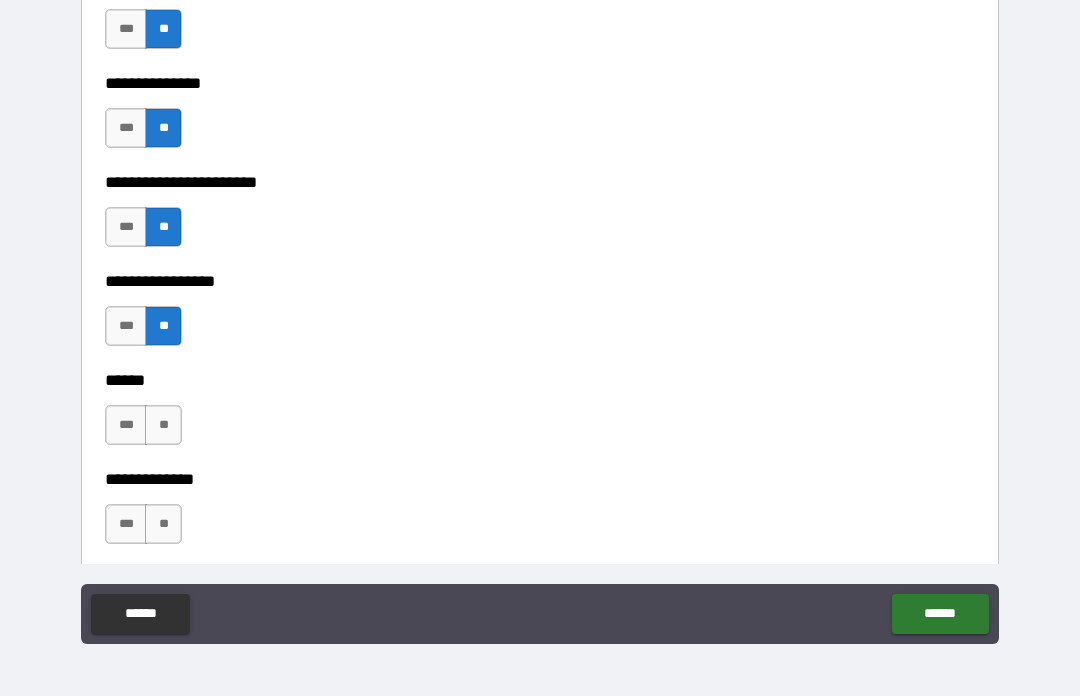 click on "**" at bounding box center [163, 425] 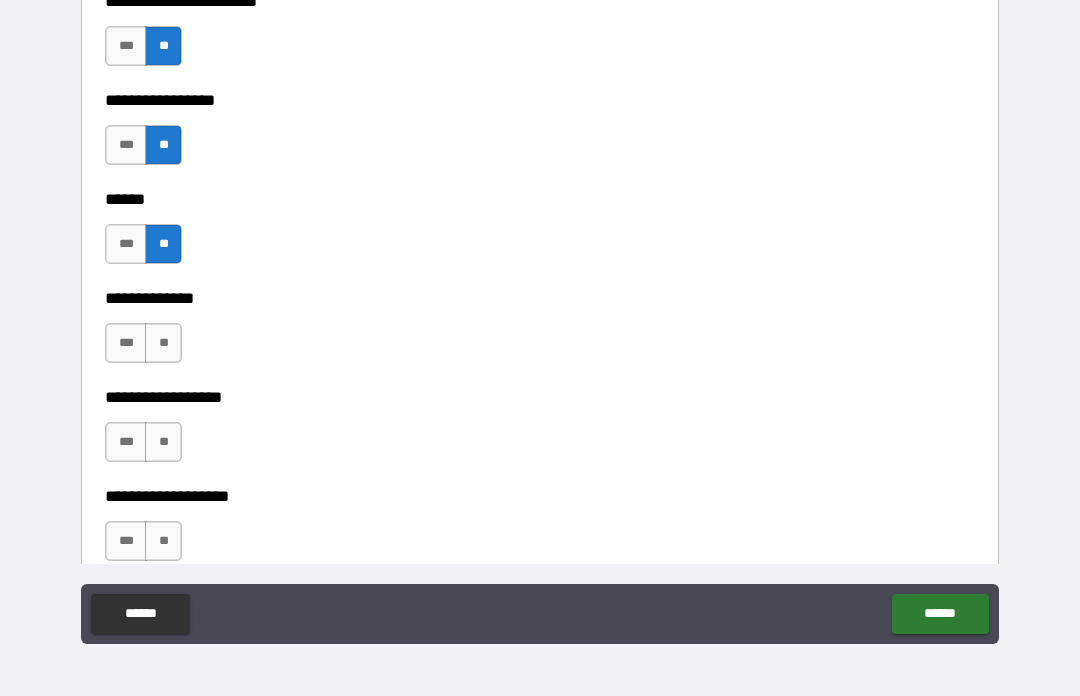 scroll, scrollTop: 3559, scrollLeft: 0, axis: vertical 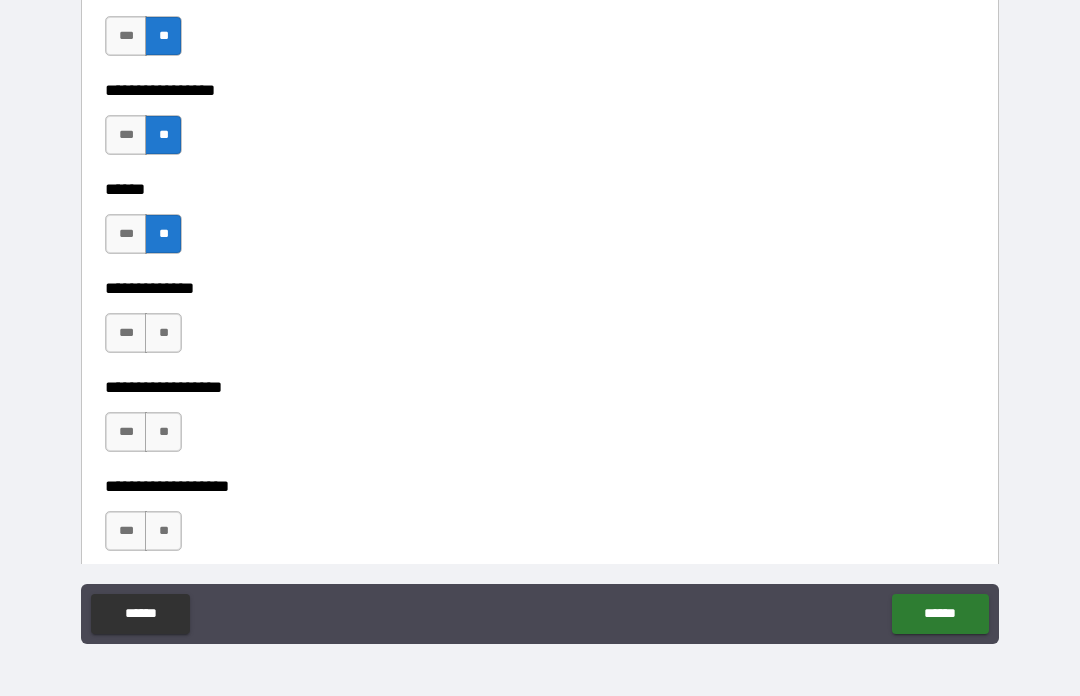 click on "**" at bounding box center [163, 333] 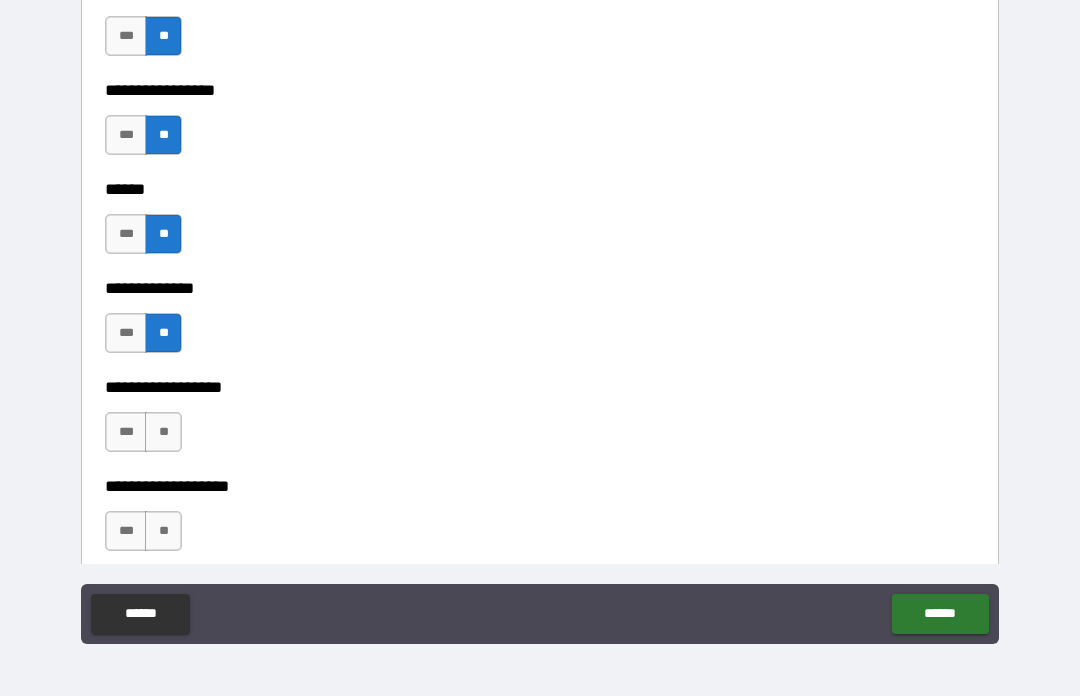 click on "**" at bounding box center (163, 432) 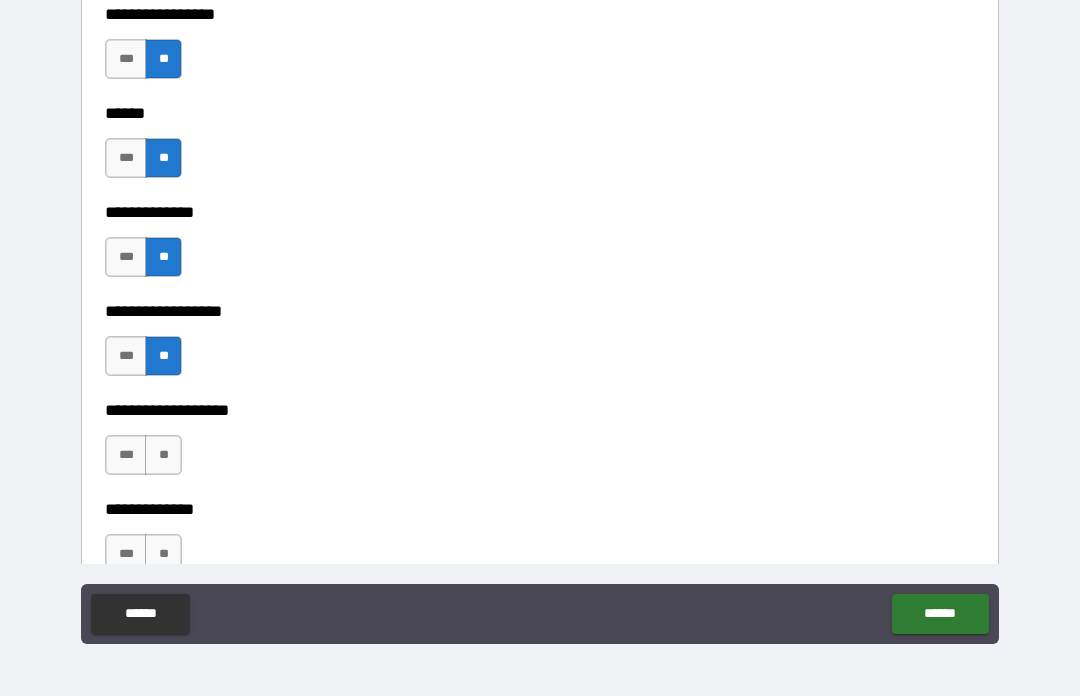 scroll, scrollTop: 3658, scrollLeft: 0, axis: vertical 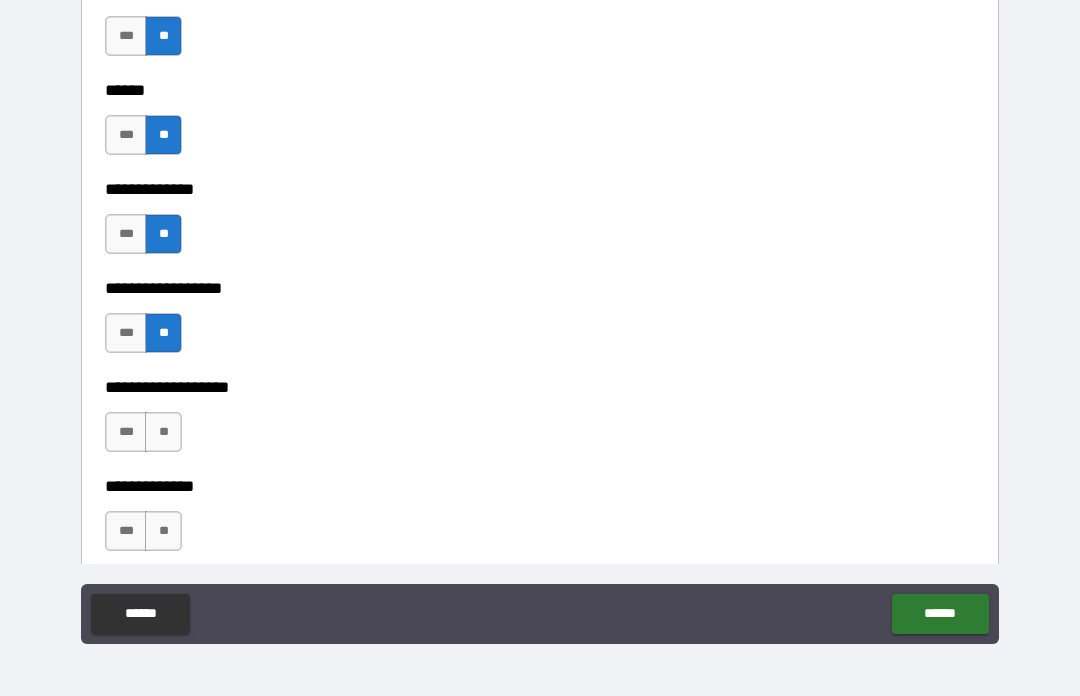 click on "**" at bounding box center (163, 432) 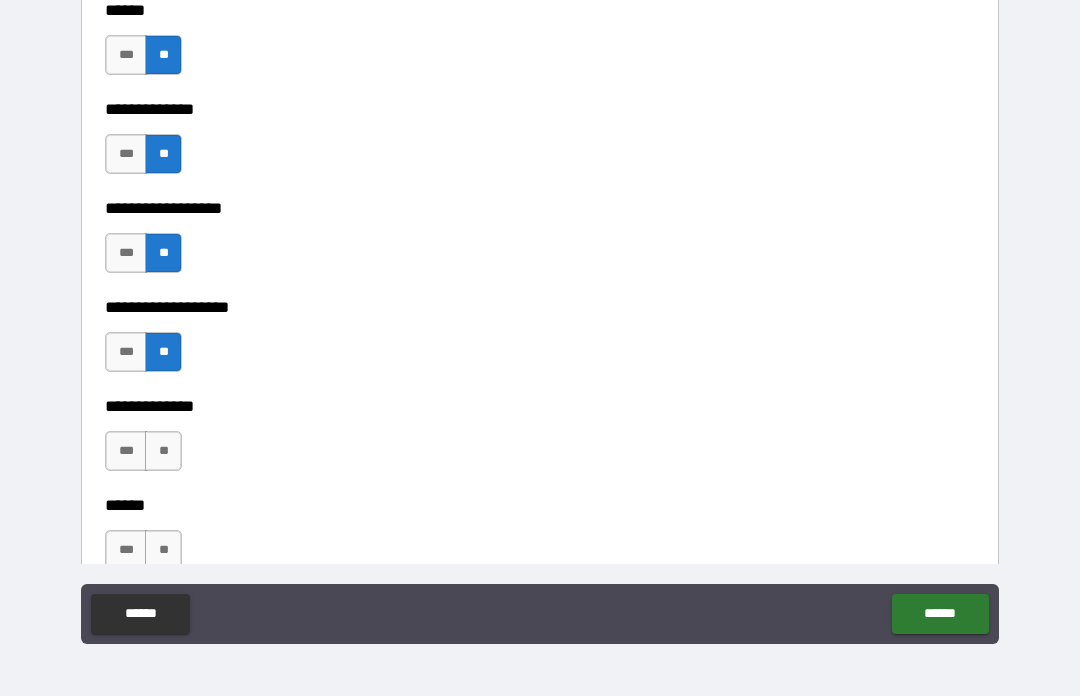 scroll, scrollTop: 3759, scrollLeft: 0, axis: vertical 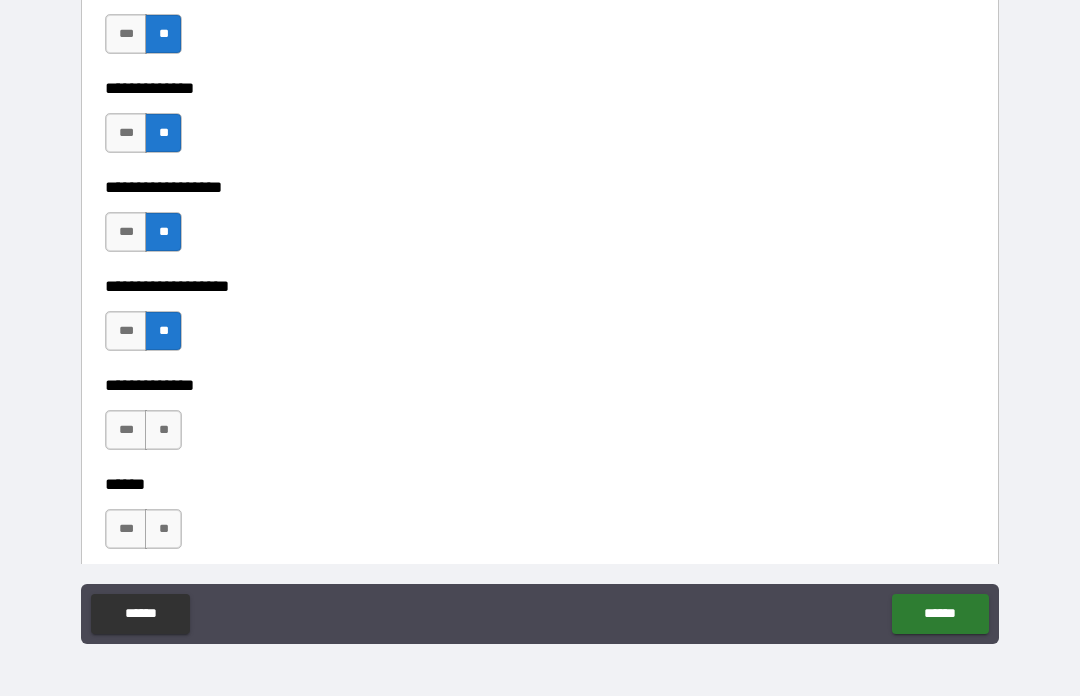 click on "**" at bounding box center (163, 430) 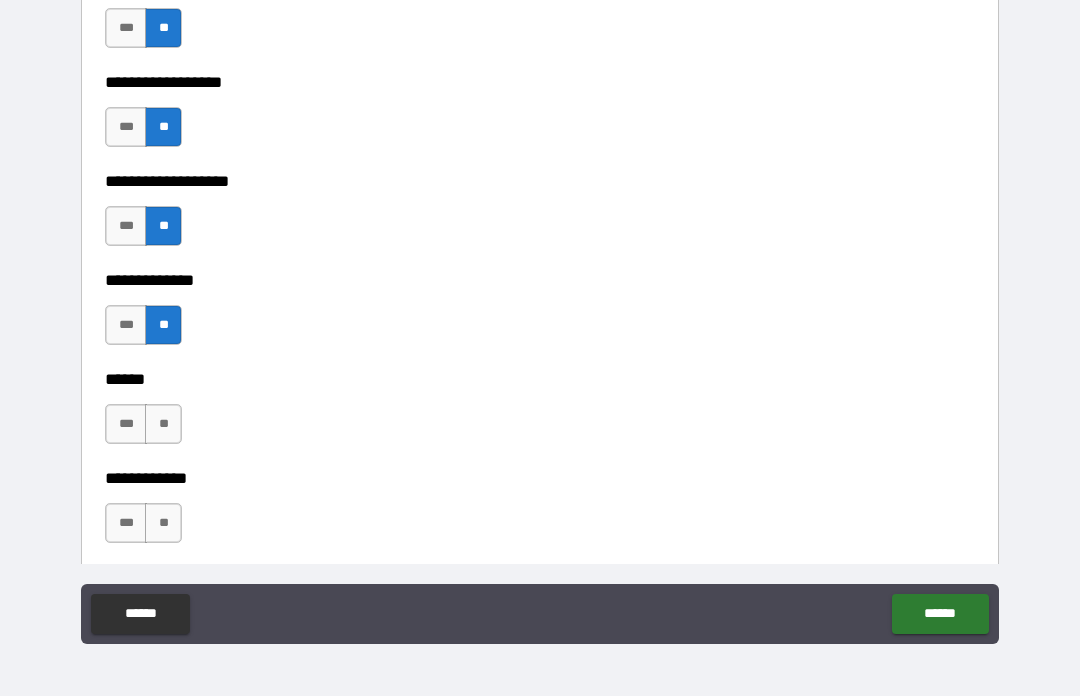 scroll, scrollTop: 3867, scrollLeft: 0, axis: vertical 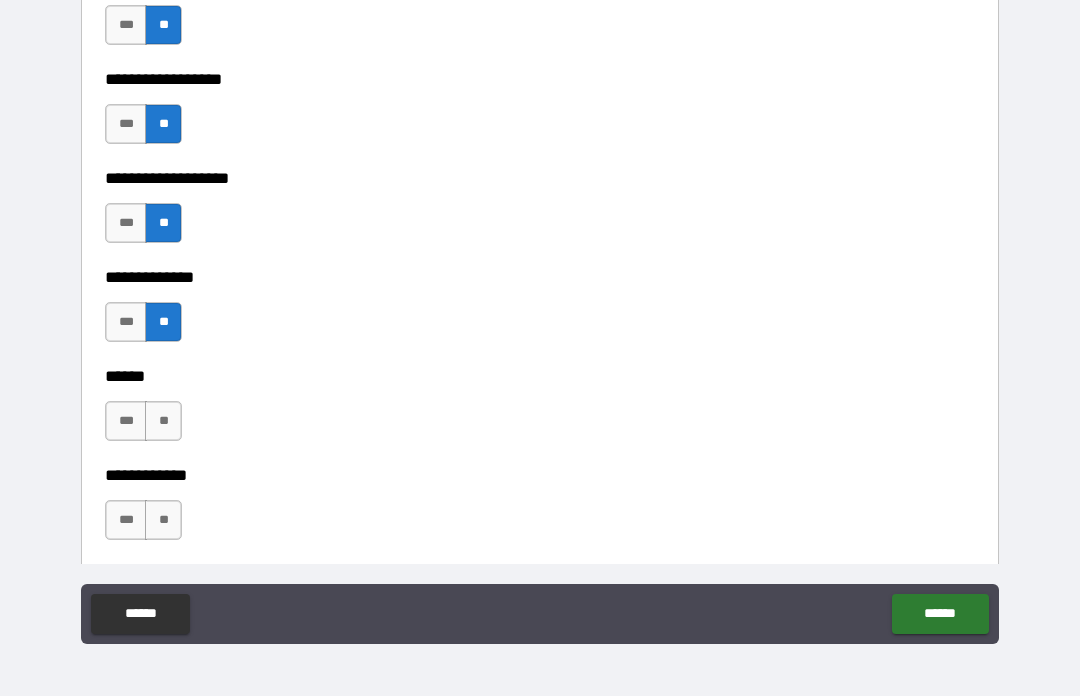 click on "**" at bounding box center (163, 421) 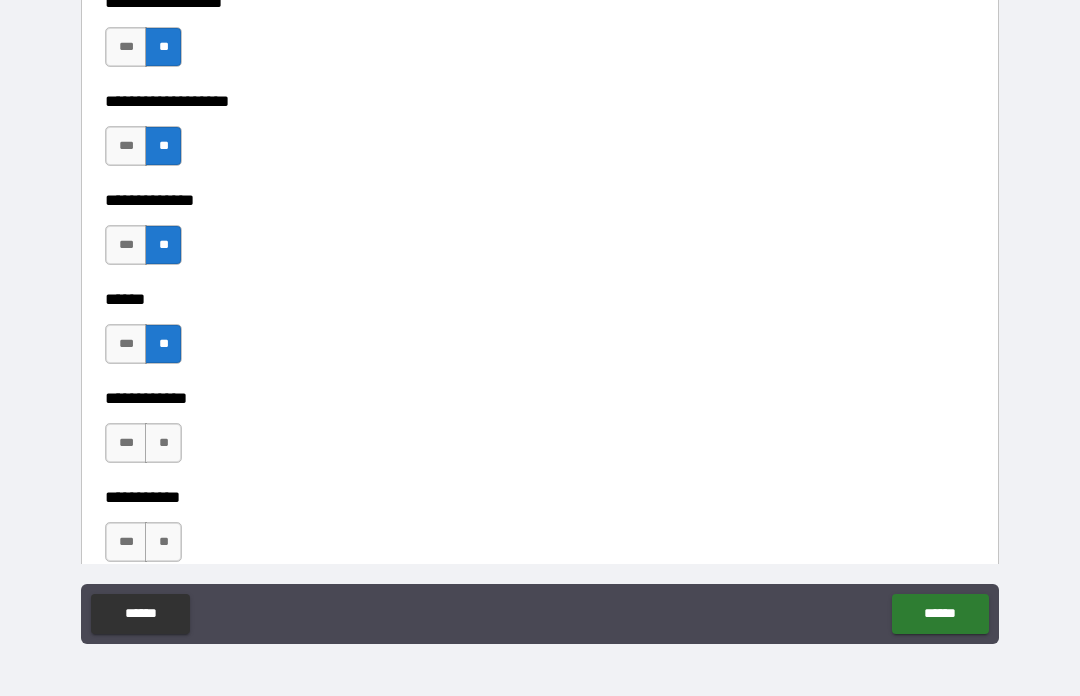 scroll, scrollTop: 3962, scrollLeft: 0, axis: vertical 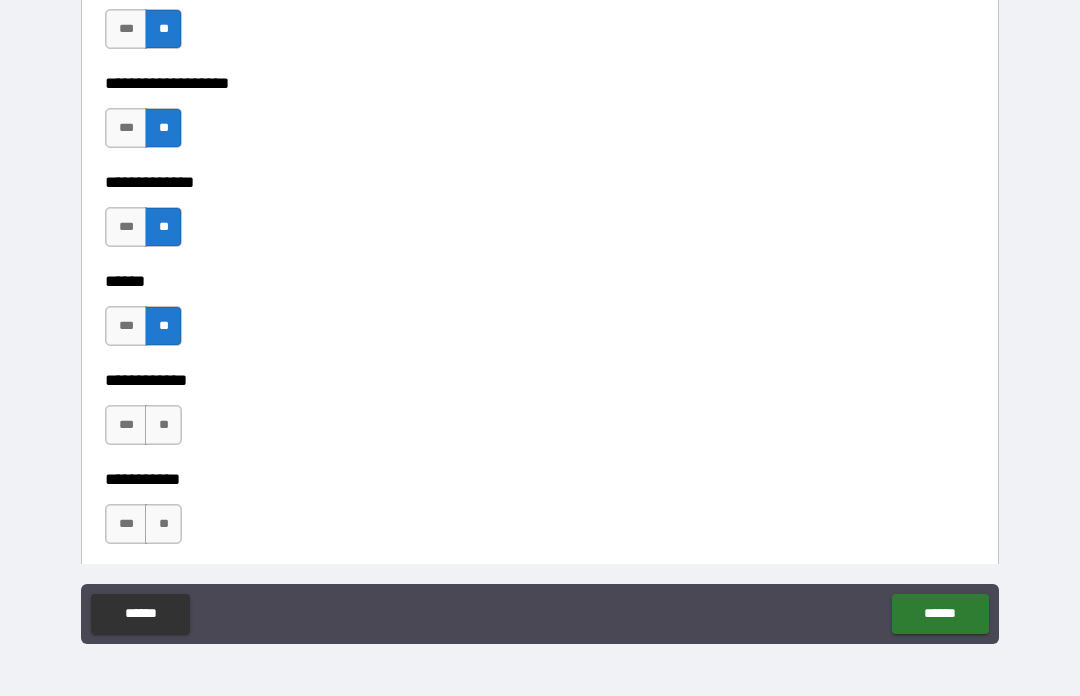 click on "**" at bounding box center [163, 425] 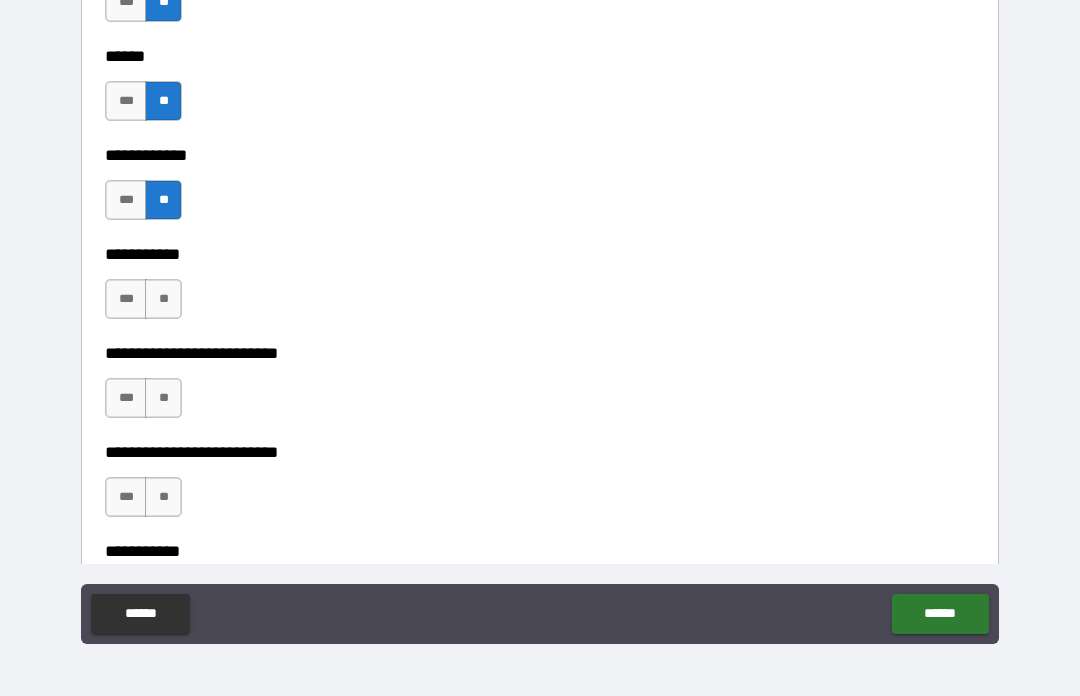scroll, scrollTop: 4178, scrollLeft: 0, axis: vertical 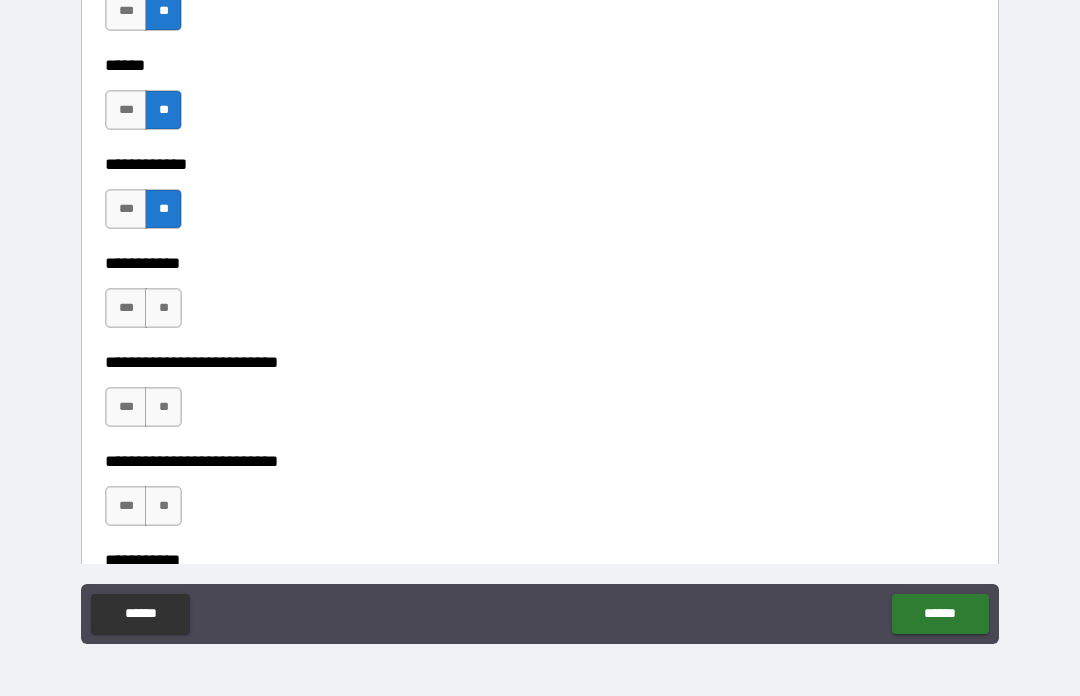 click on "**********" at bounding box center [540, 249] 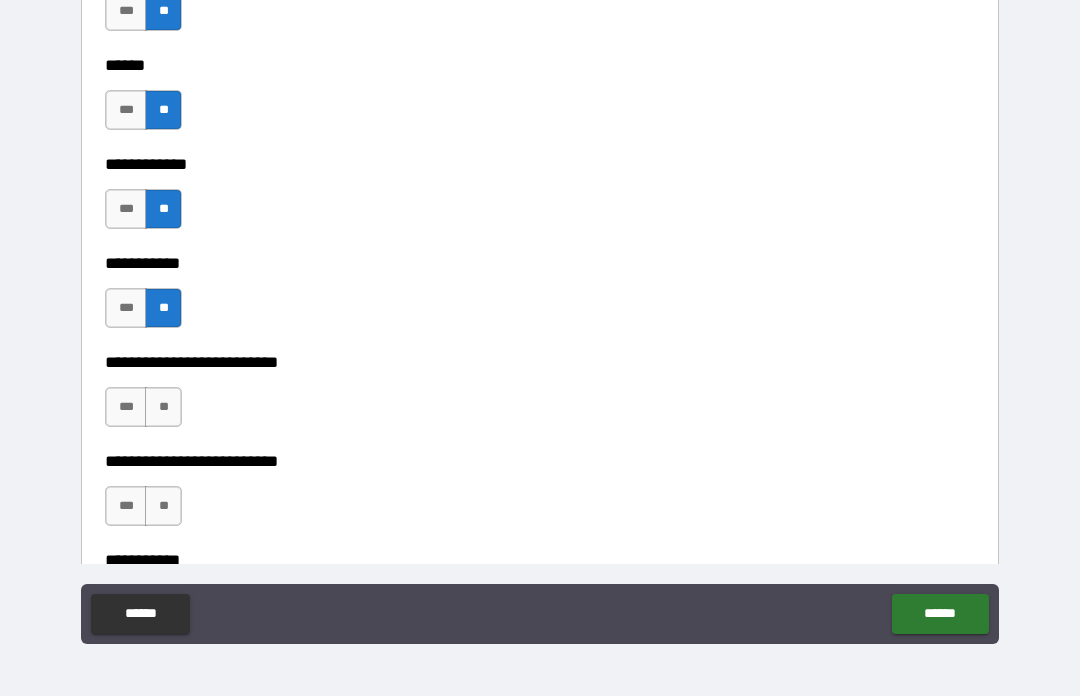 click on "**" at bounding box center [163, 407] 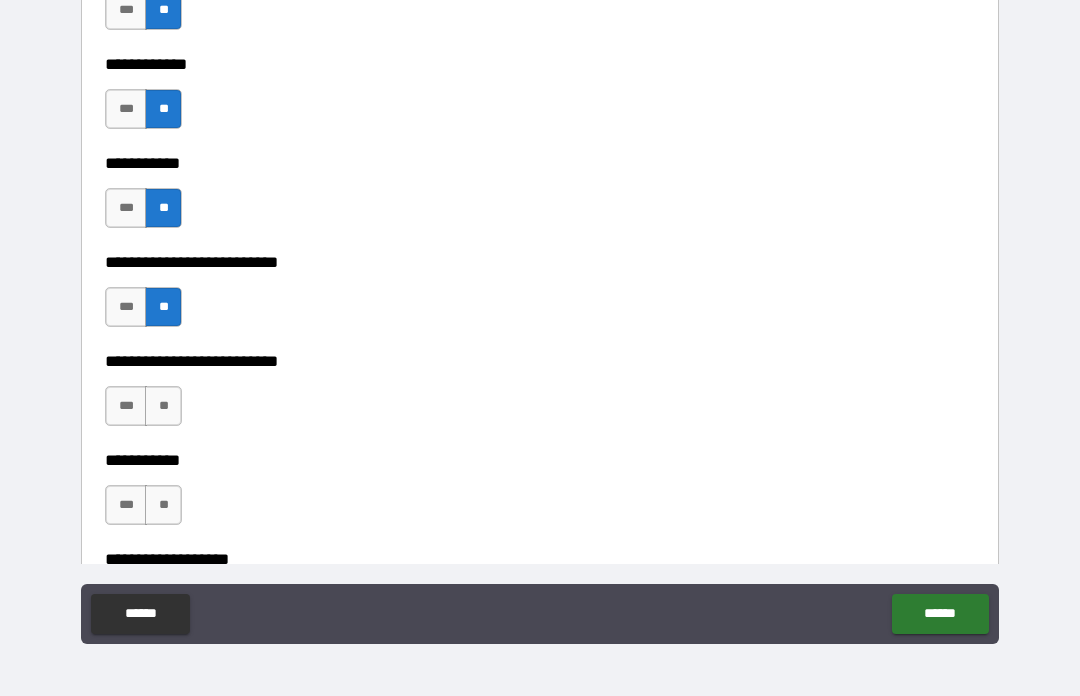 scroll, scrollTop: 4283, scrollLeft: 0, axis: vertical 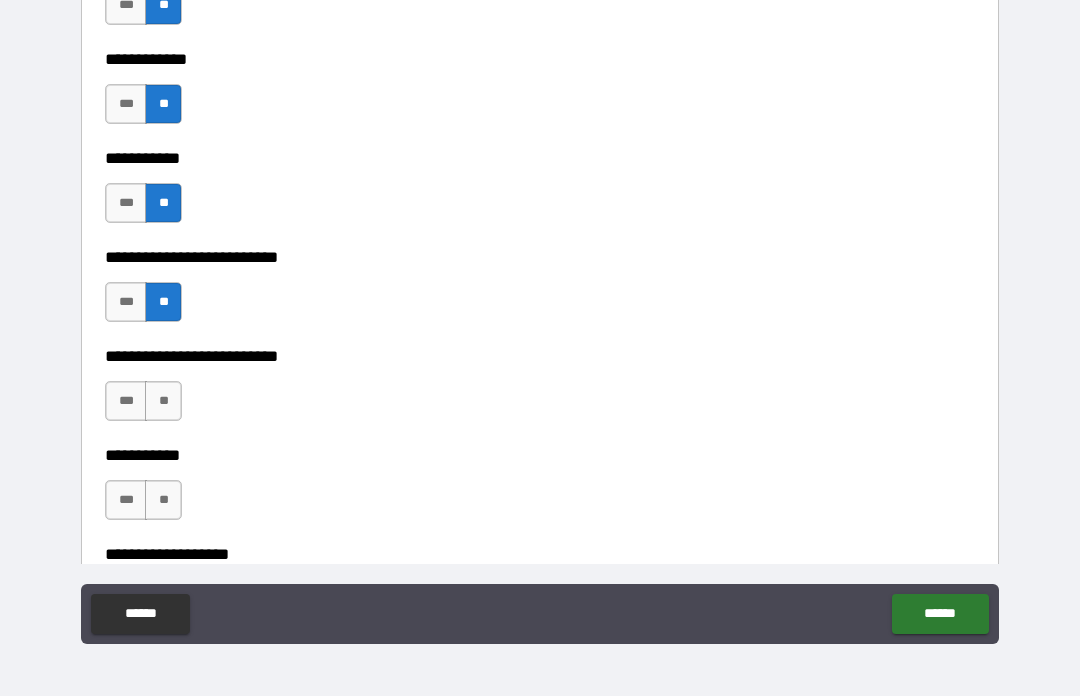 click on "**" at bounding box center (163, 401) 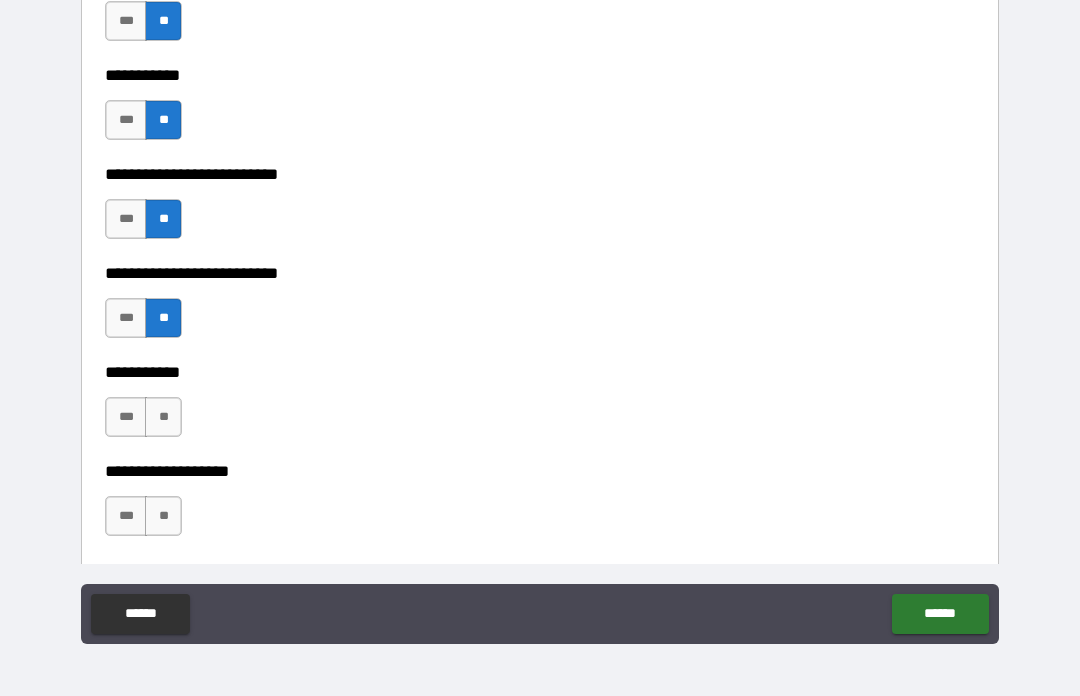 click on "**" at bounding box center [163, 417] 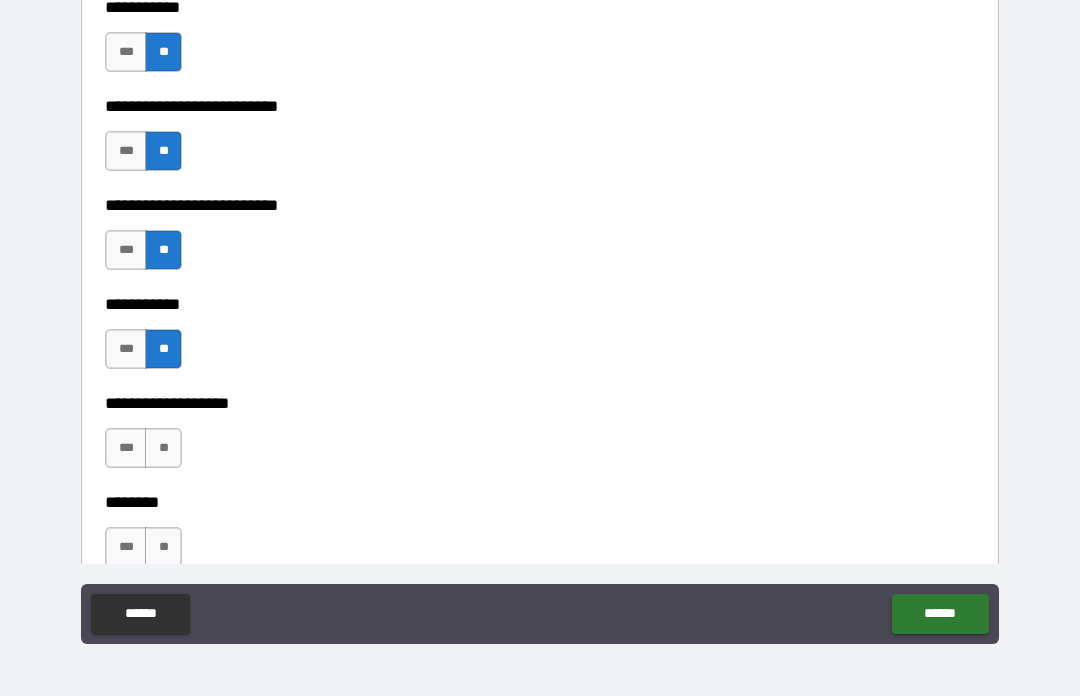 scroll, scrollTop: 4460, scrollLeft: 0, axis: vertical 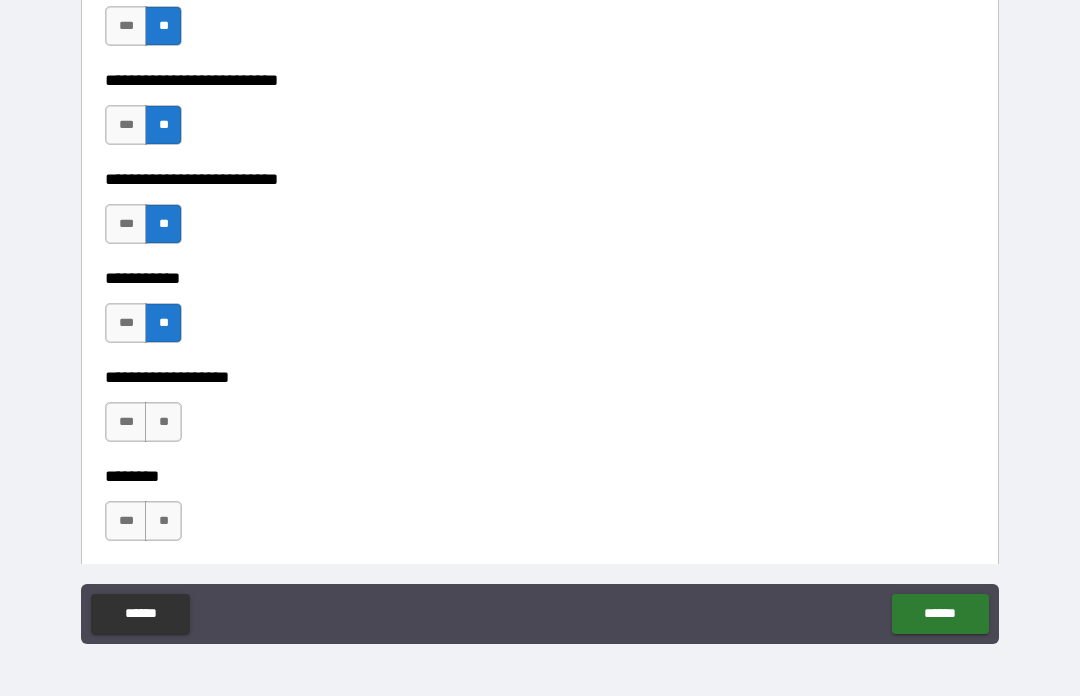 click on "**" at bounding box center (163, 422) 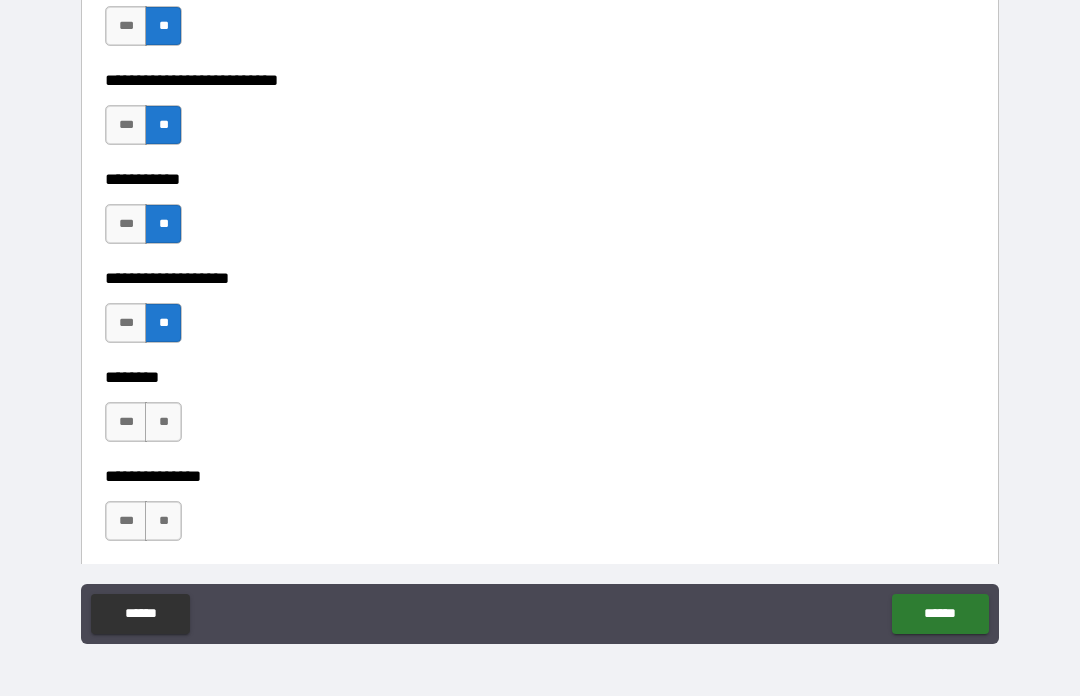 scroll, scrollTop: 4563, scrollLeft: 0, axis: vertical 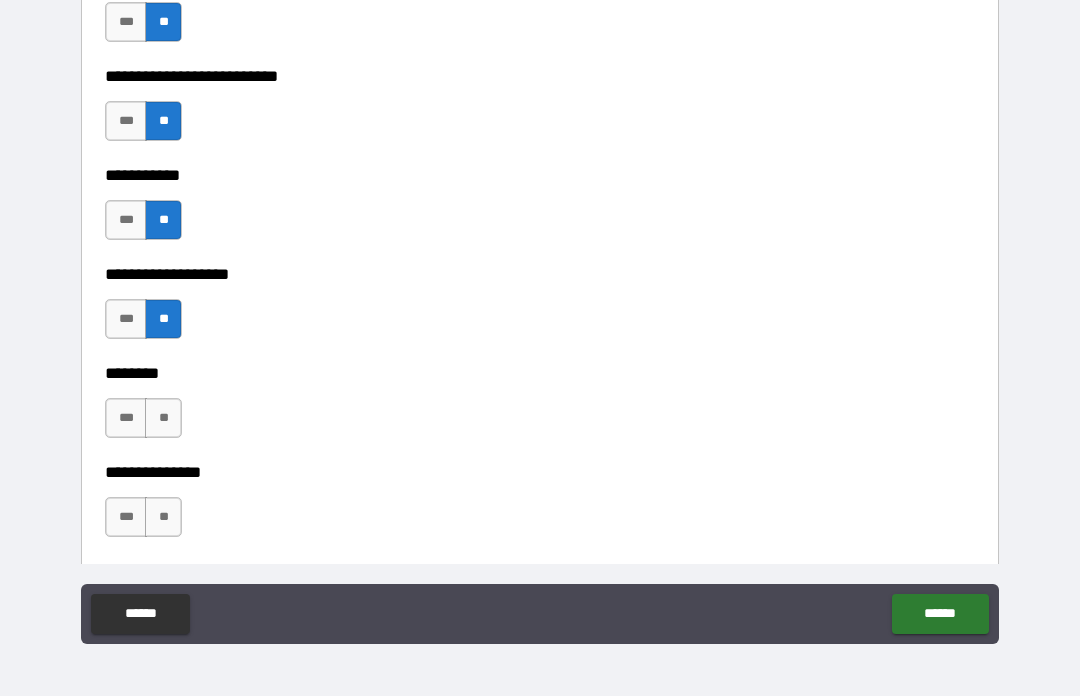 click on "**" at bounding box center (163, 418) 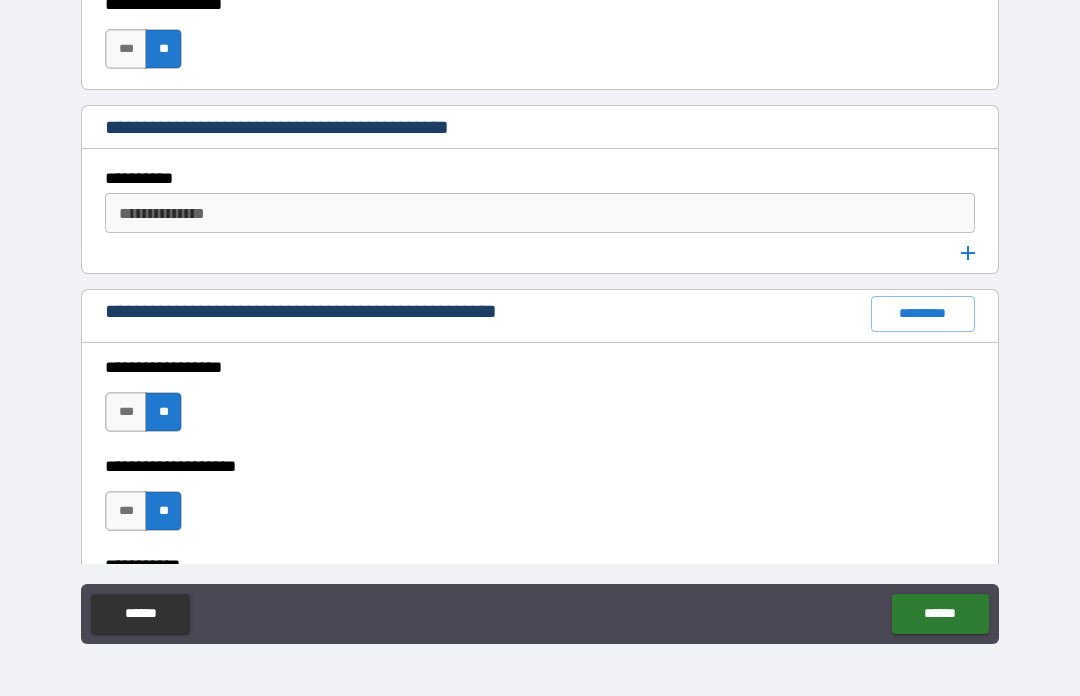 click on "*********" at bounding box center (923, 314) 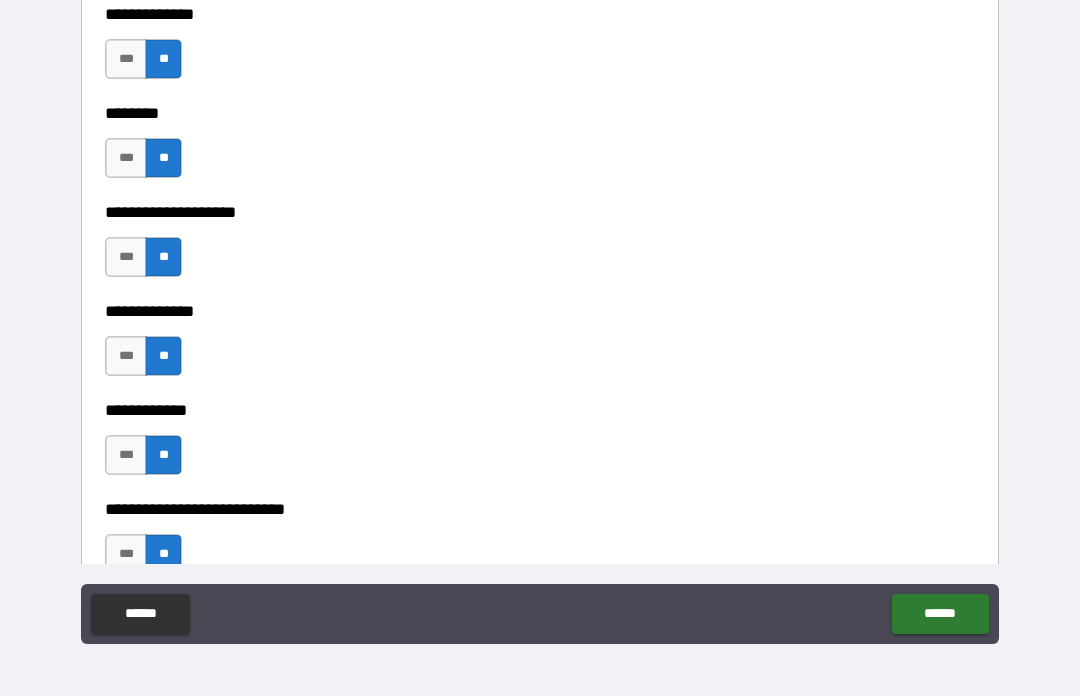 scroll, scrollTop: 9062, scrollLeft: 0, axis: vertical 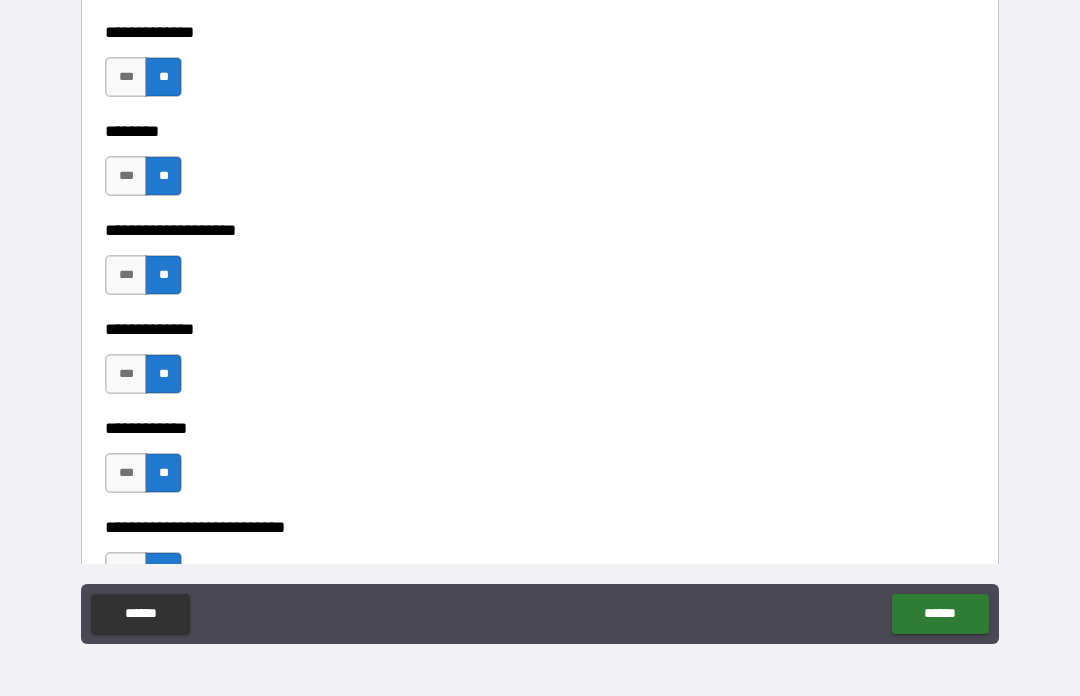 click on "***" at bounding box center (126, 176) 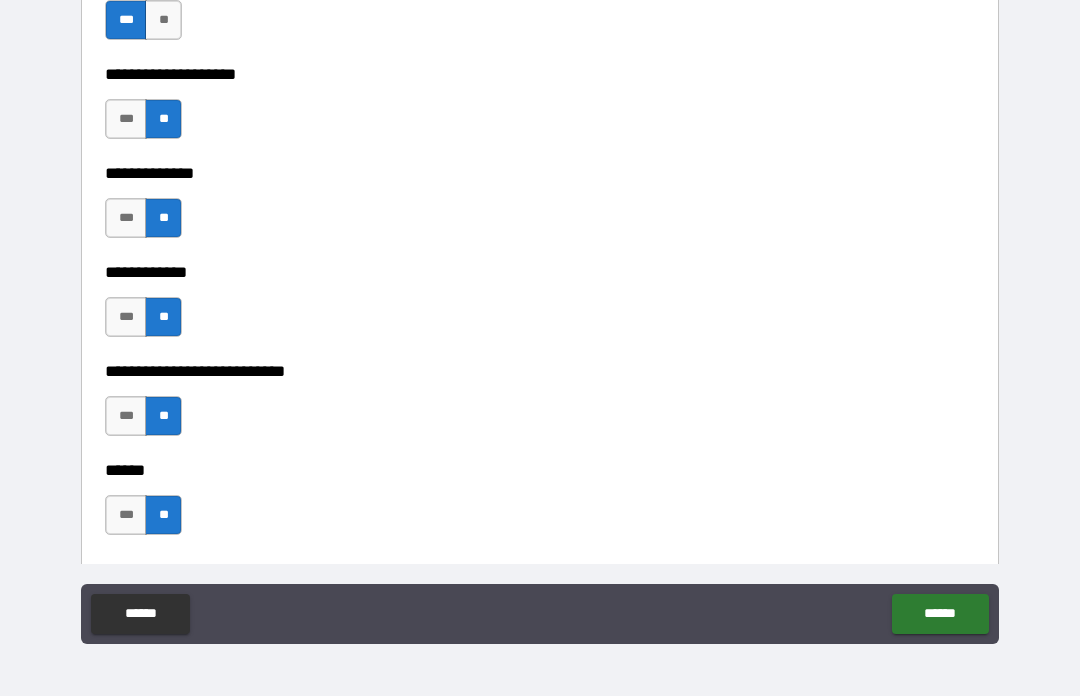 scroll, scrollTop: 9219, scrollLeft: 0, axis: vertical 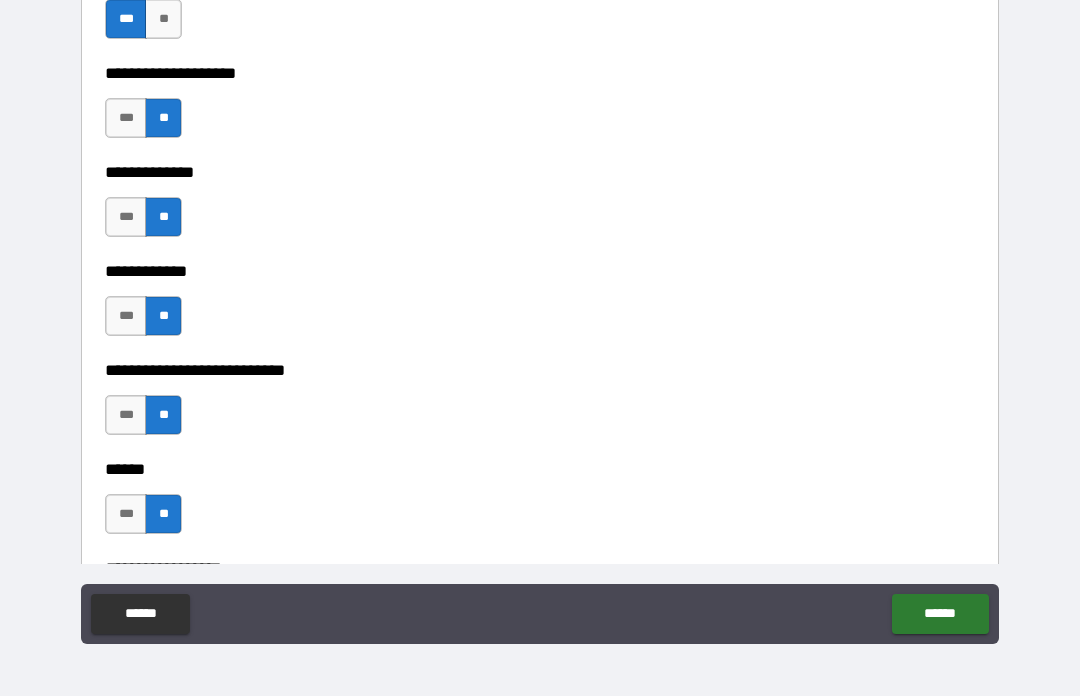 click on "***" at bounding box center [126, 217] 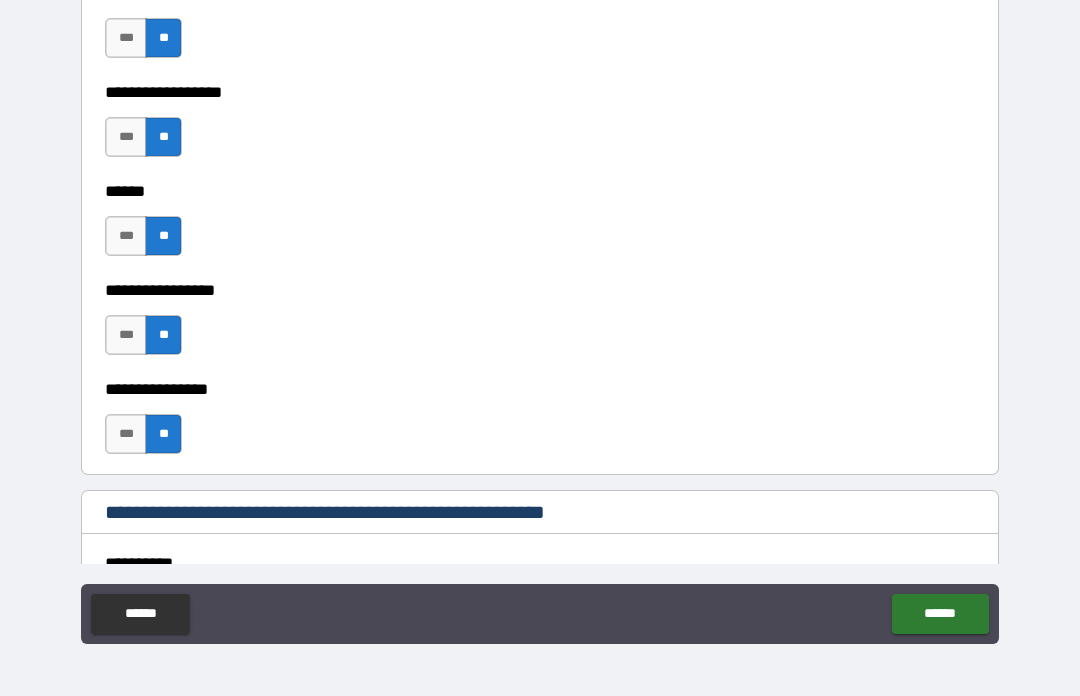 scroll, scrollTop: 10094, scrollLeft: 0, axis: vertical 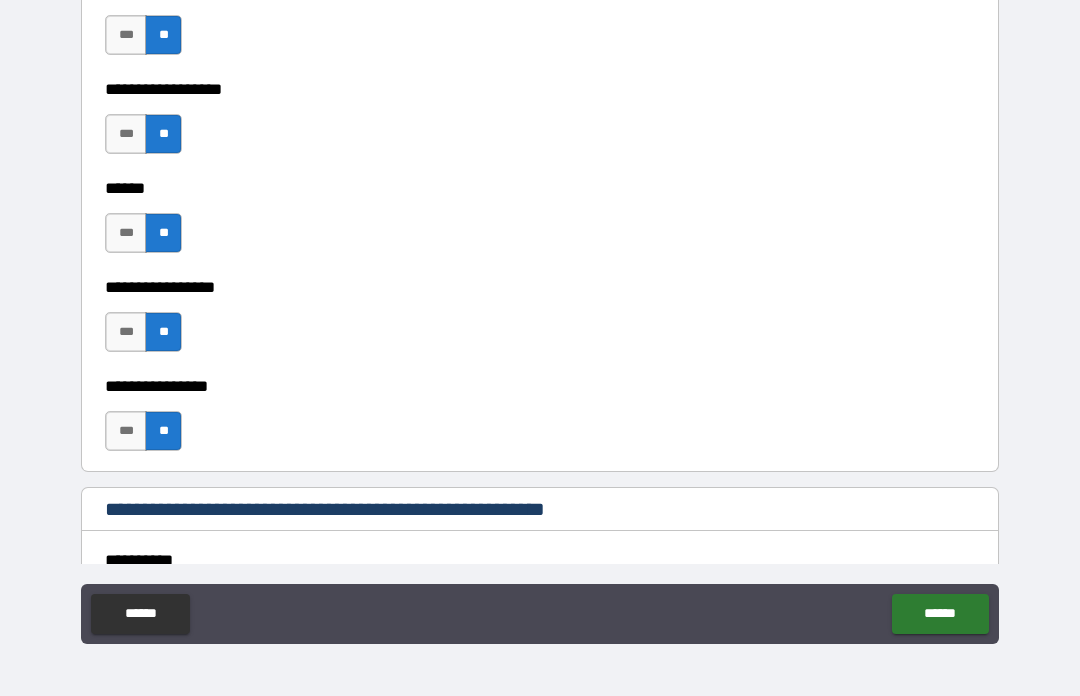 click on "***" at bounding box center (126, 134) 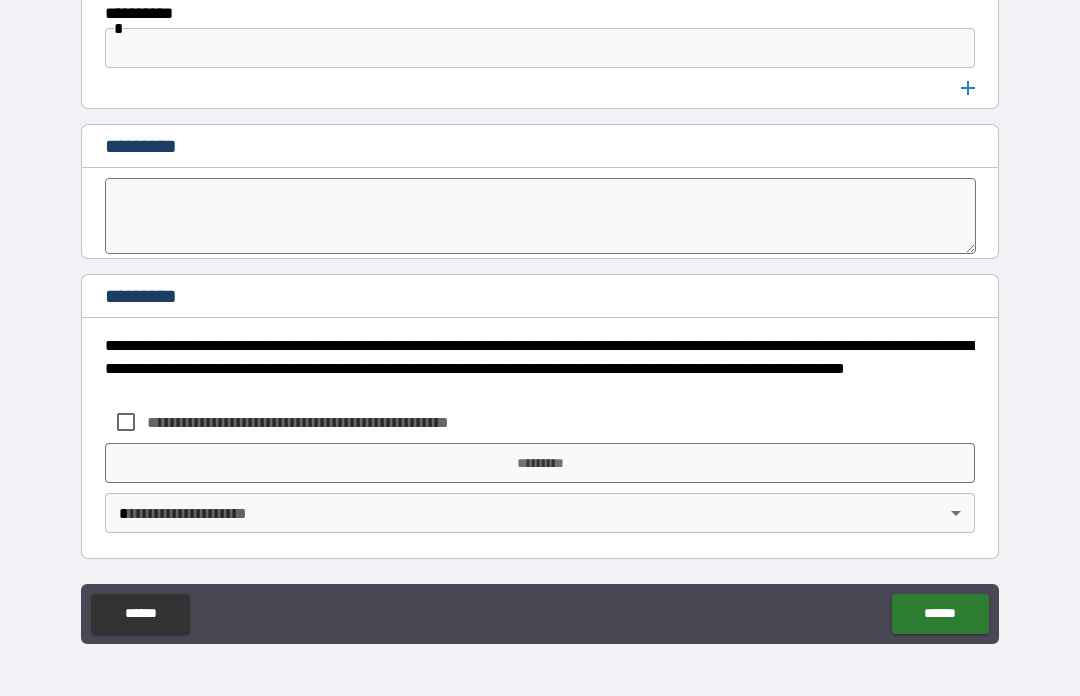 scroll, scrollTop: 10641, scrollLeft: 0, axis: vertical 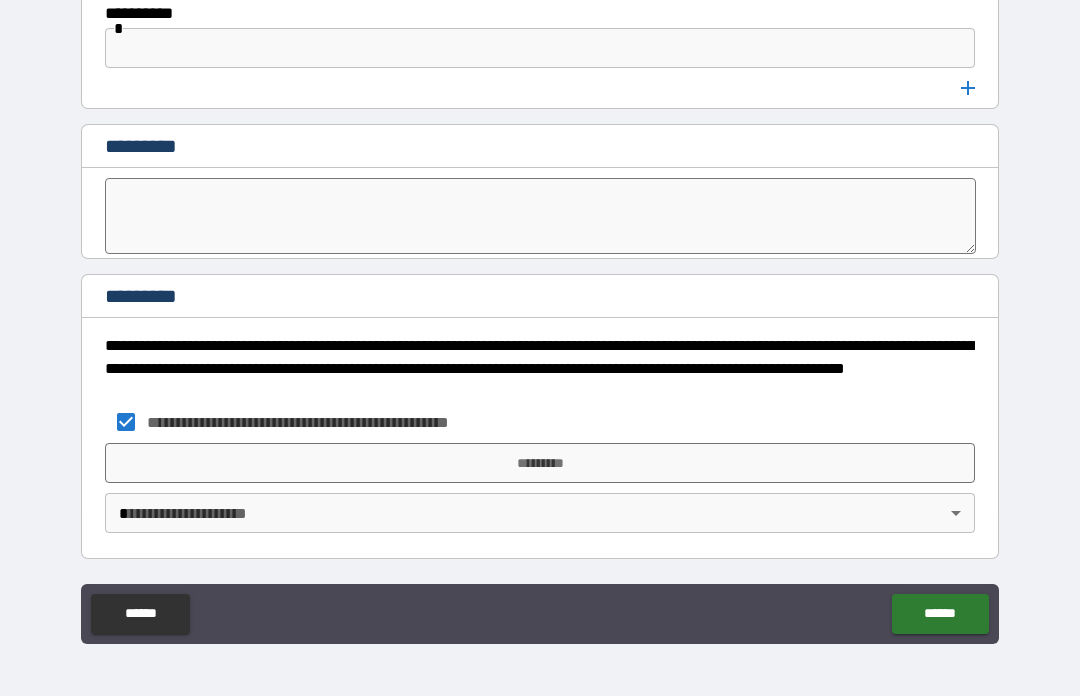 click on "*********" at bounding box center [540, 463] 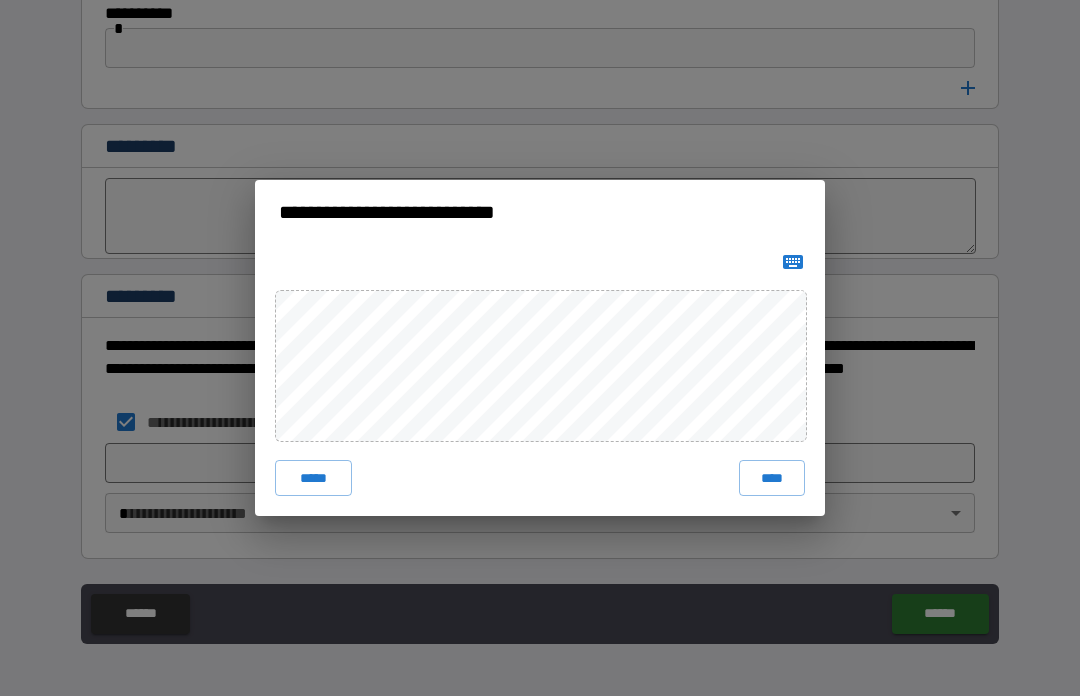 click on "****" at bounding box center (772, 478) 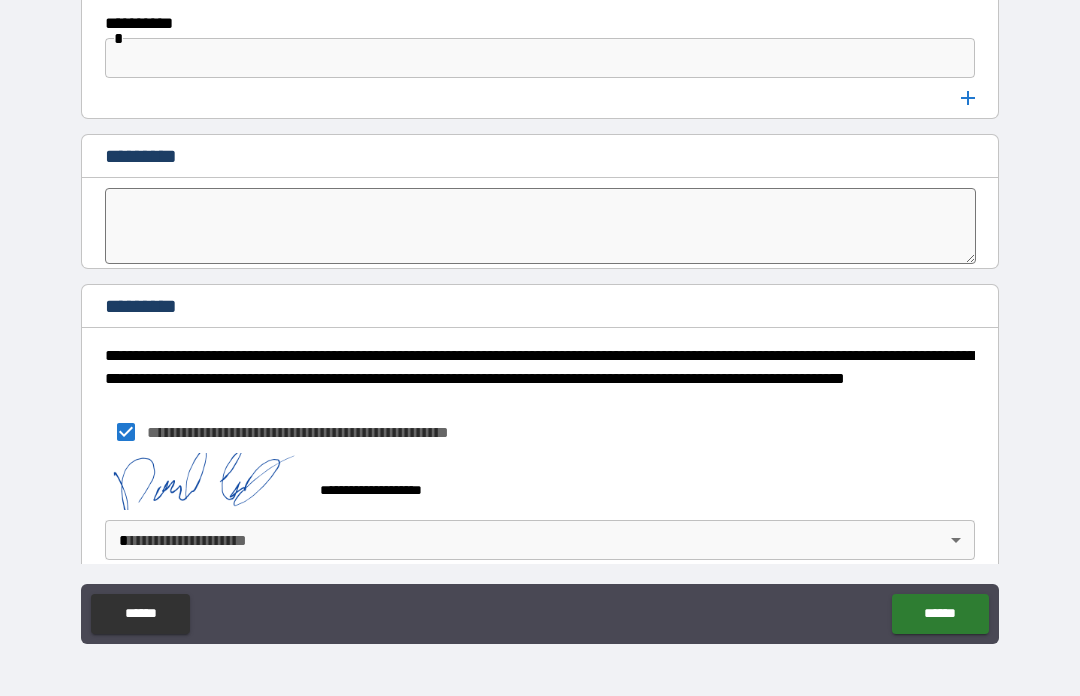 click on "**********" at bounding box center (540, 313) 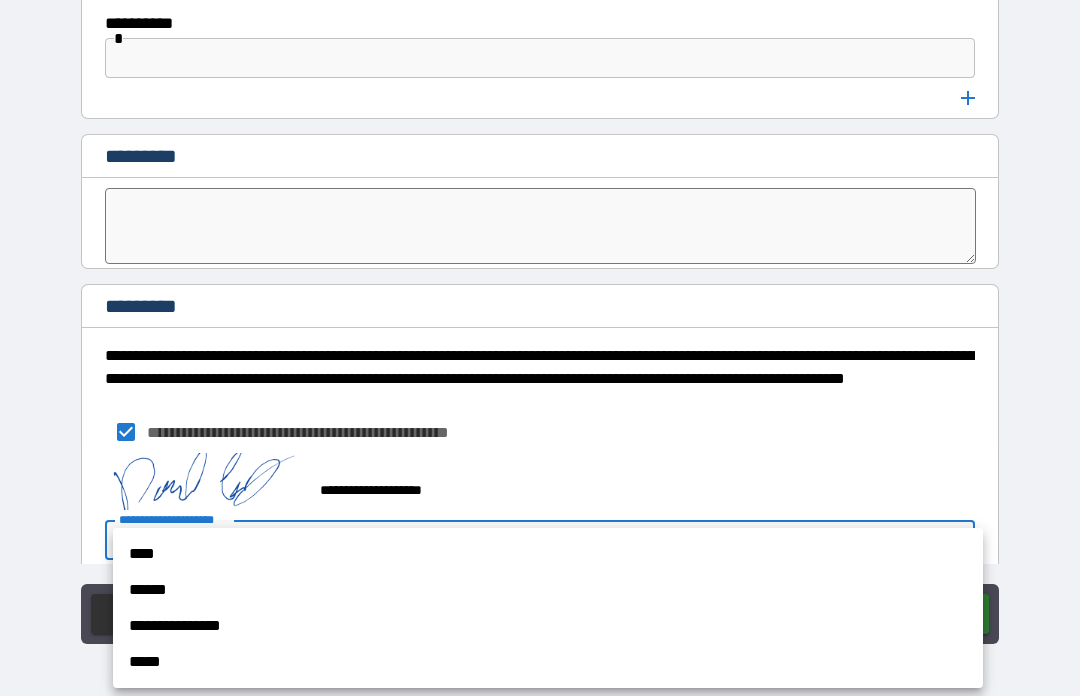 click on "****" at bounding box center [548, 554] 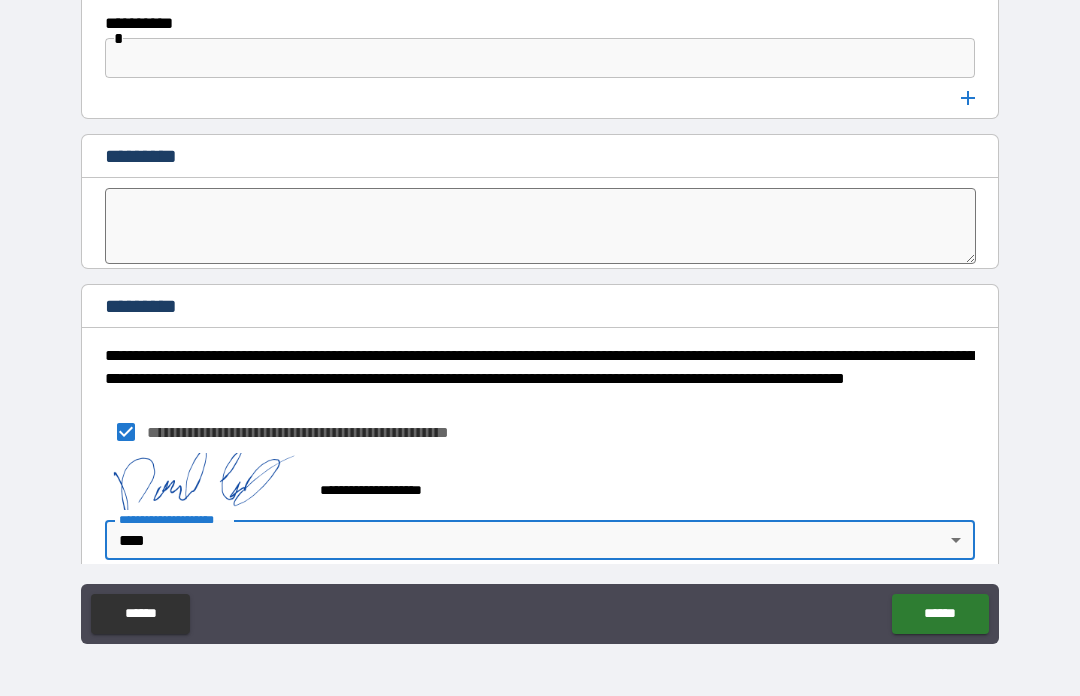 click on "******" at bounding box center [940, 614] 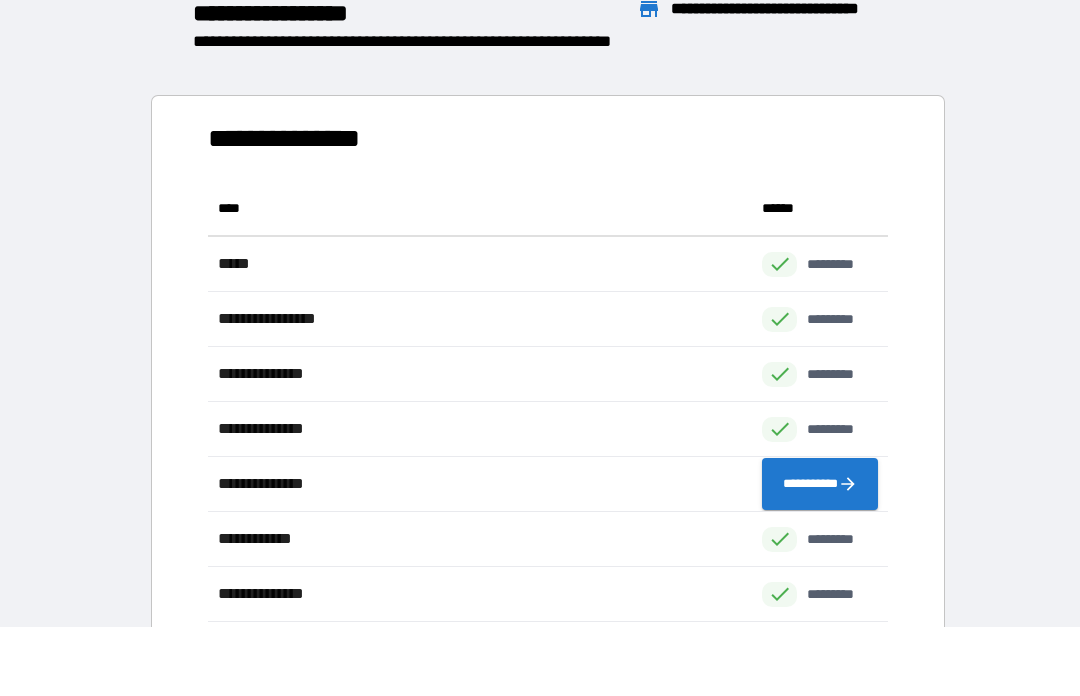 scroll, scrollTop: 1, scrollLeft: 1, axis: both 